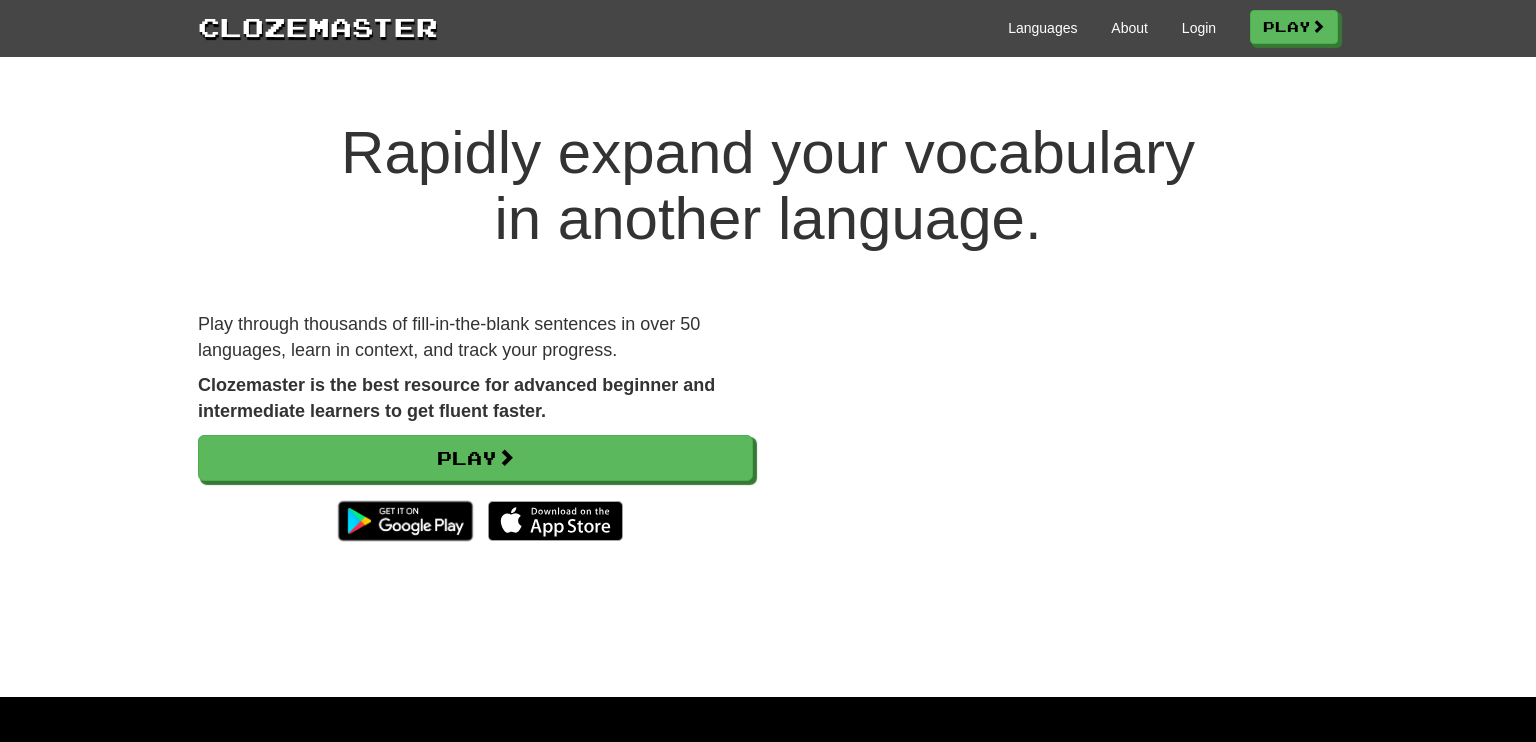 scroll, scrollTop: 0, scrollLeft: 0, axis: both 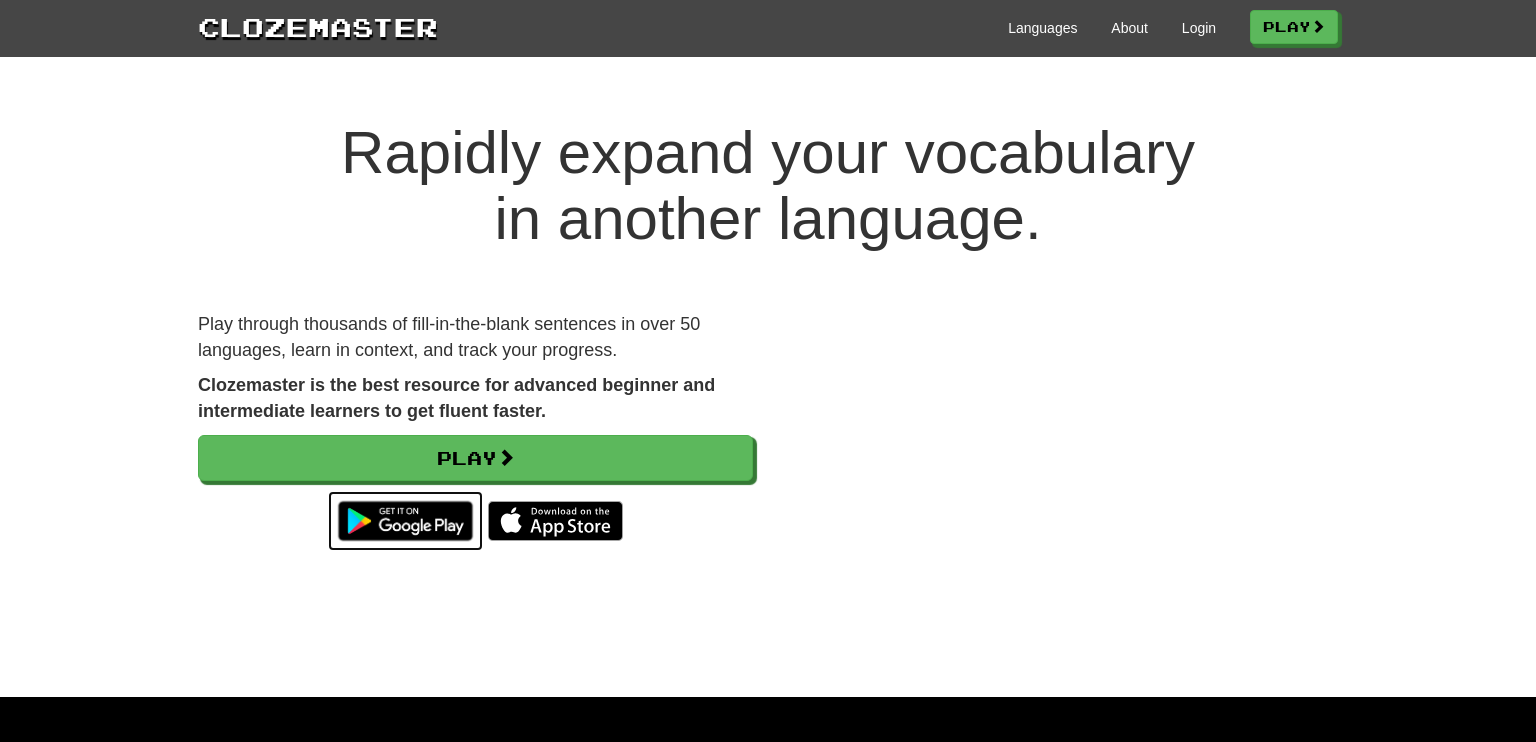 click at bounding box center (405, 521) 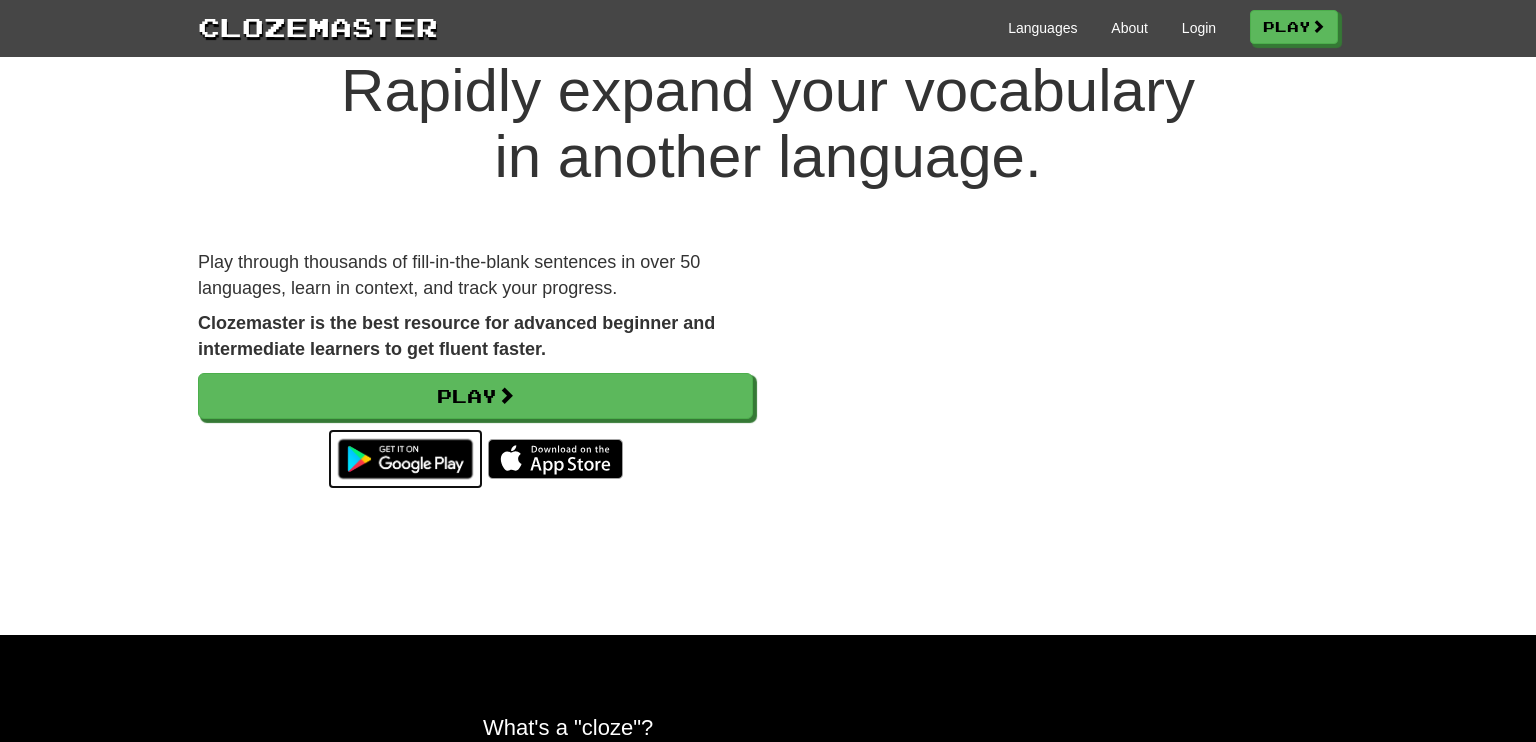 scroll, scrollTop: 77, scrollLeft: 0, axis: vertical 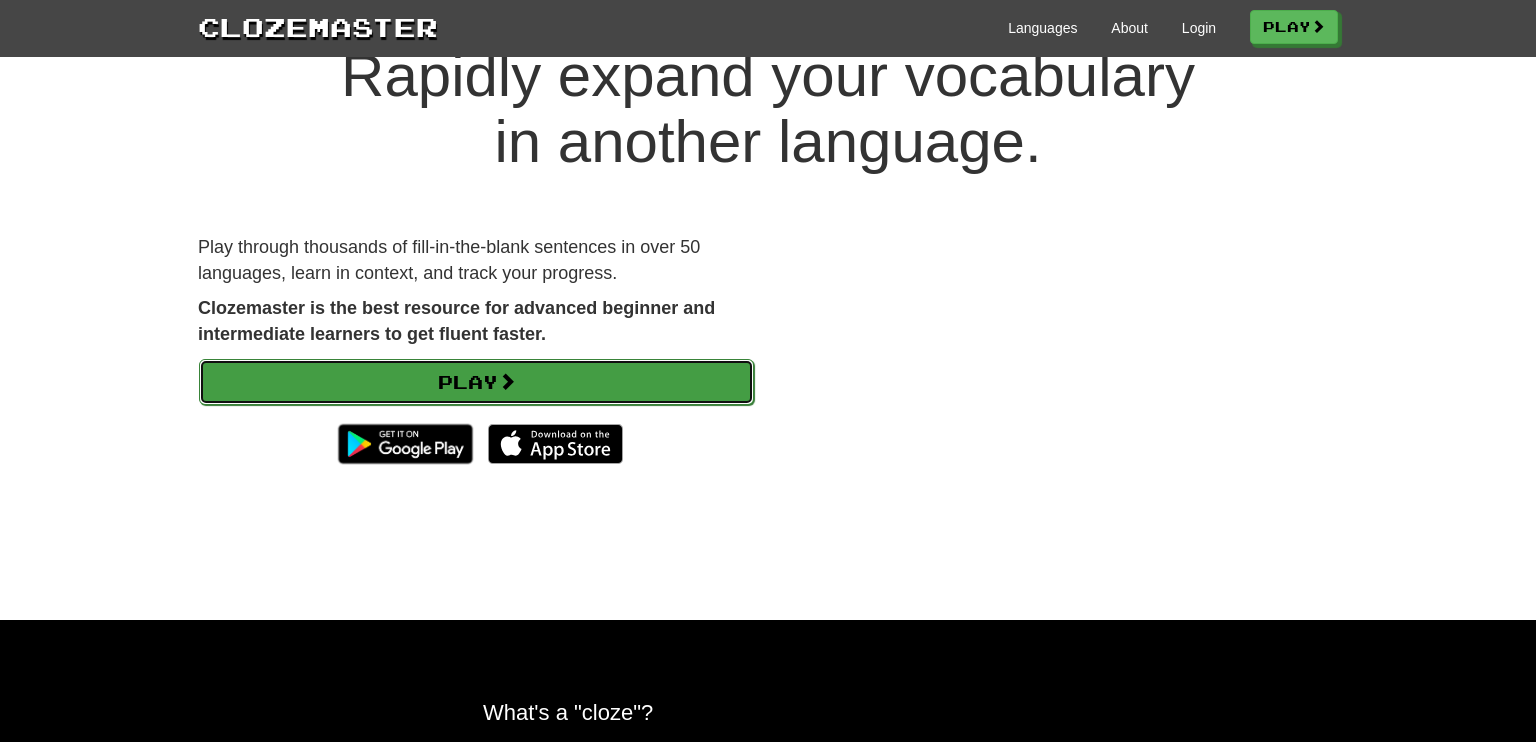 click on "Play" at bounding box center [476, 382] 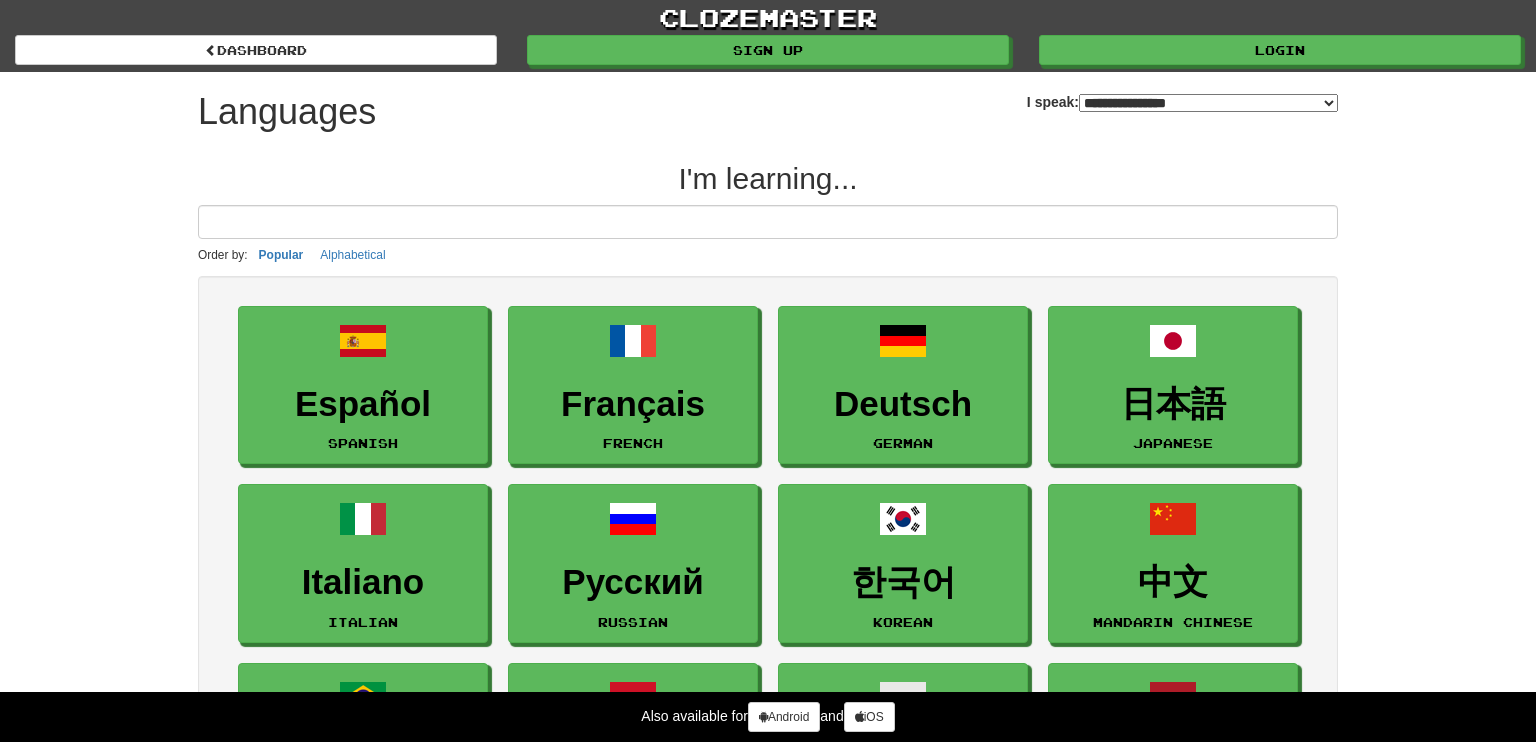 select on "*******" 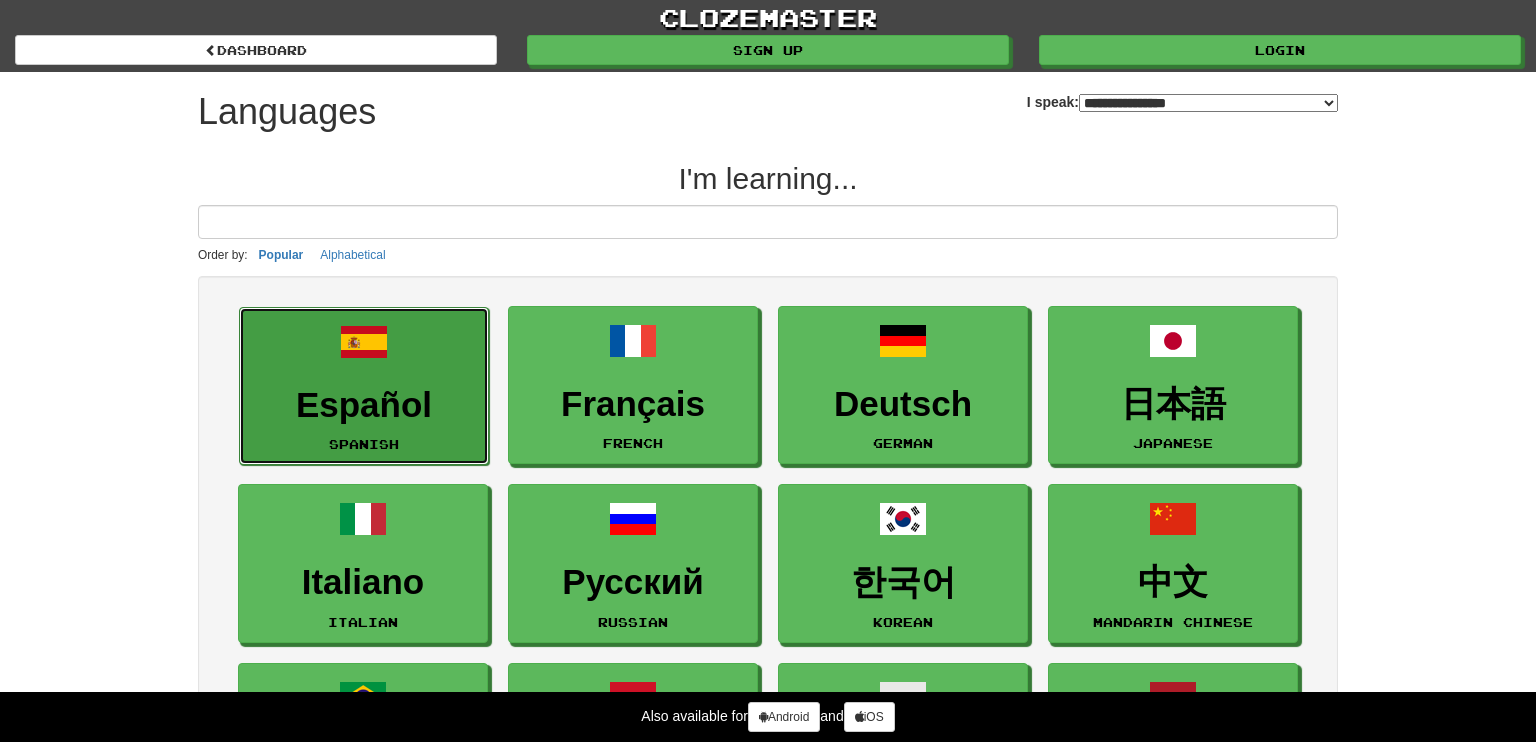 click on "Español" at bounding box center (364, 405) 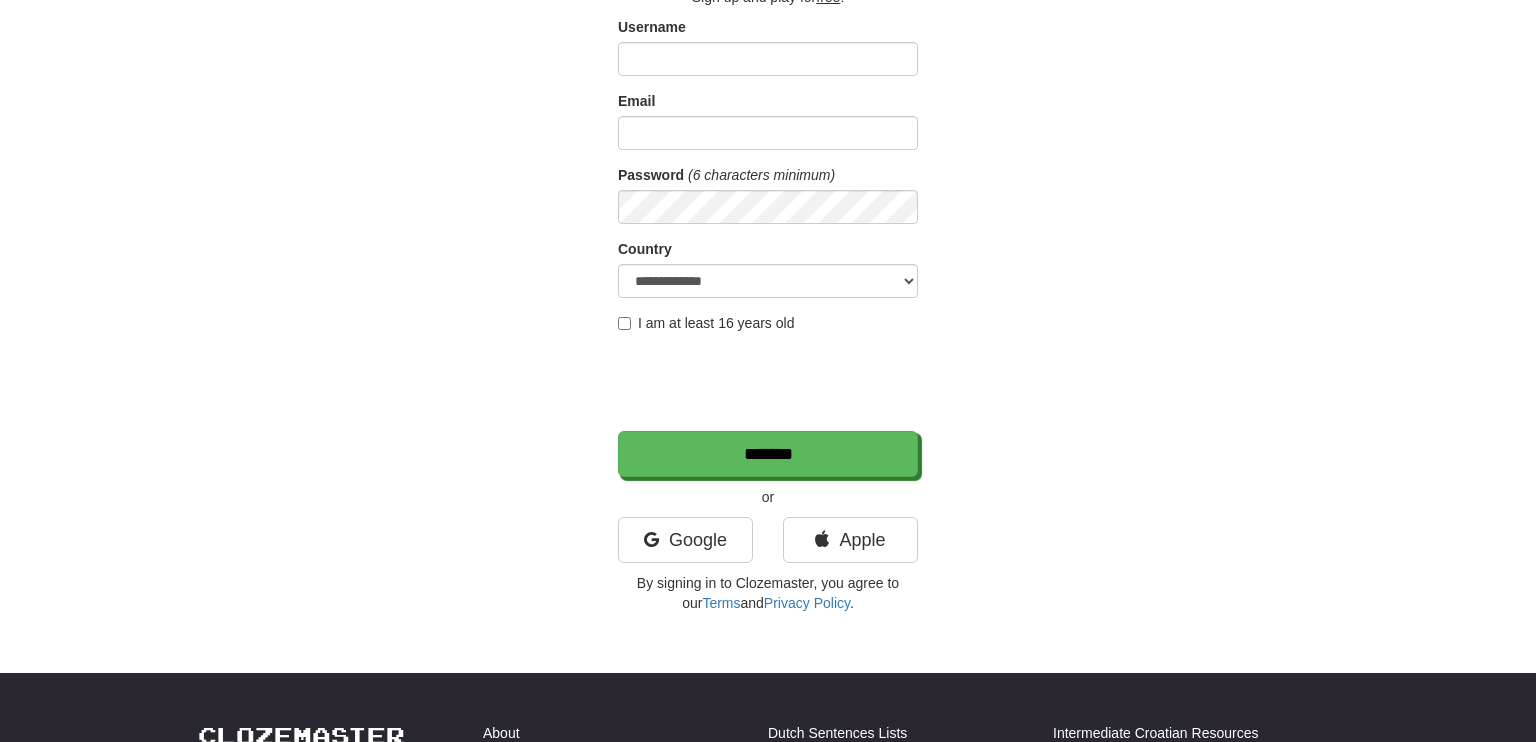 scroll, scrollTop: 152, scrollLeft: 0, axis: vertical 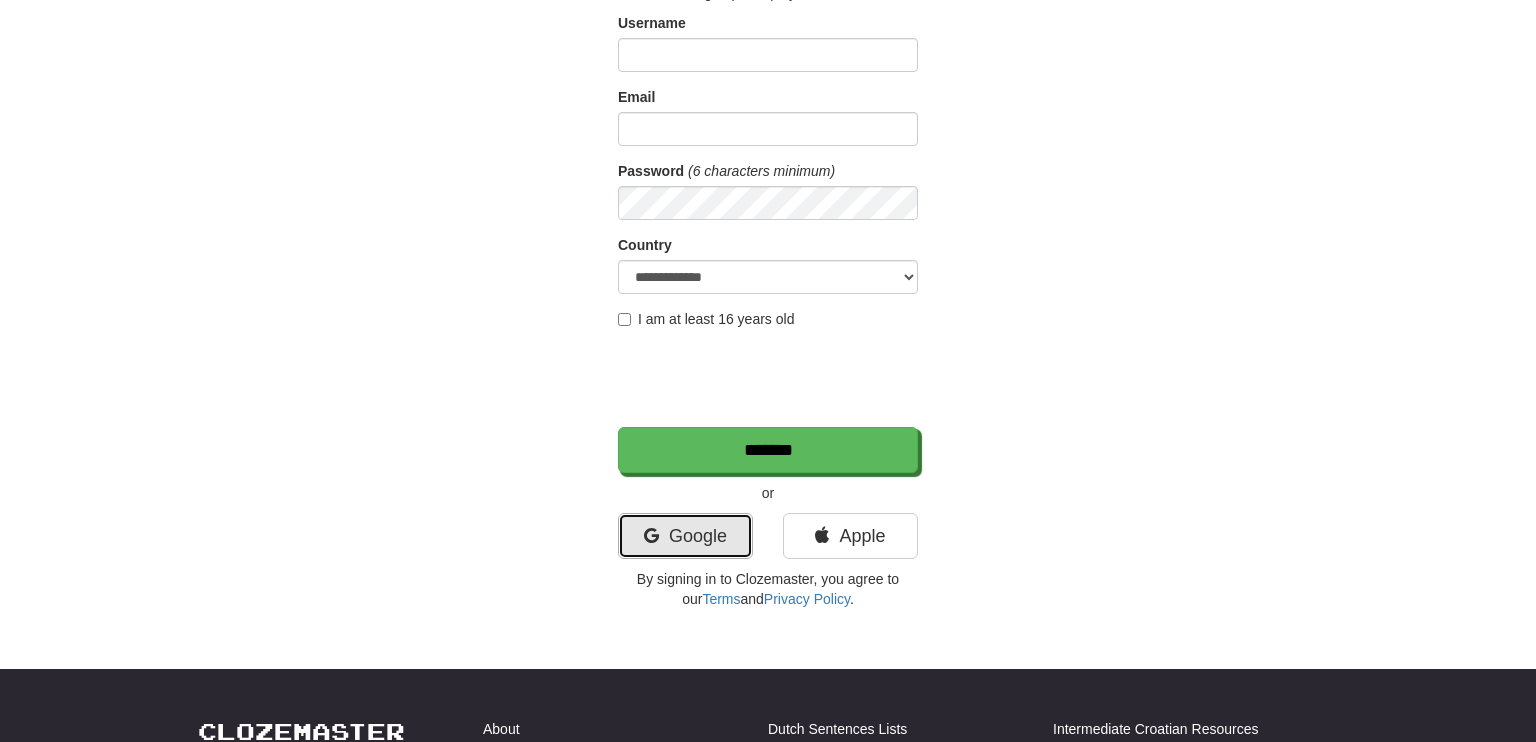 click on "Google" at bounding box center [685, 536] 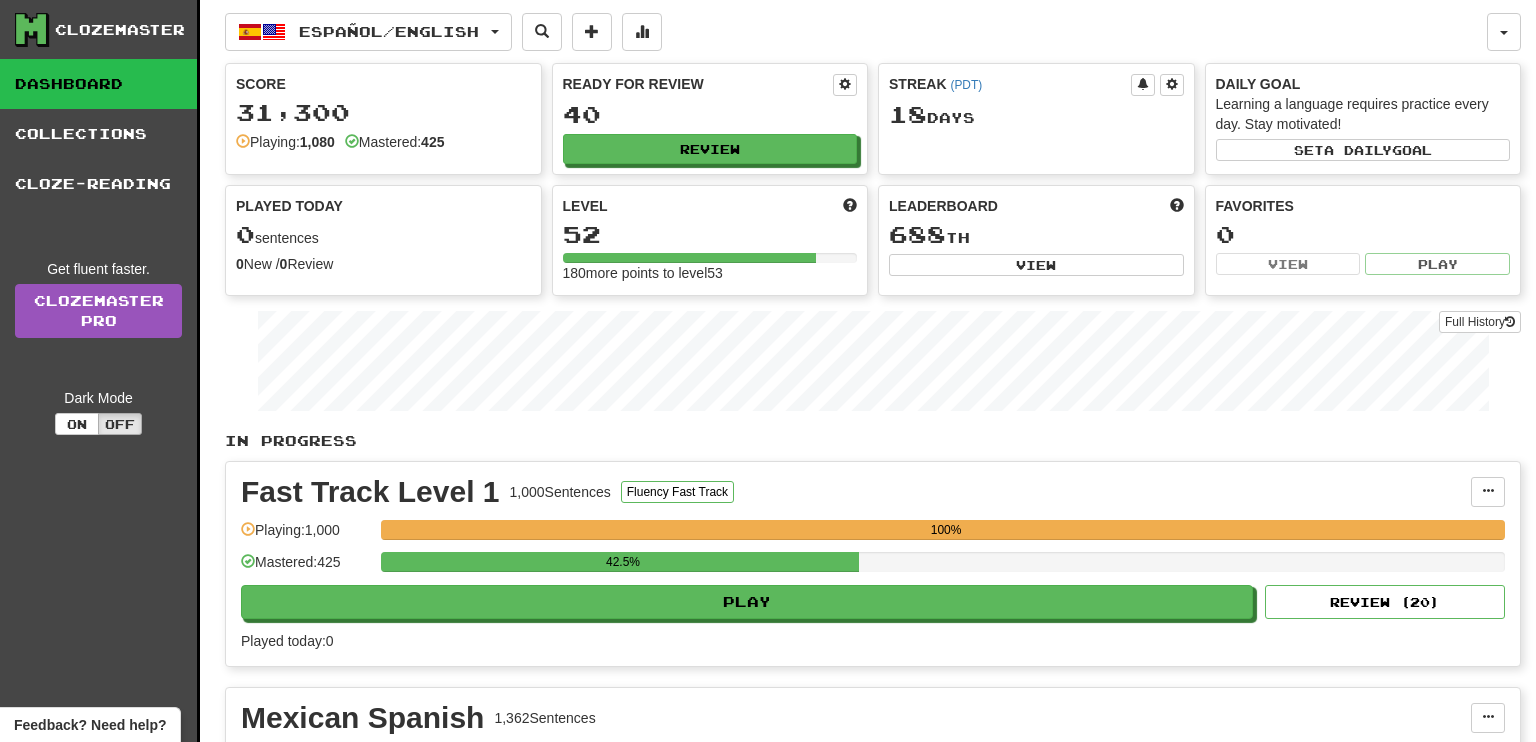 scroll, scrollTop: 0, scrollLeft: 0, axis: both 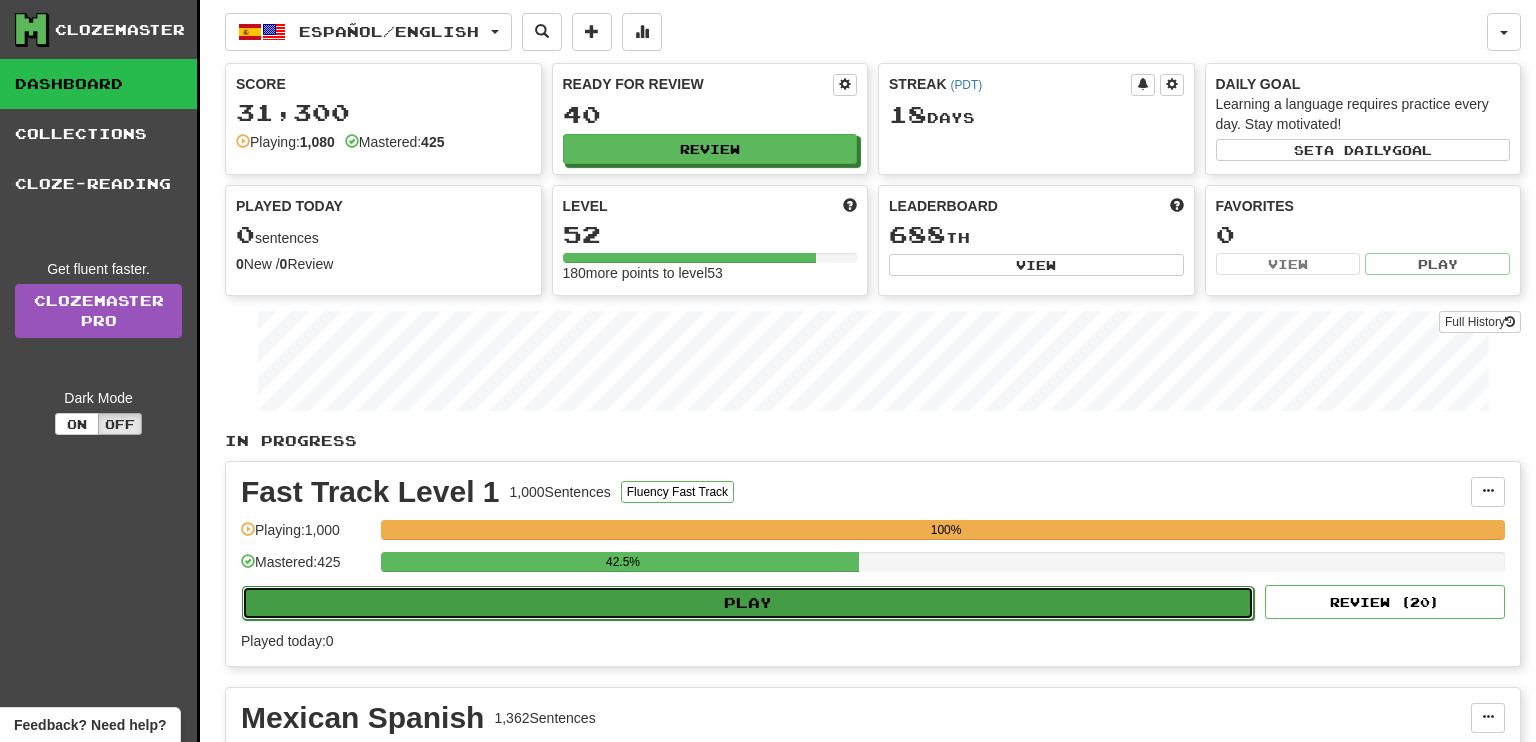 click on "Play" at bounding box center [748, 603] 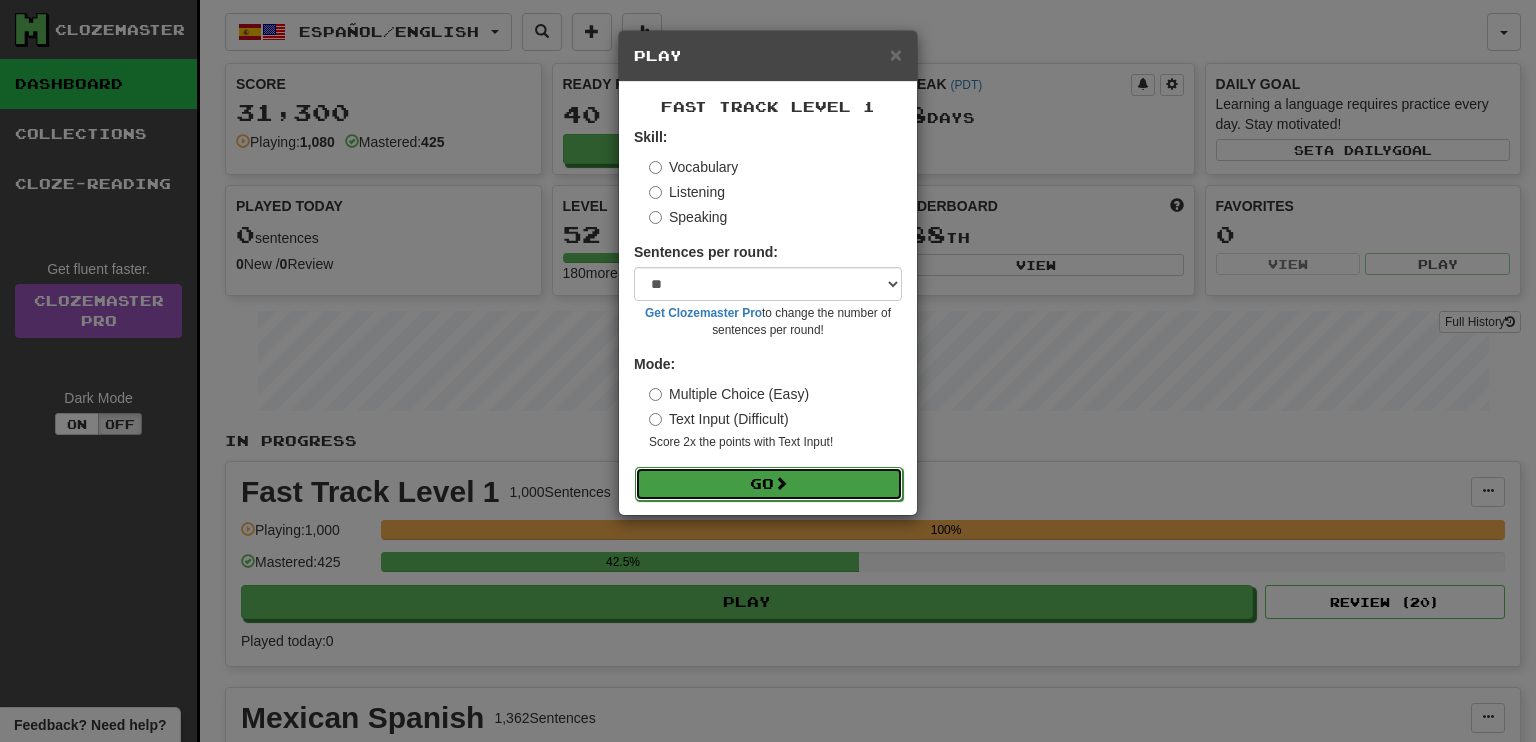 click on "Go" at bounding box center [769, 484] 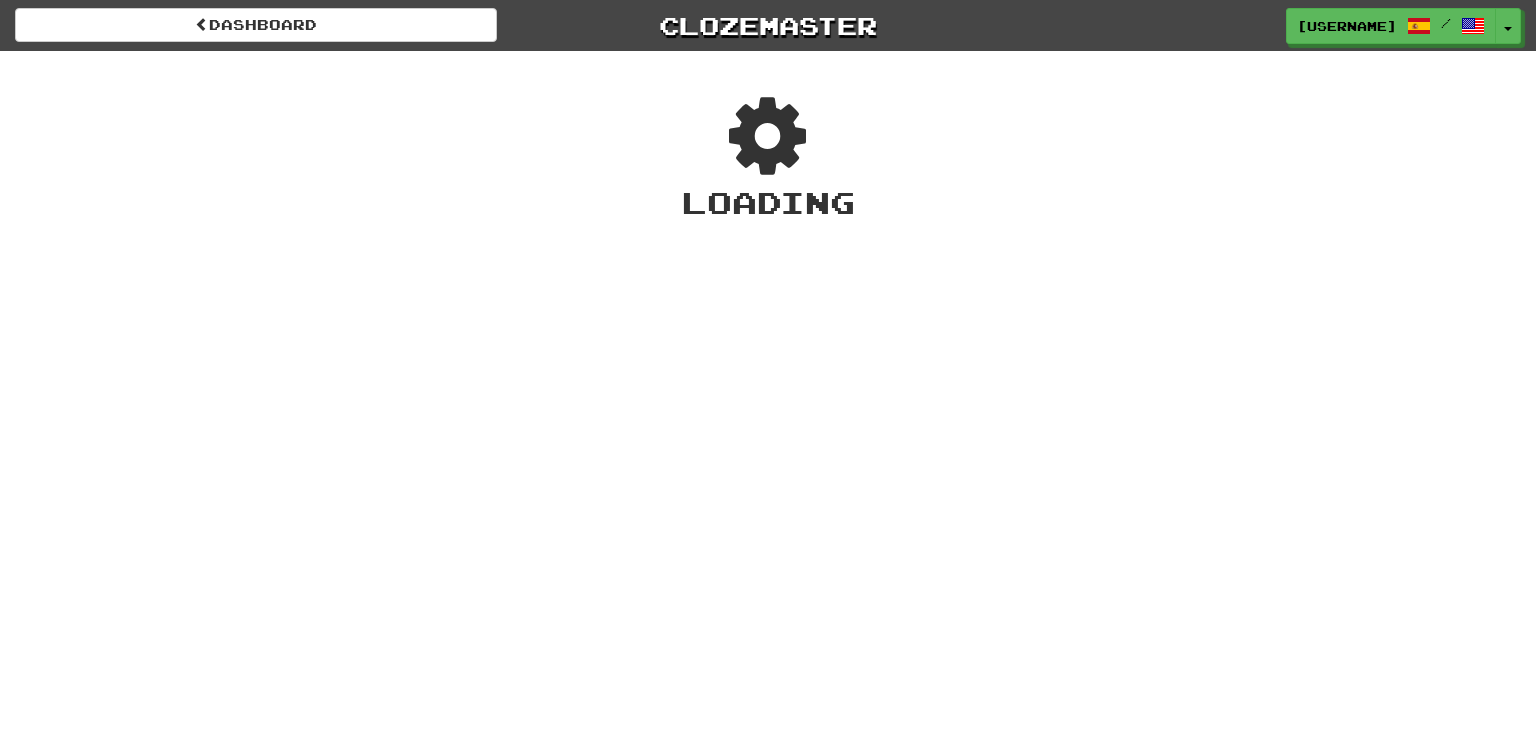 scroll, scrollTop: 0, scrollLeft: 0, axis: both 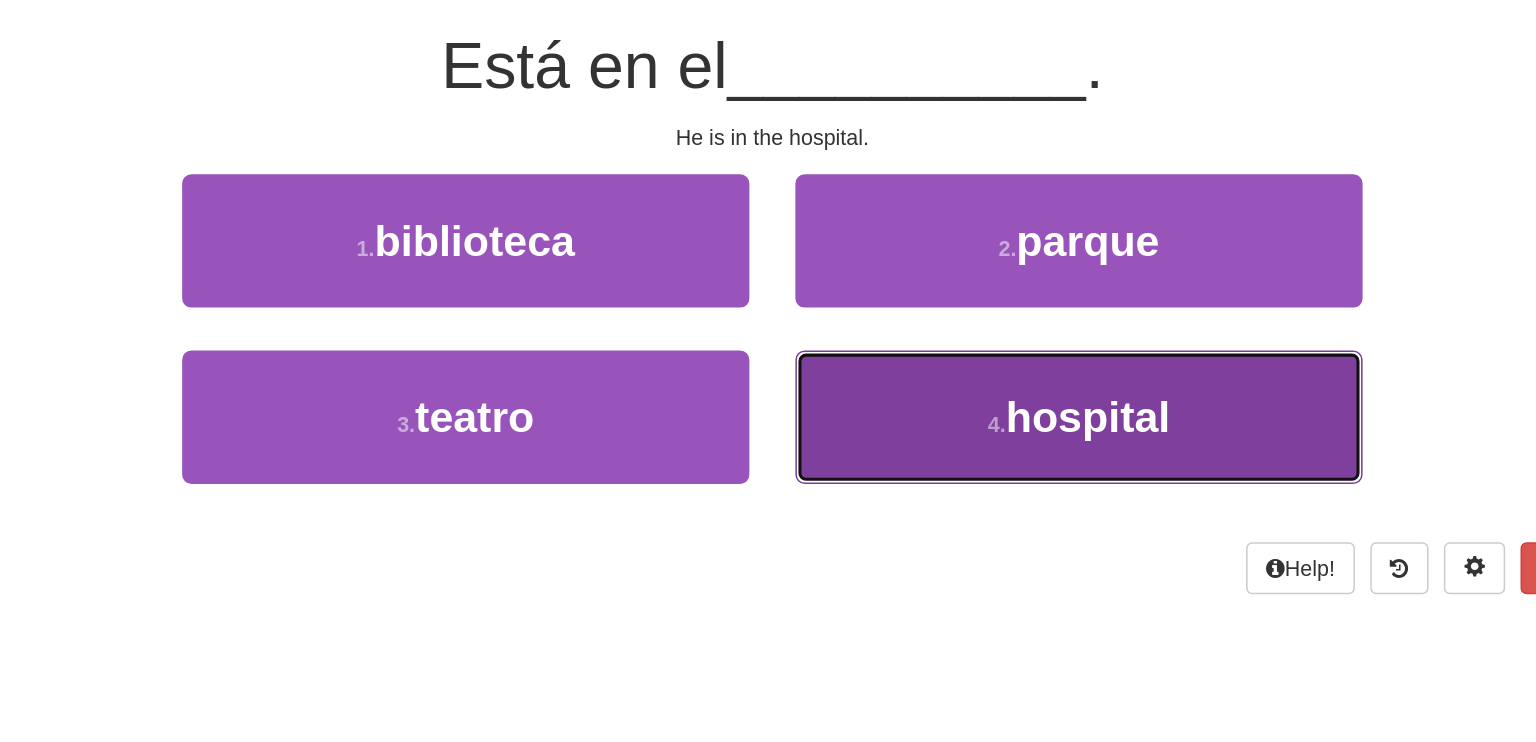 click on "hospital" at bounding box center [973, 453] 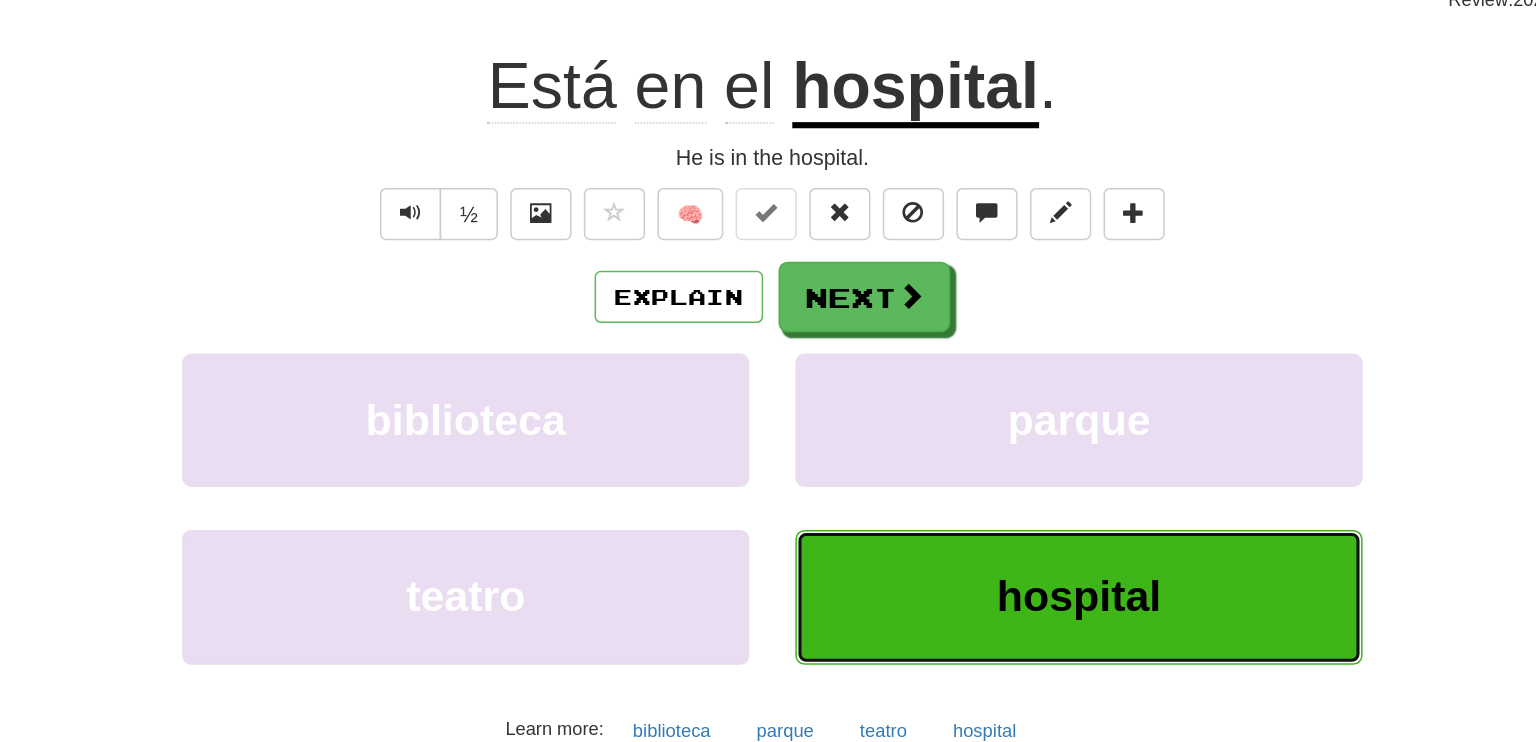 scroll, scrollTop: 13, scrollLeft: 0, axis: vertical 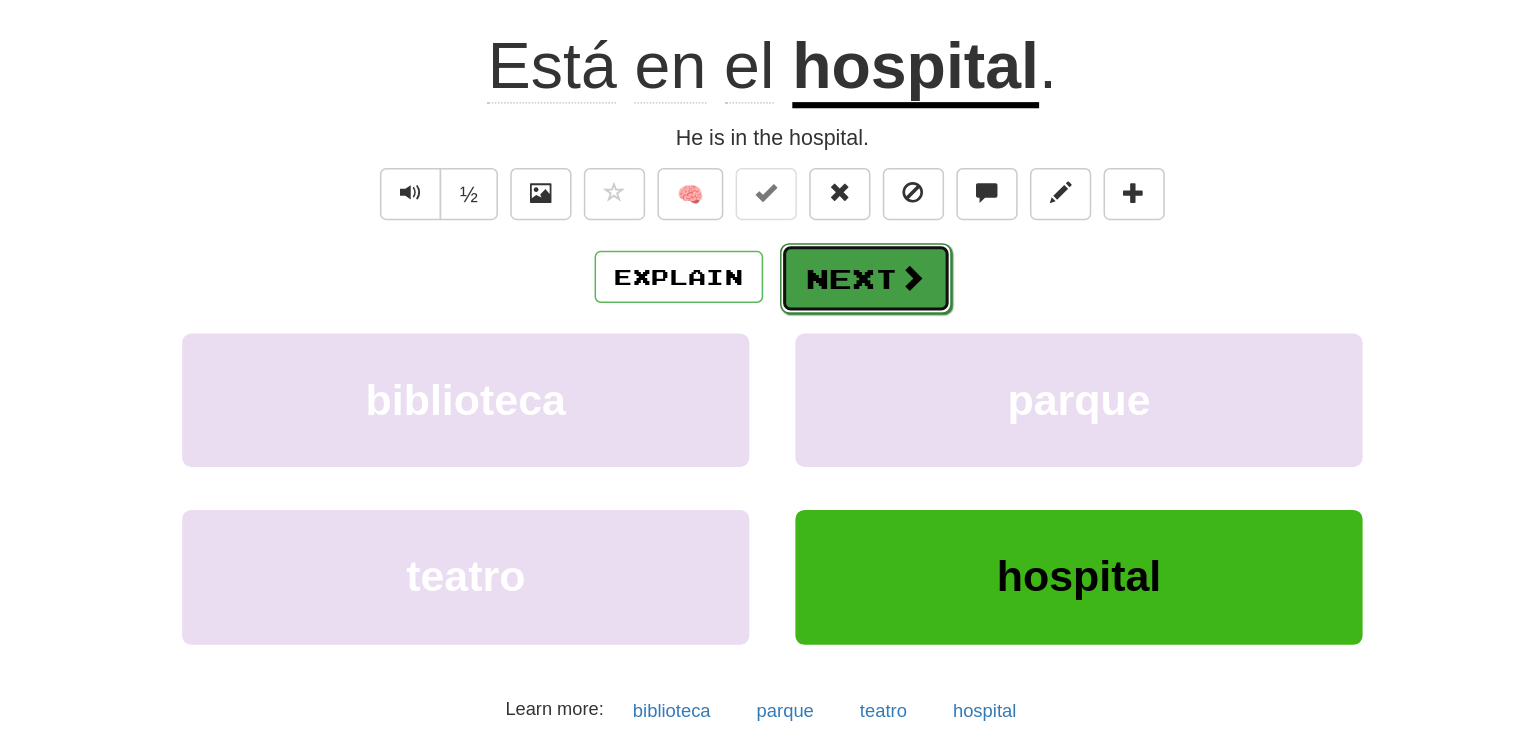 click on "Next" at bounding box center [829, 363] 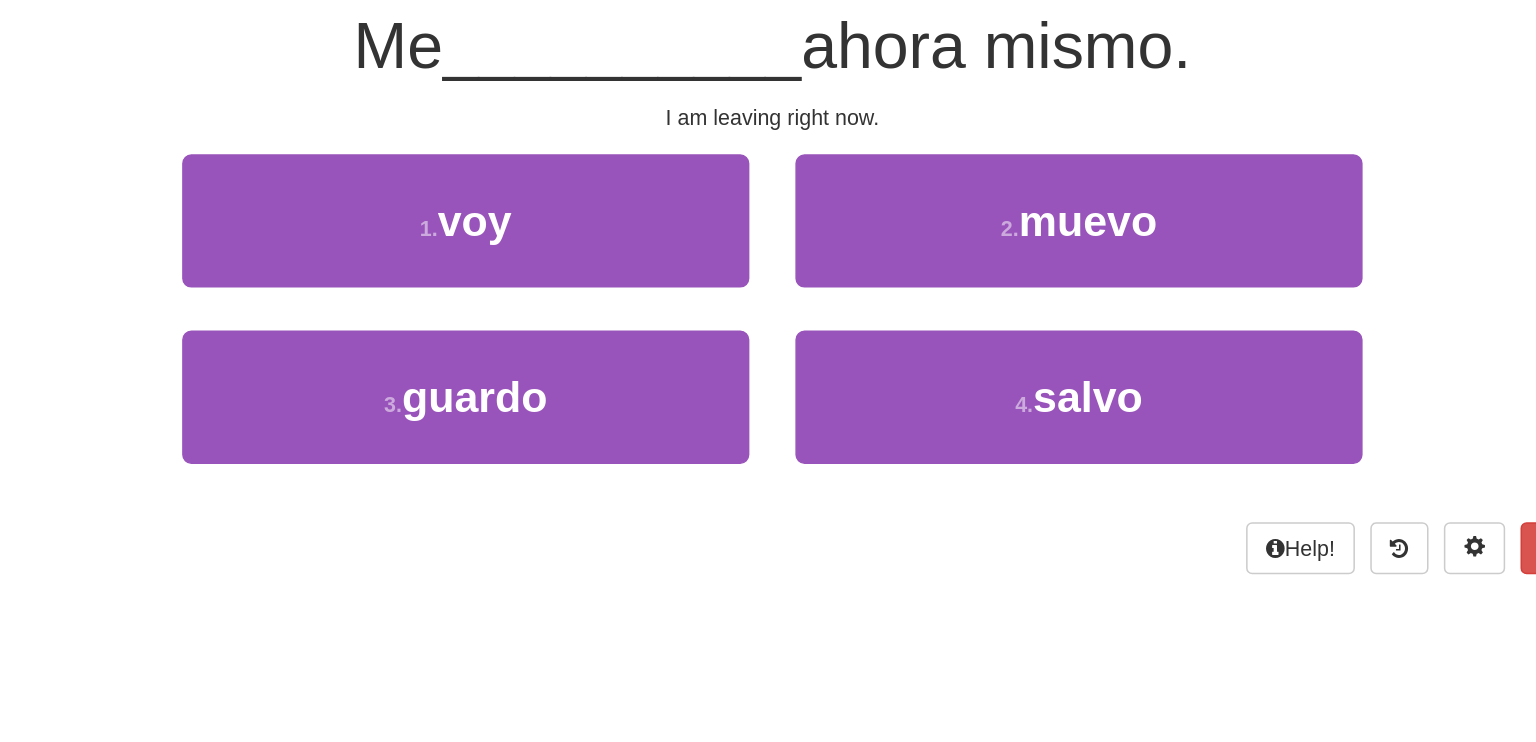 scroll, scrollTop: 0, scrollLeft: 0, axis: both 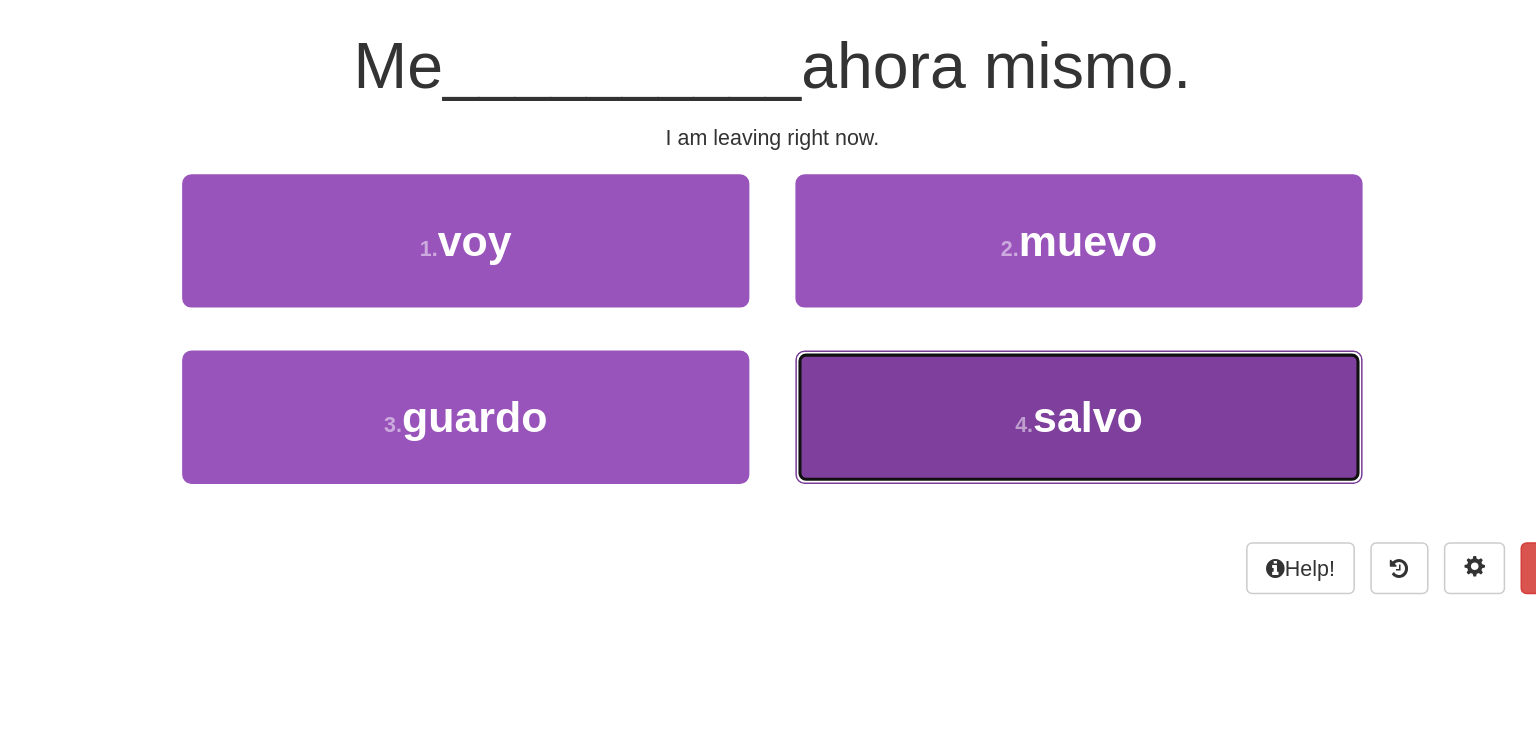 click on "salvo" at bounding box center [974, 453] 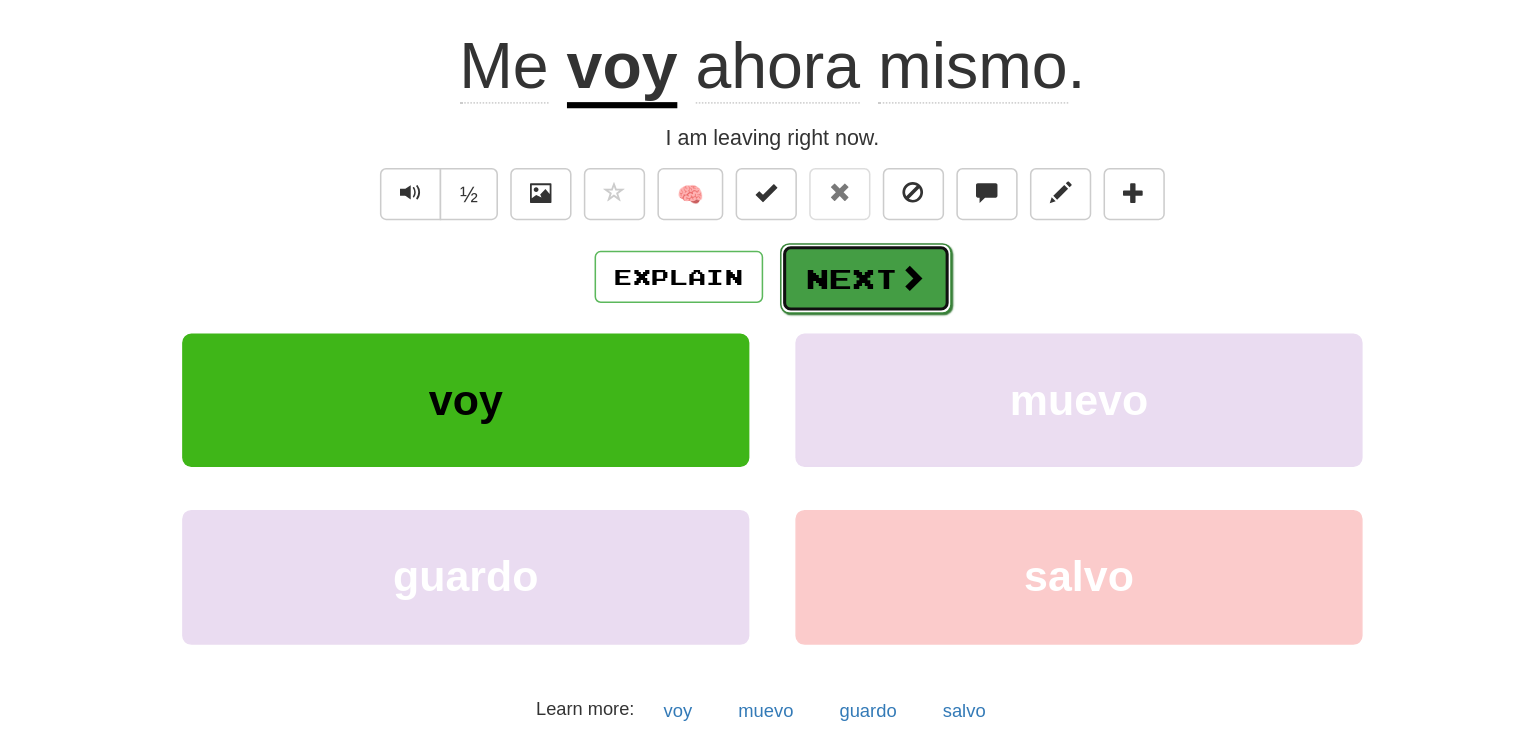 click on "Next" at bounding box center [829, 363] 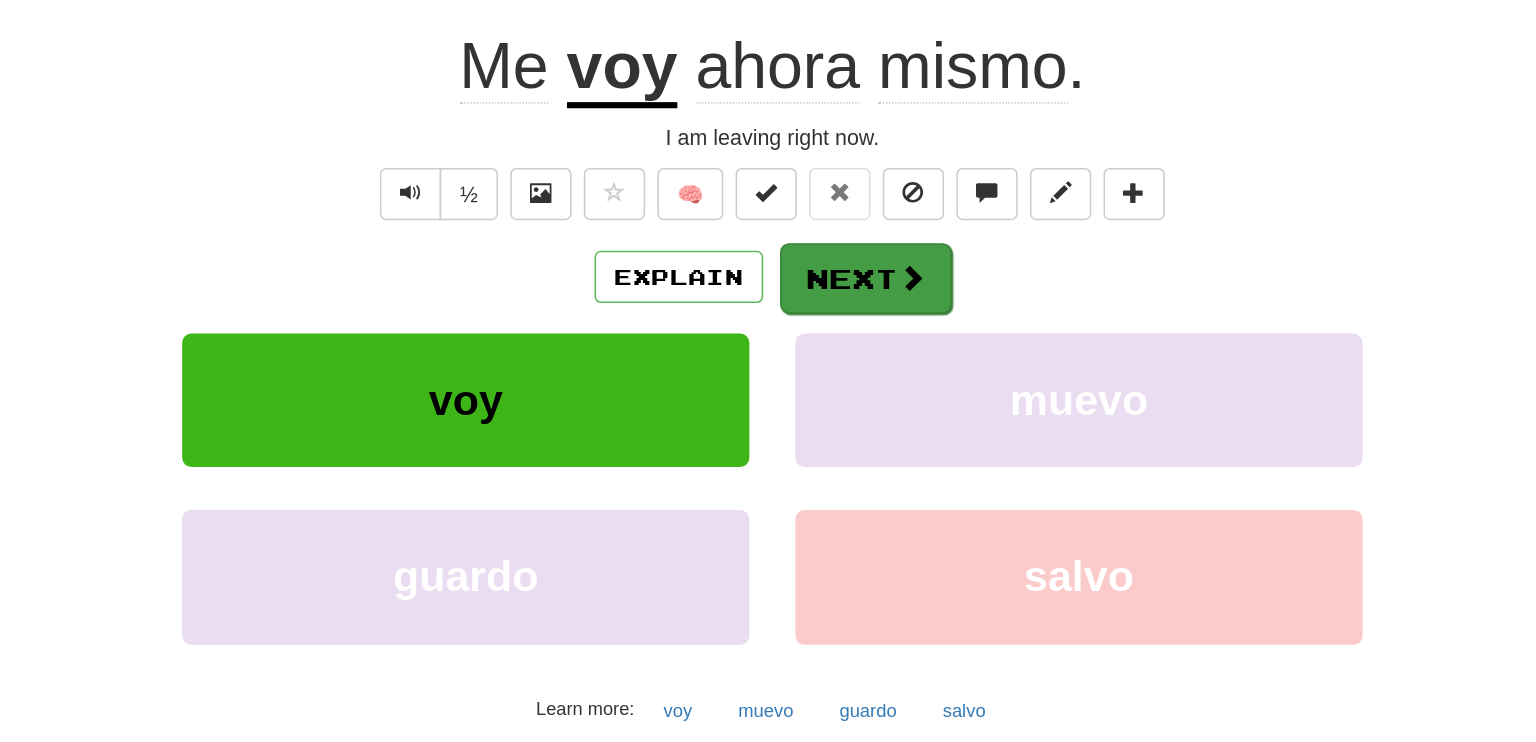 scroll, scrollTop: 0, scrollLeft: 0, axis: both 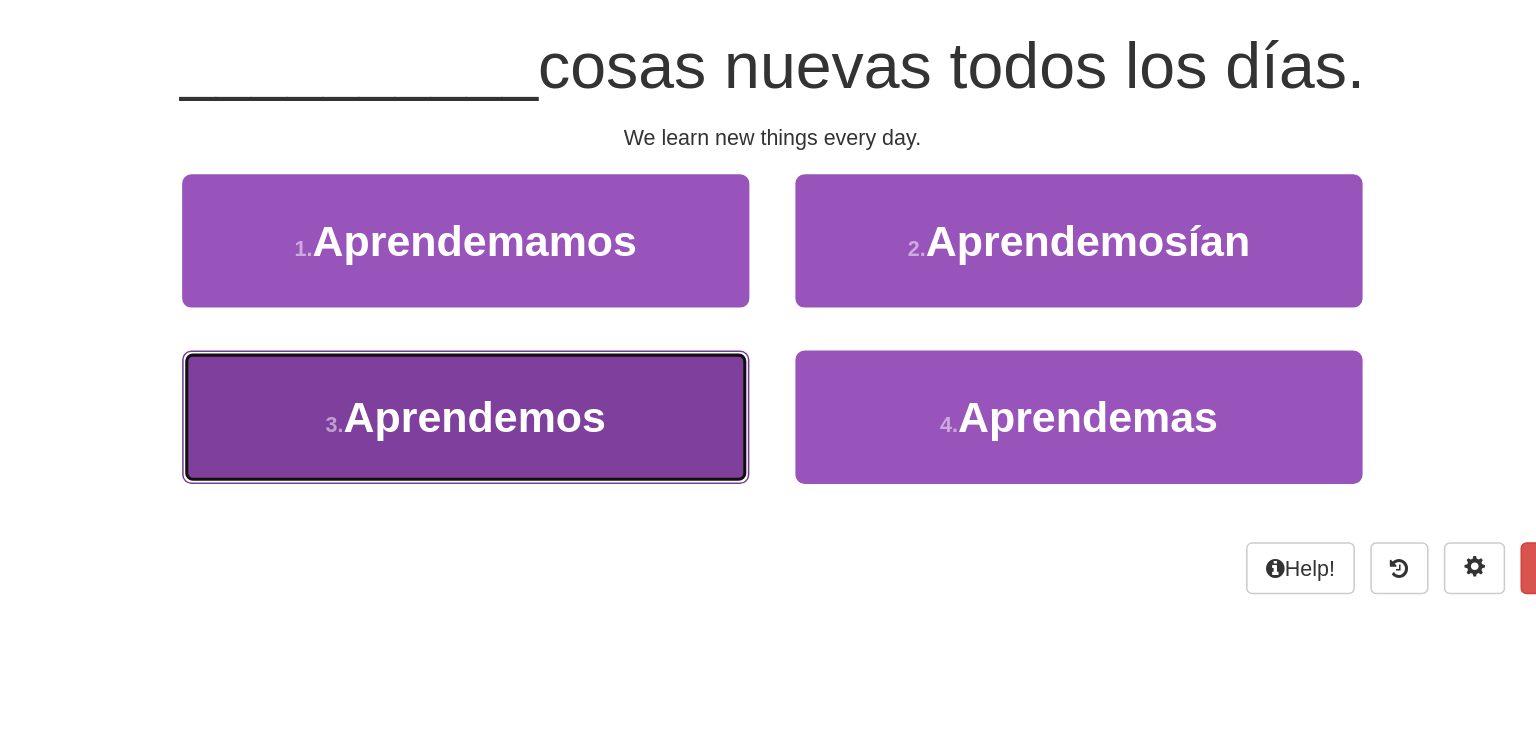 click on "3 . Aprendemos" at bounding box center [568, 453] 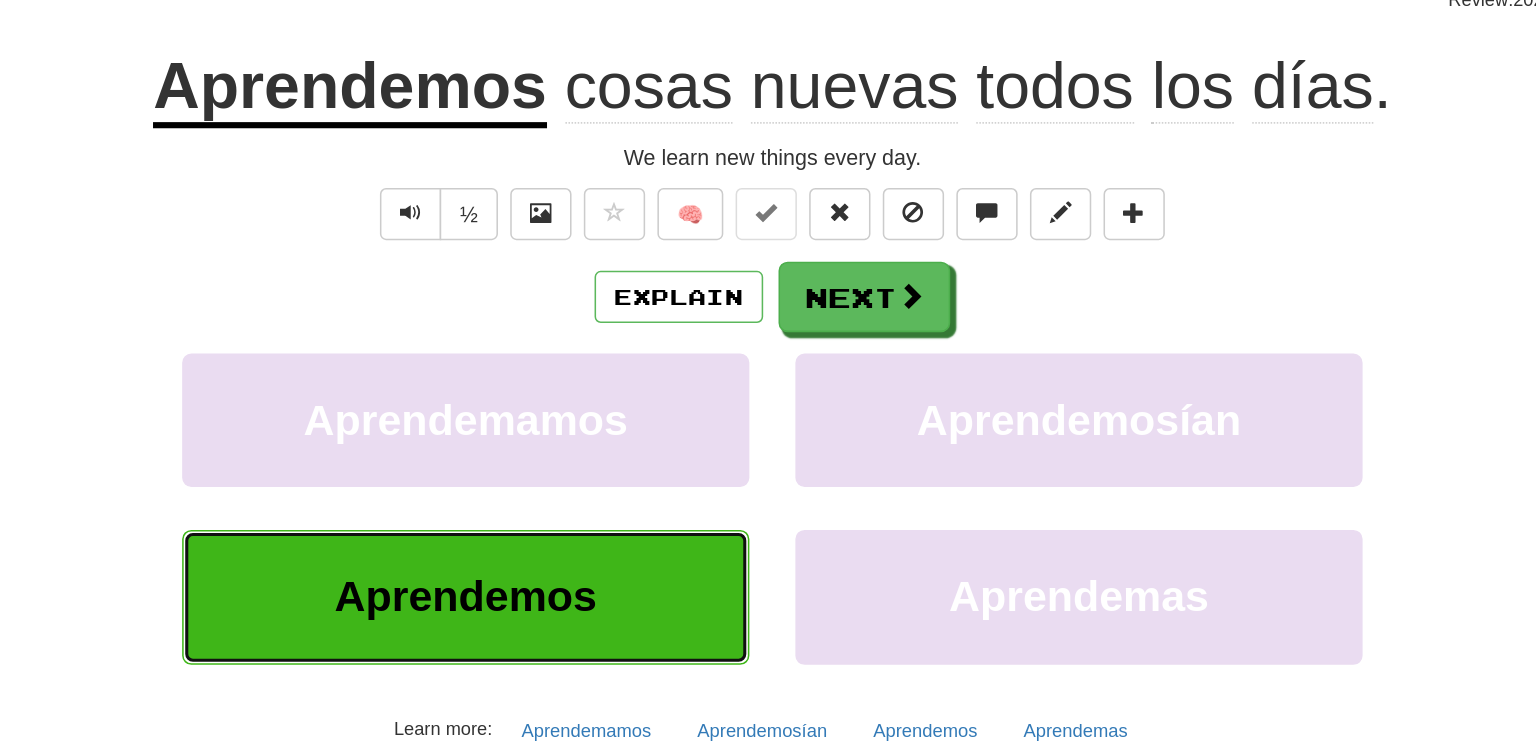scroll, scrollTop: 13, scrollLeft: 0, axis: vertical 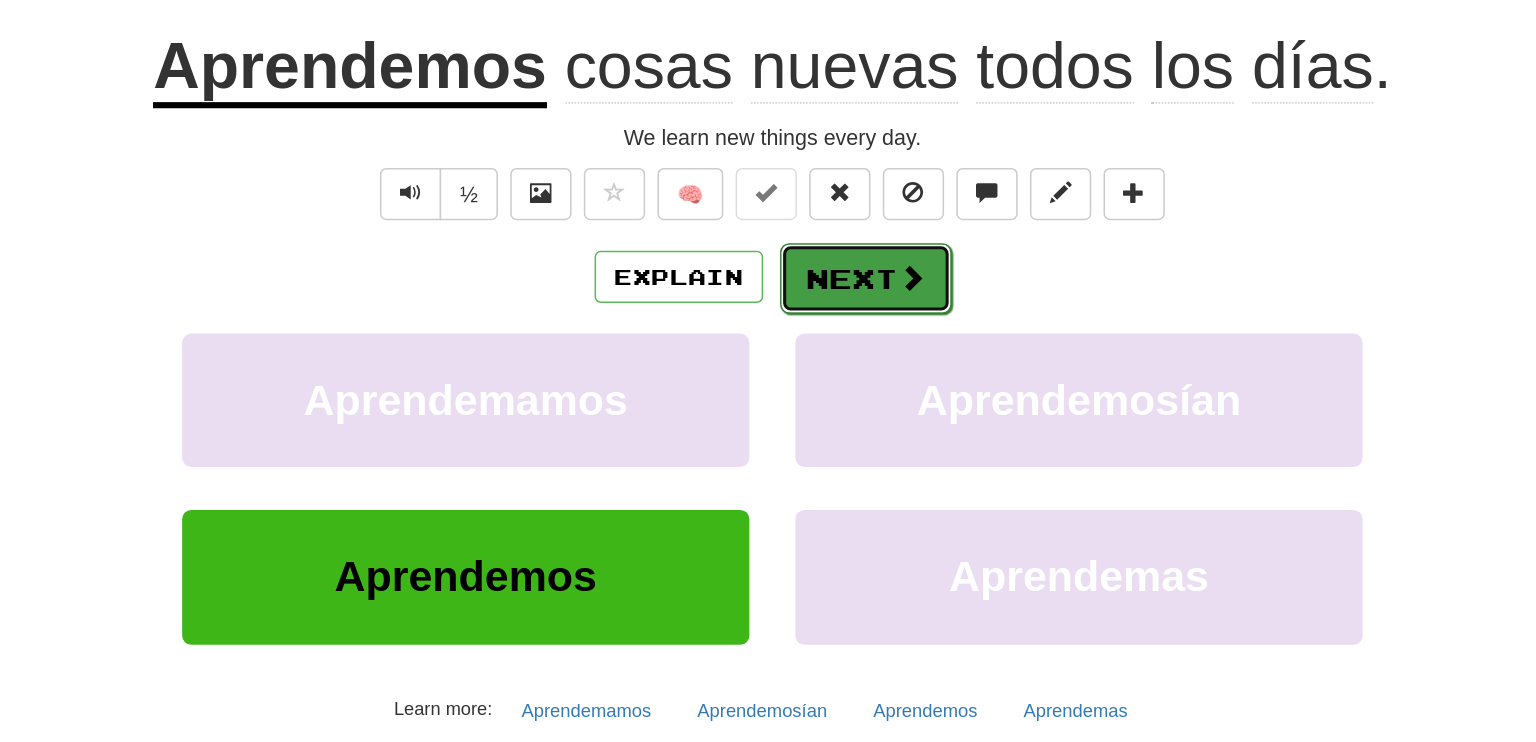 click on "Next" at bounding box center (829, 363) 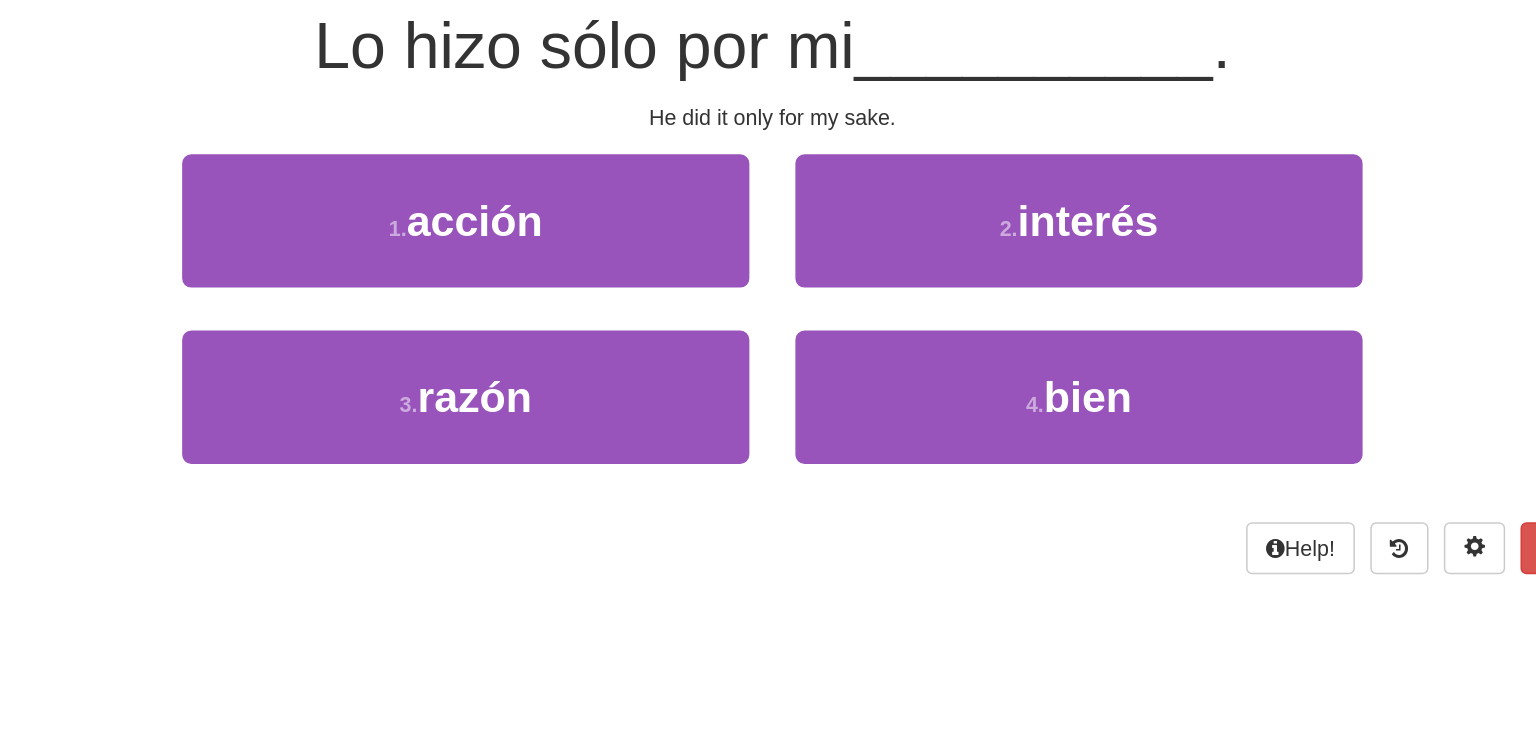 scroll, scrollTop: 0, scrollLeft: 0, axis: both 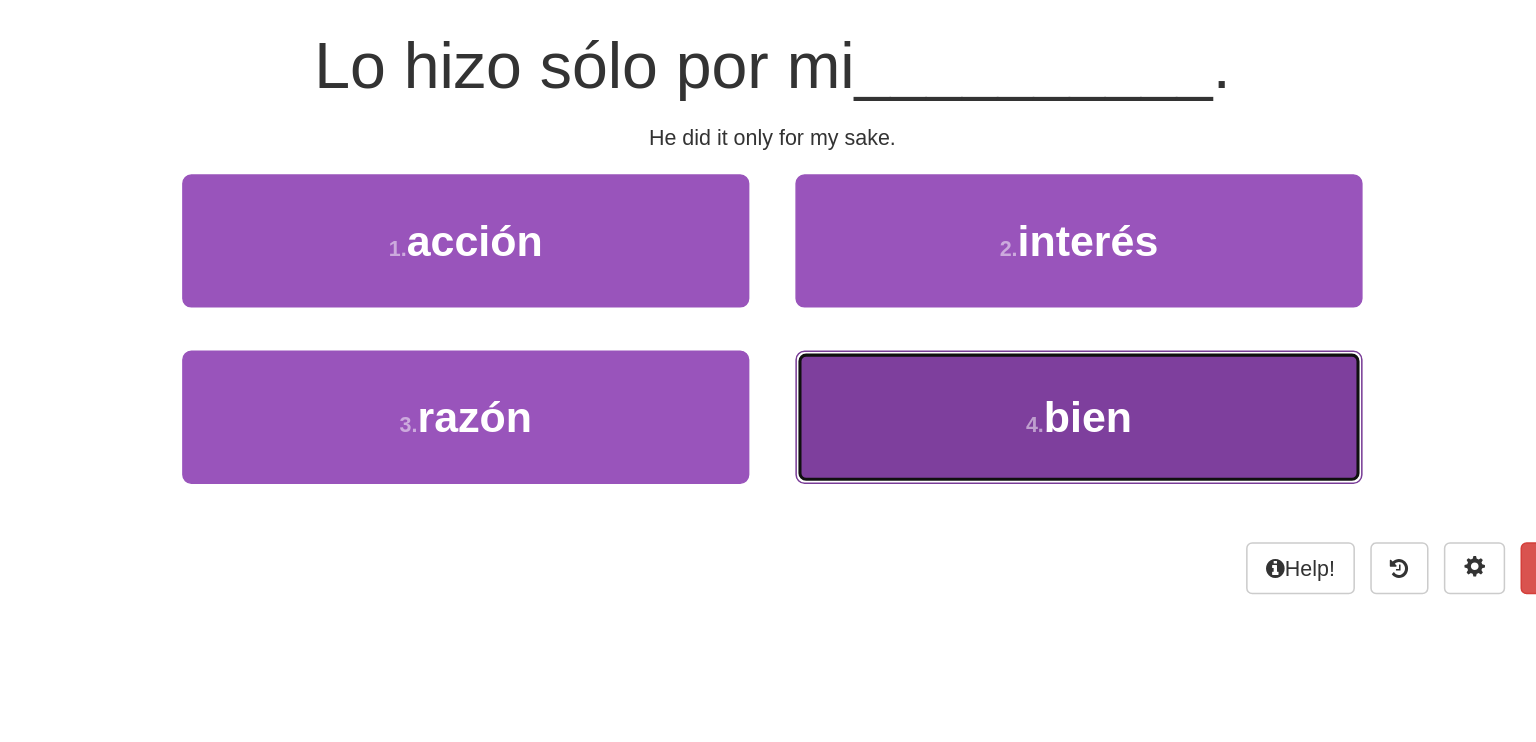 click on "4 .  bien" at bounding box center (968, 453) 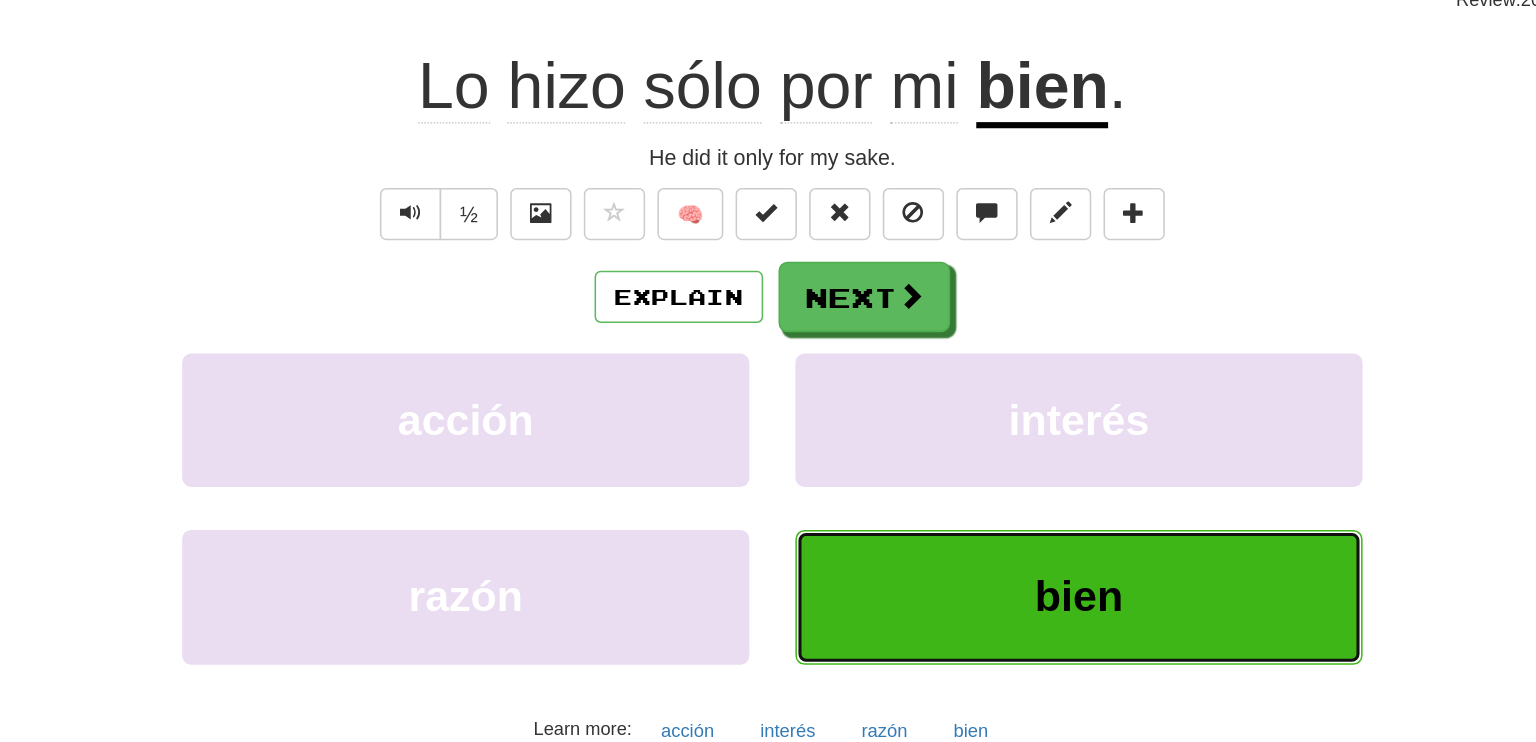 scroll, scrollTop: 13, scrollLeft: 0, axis: vertical 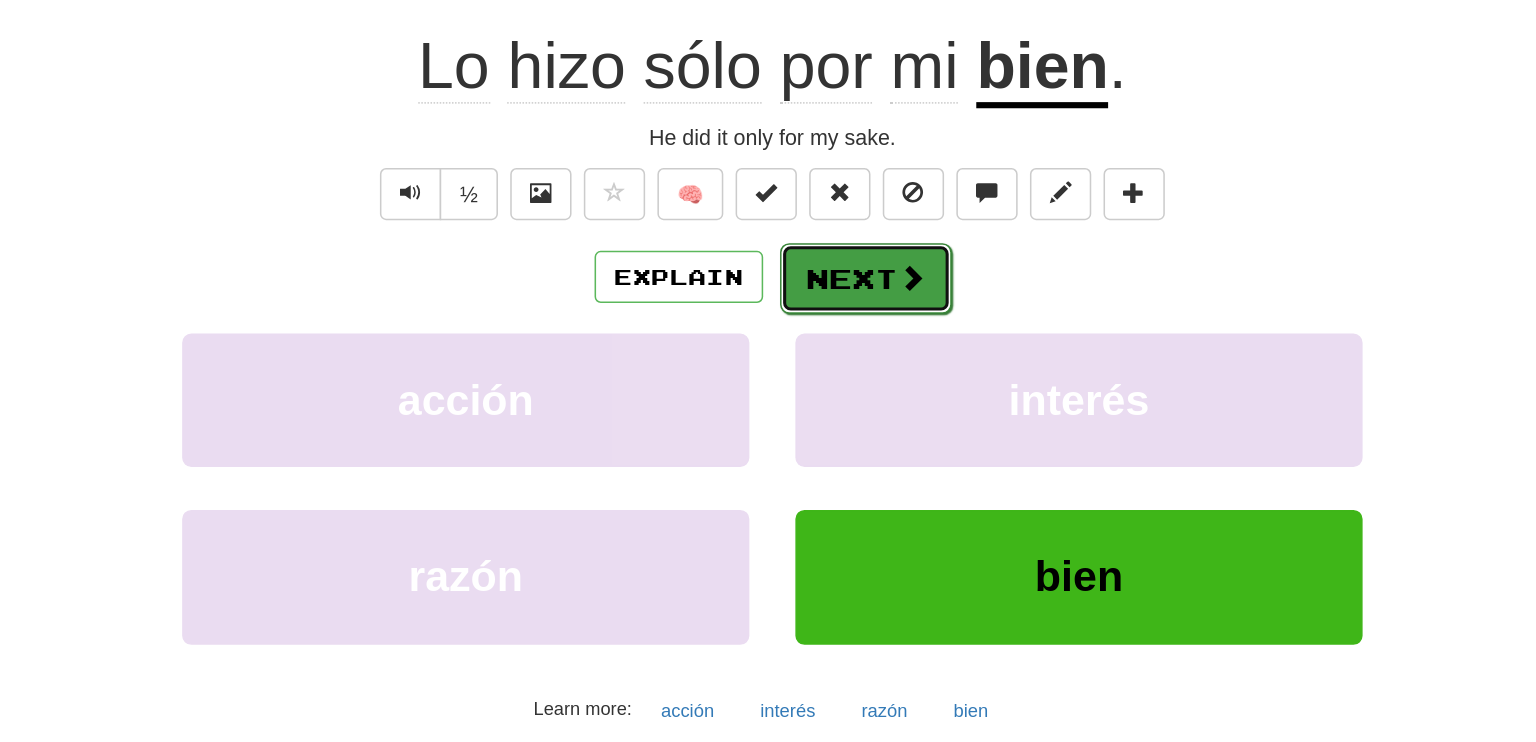 click on "Next" at bounding box center [829, 363] 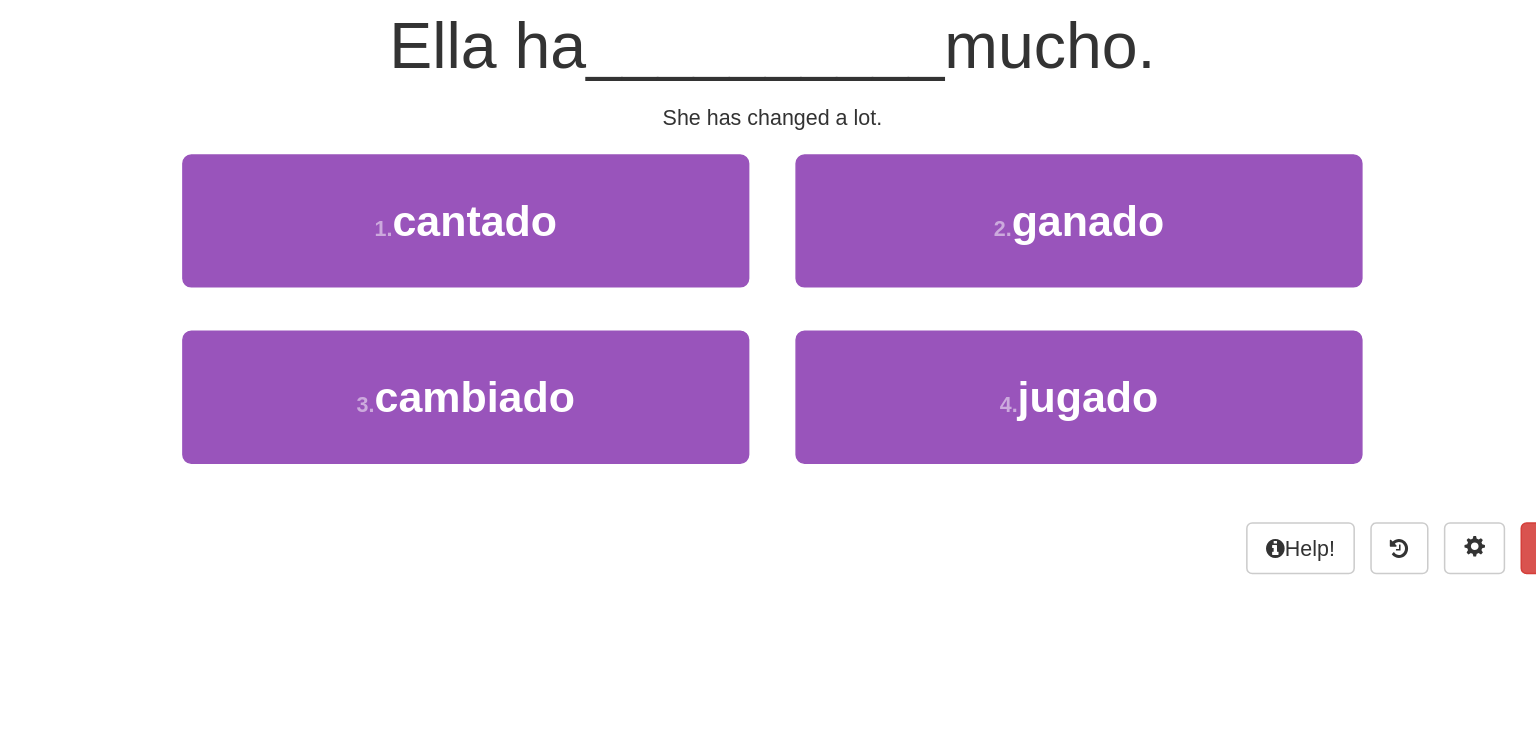 scroll, scrollTop: 0, scrollLeft: 0, axis: both 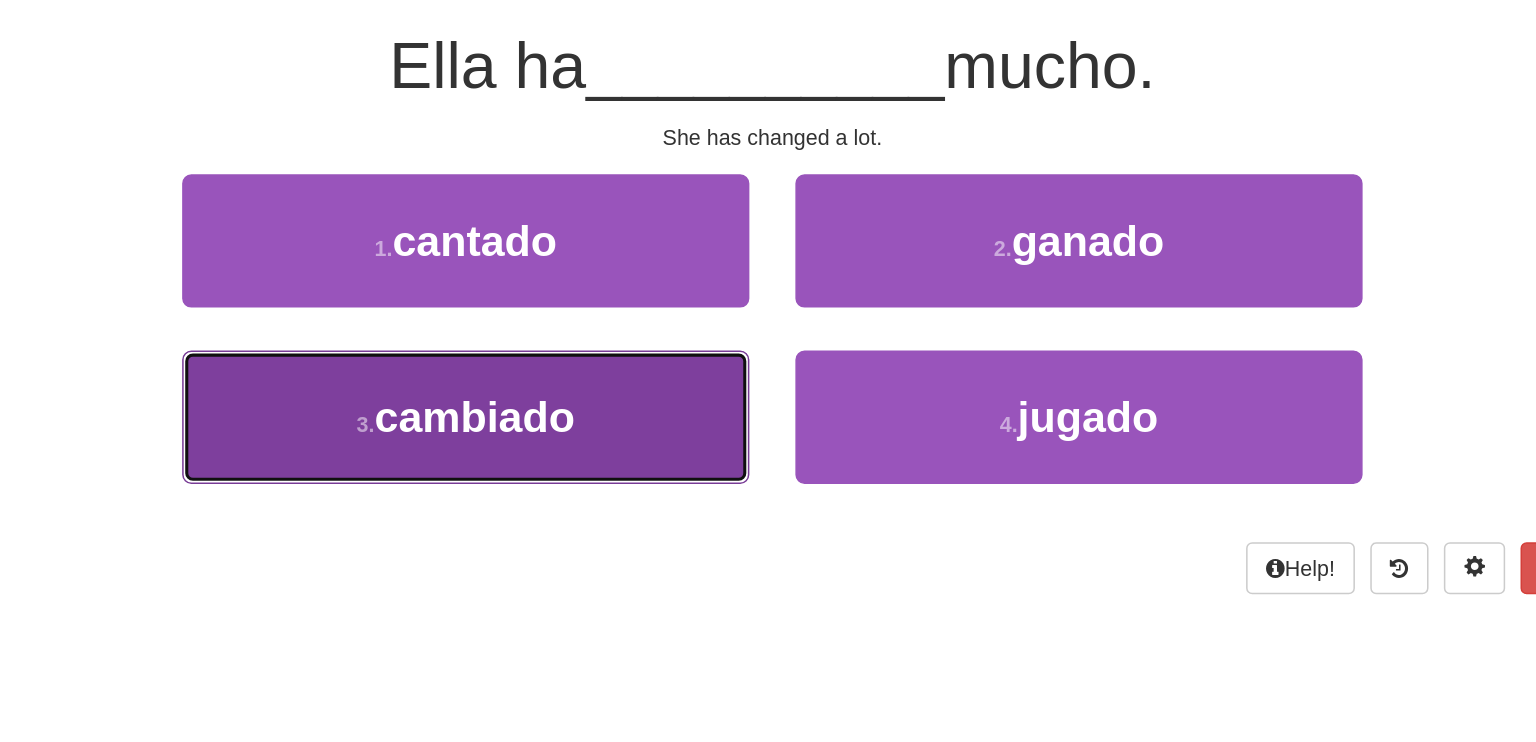 click on "3 . cambiado" at bounding box center (568, 453) 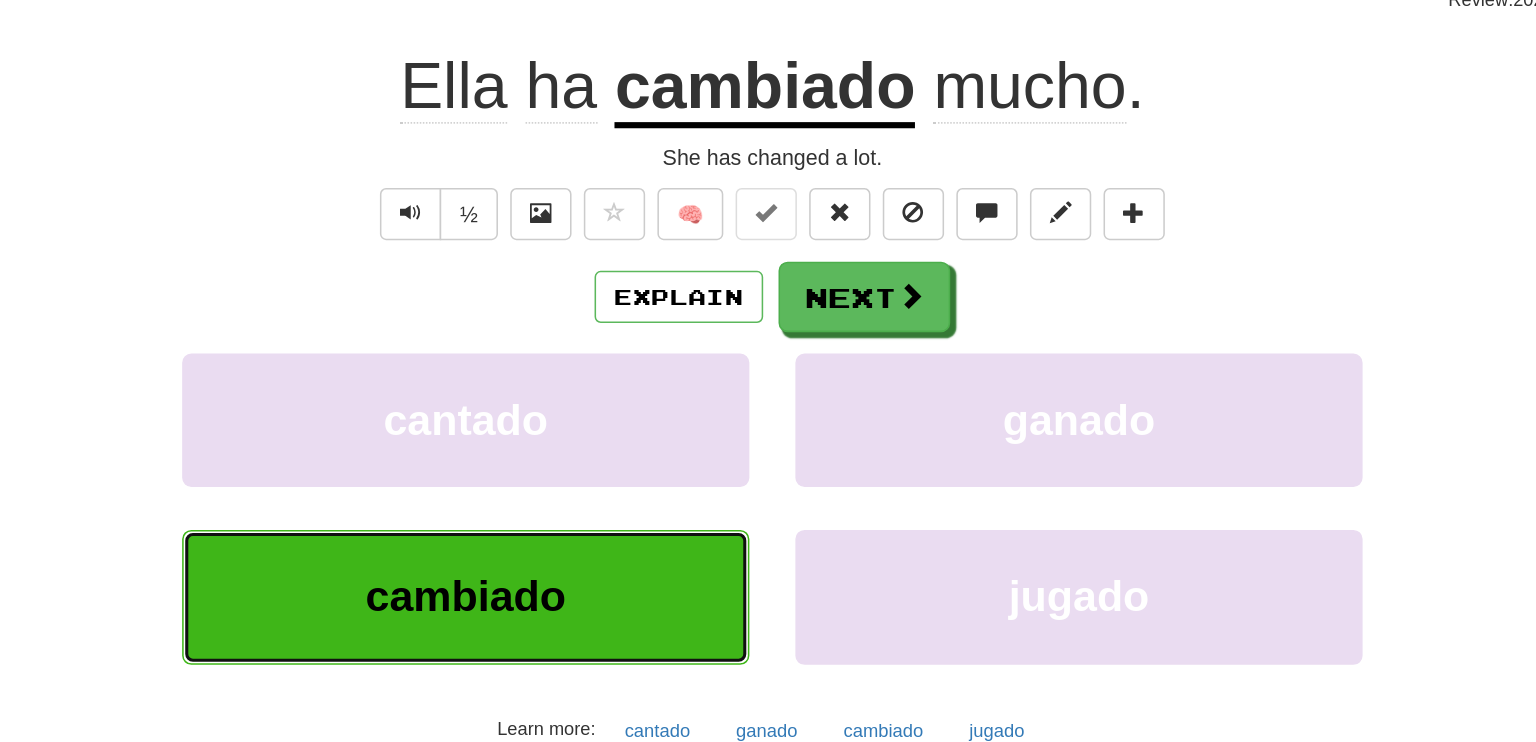 scroll, scrollTop: 13, scrollLeft: 0, axis: vertical 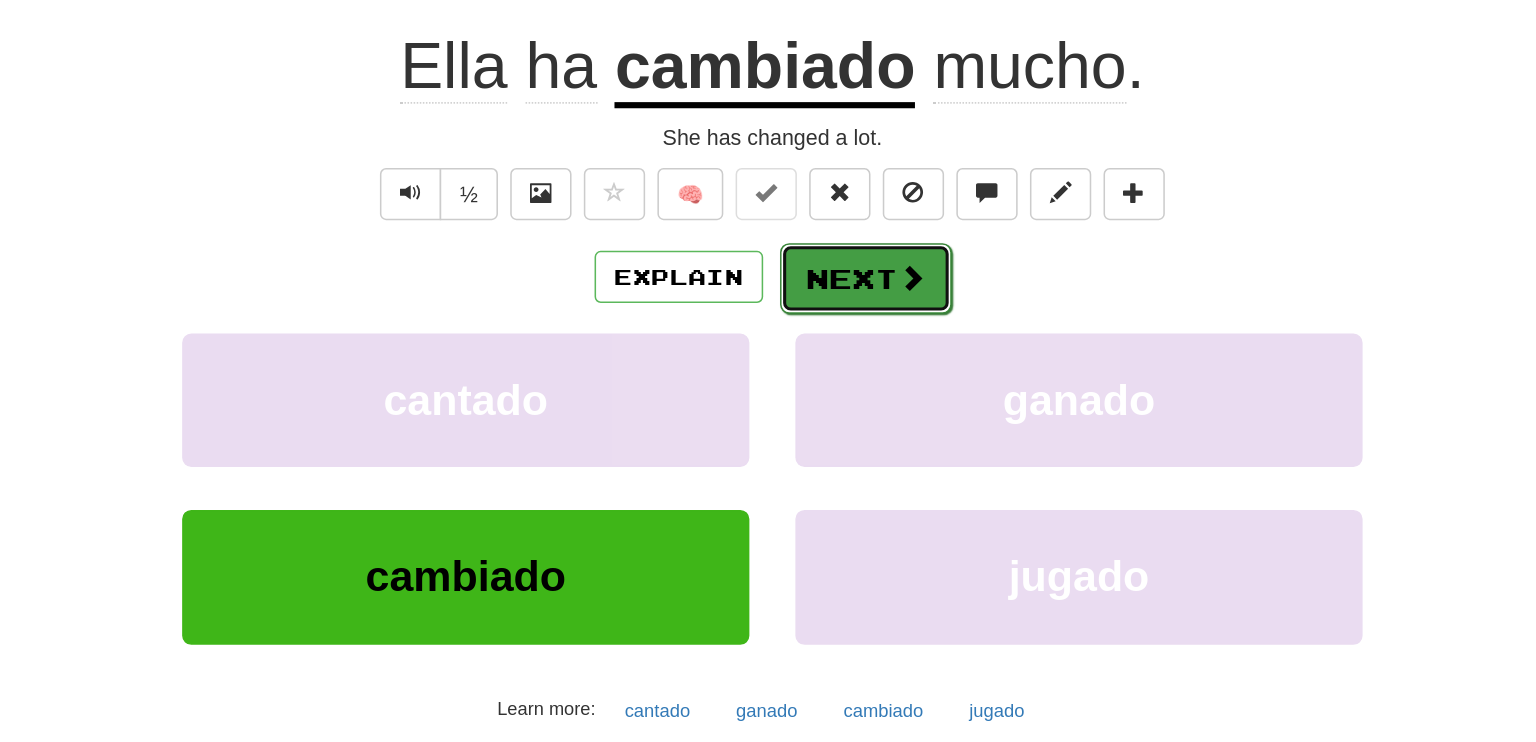 click on "Next" at bounding box center (829, 363) 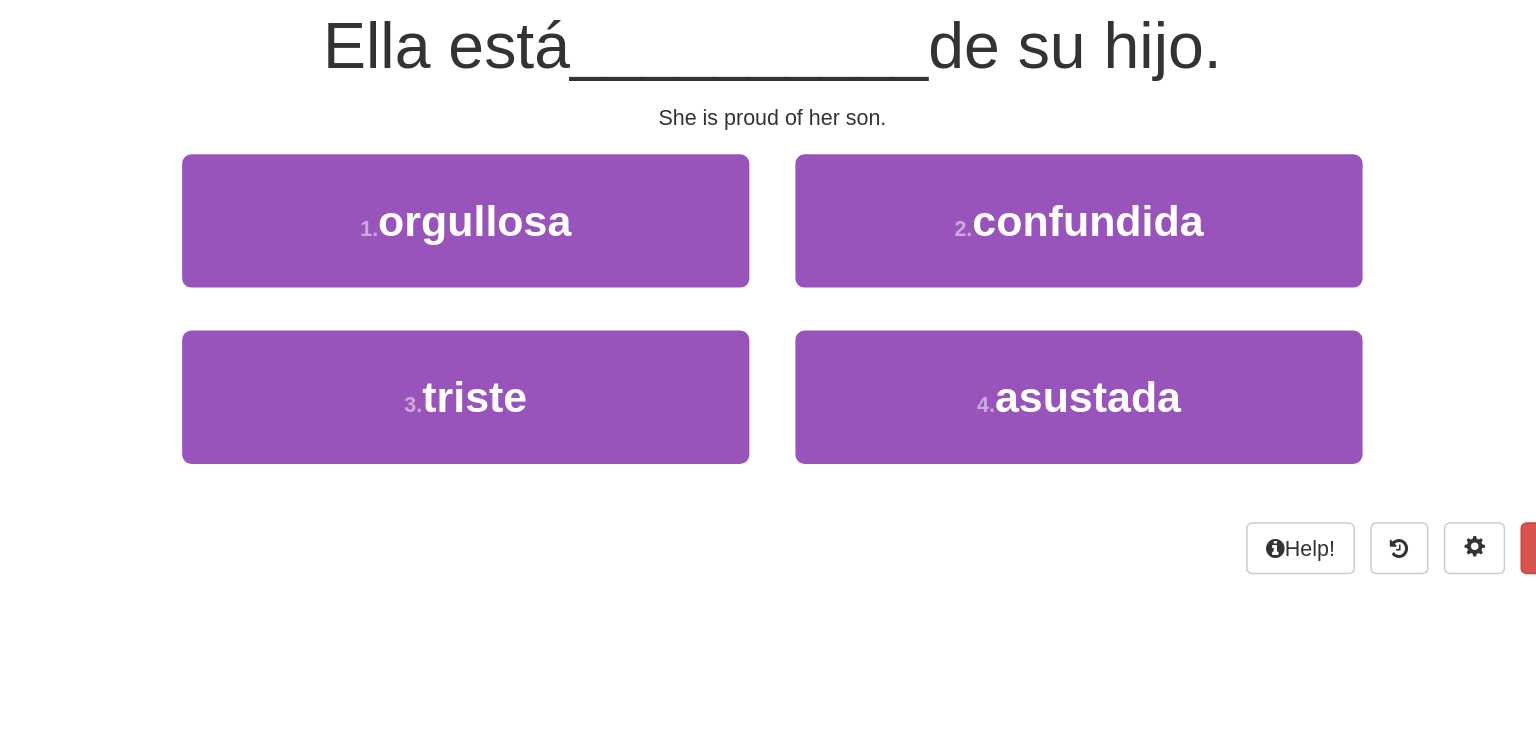 scroll, scrollTop: 0, scrollLeft: 0, axis: both 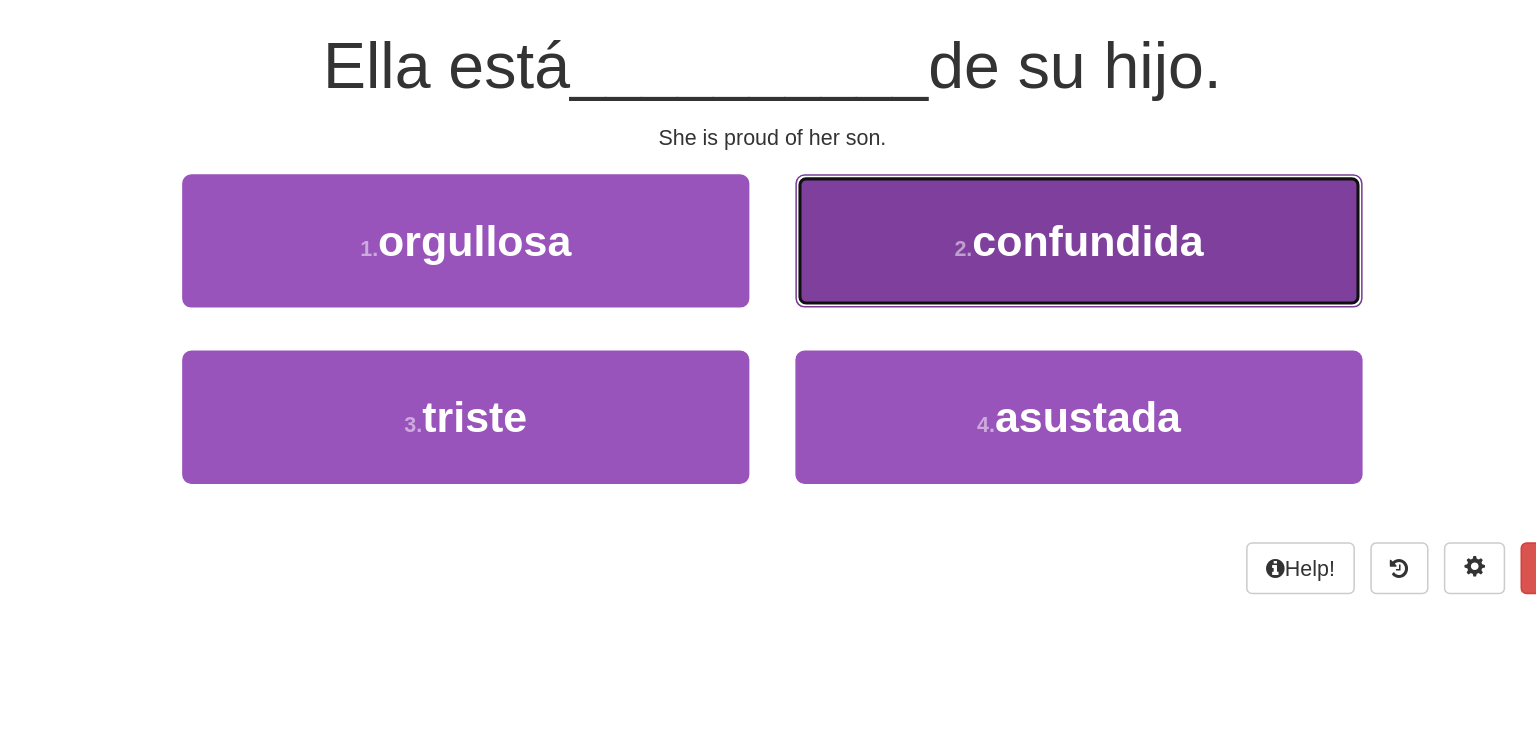 click on "2 ." at bounding box center (893, 343) 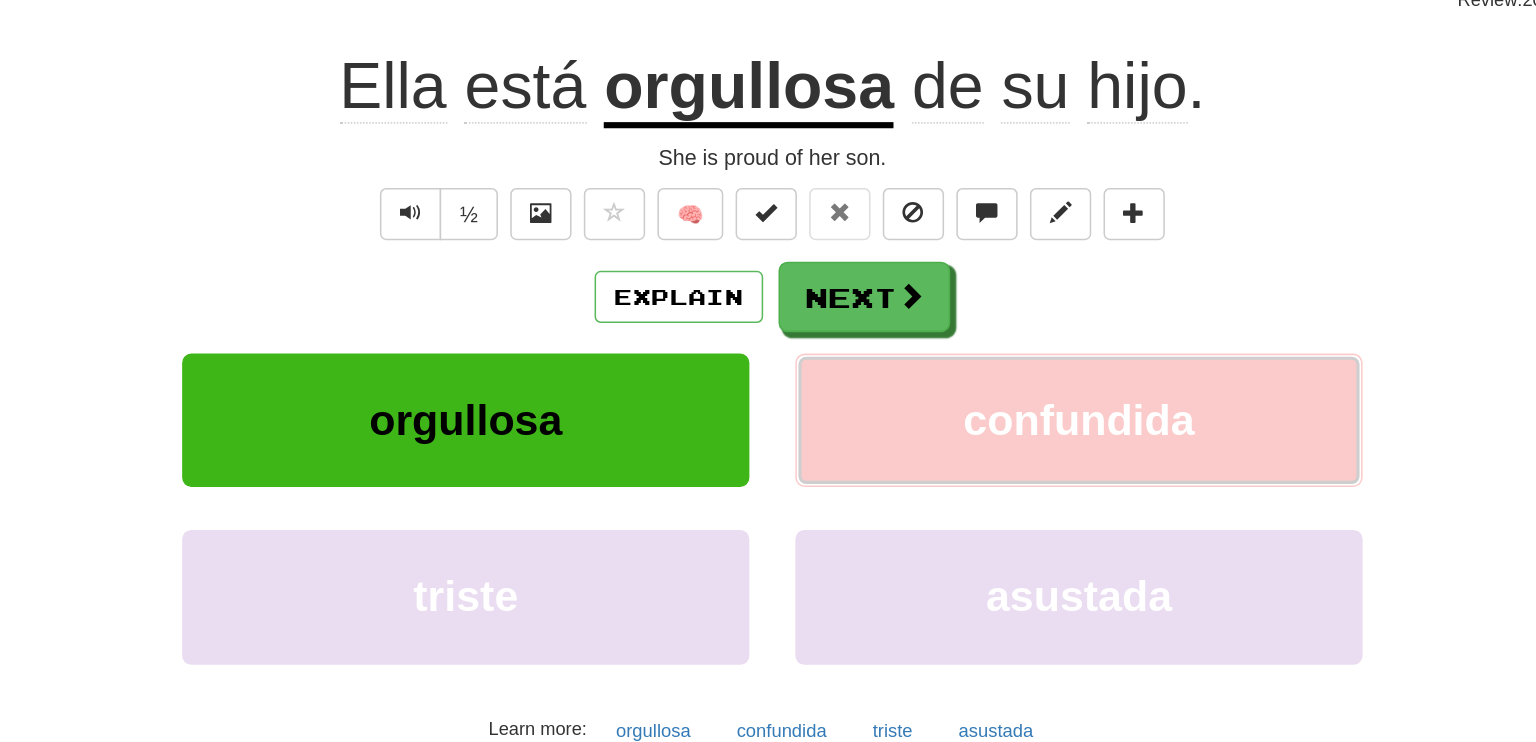 scroll, scrollTop: 13, scrollLeft: 0, axis: vertical 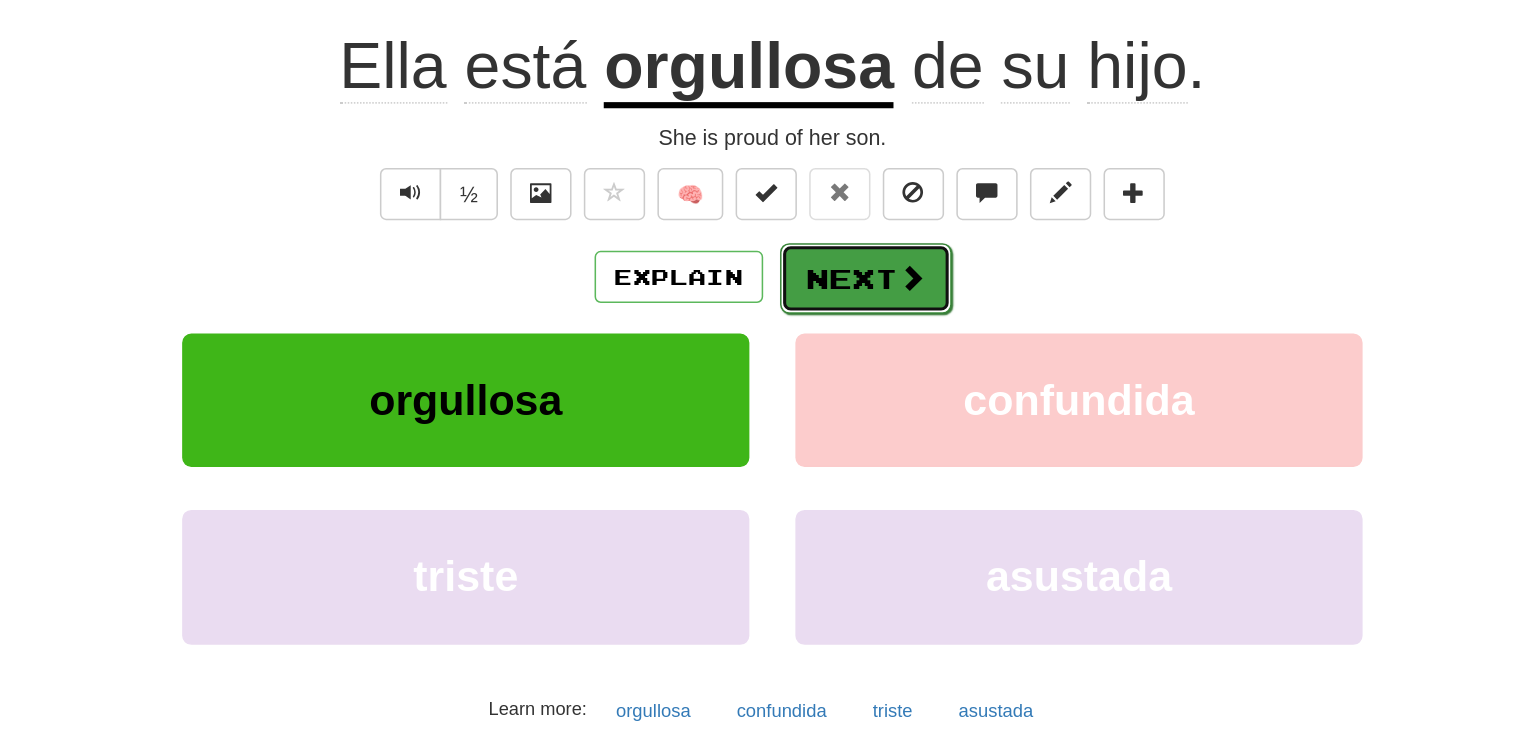 click on "Next" at bounding box center [829, 363] 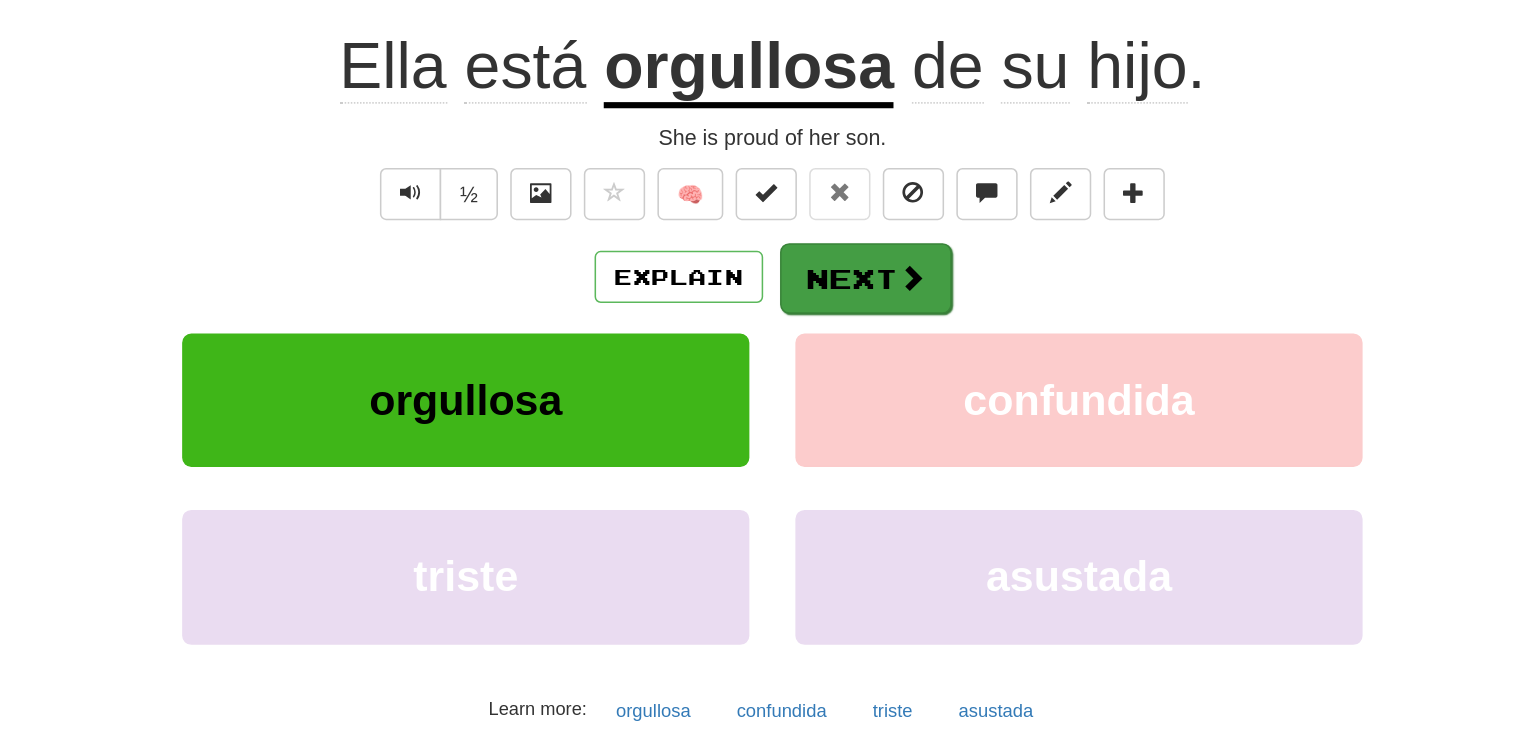 scroll, scrollTop: 0, scrollLeft: 0, axis: both 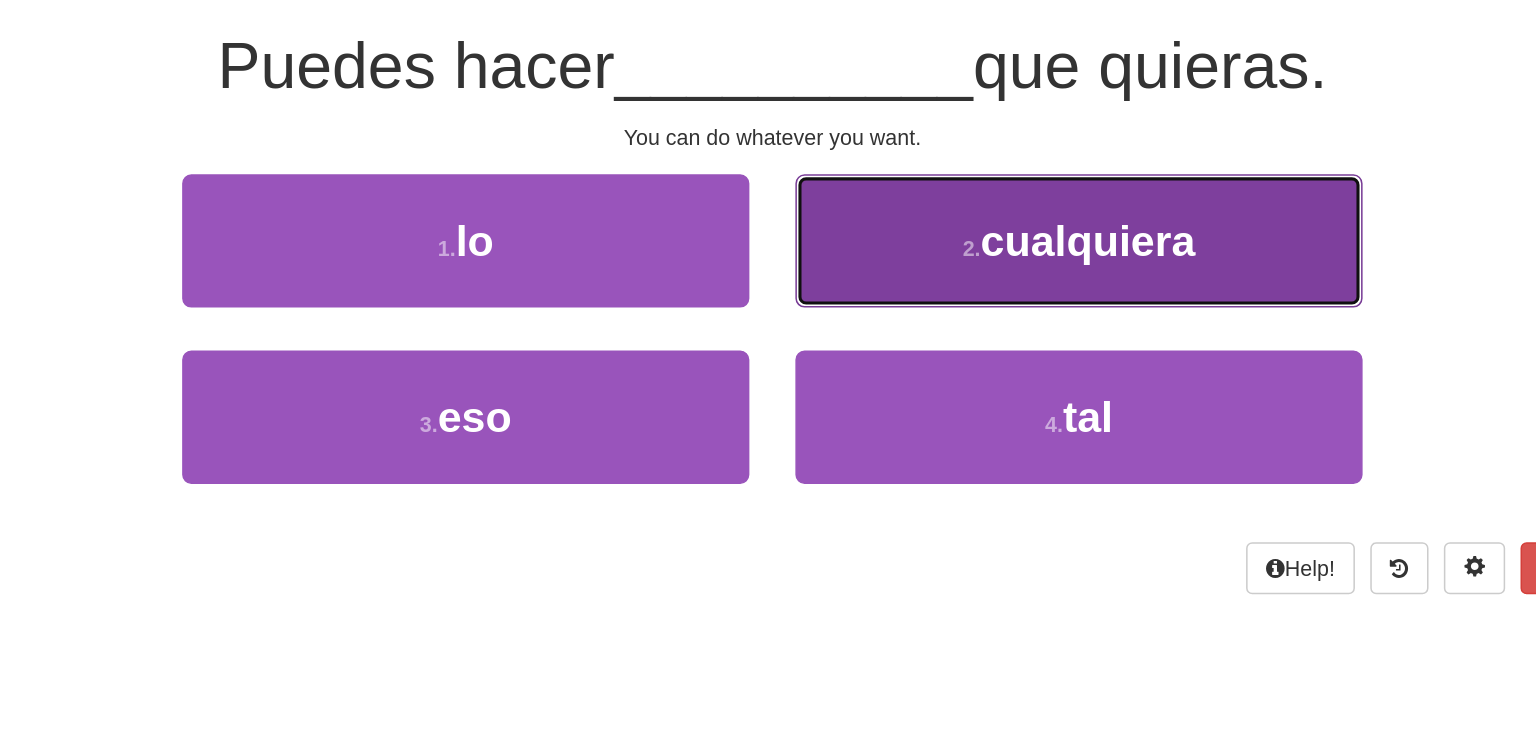 click on "cualquiera" at bounding box center (974, 338) 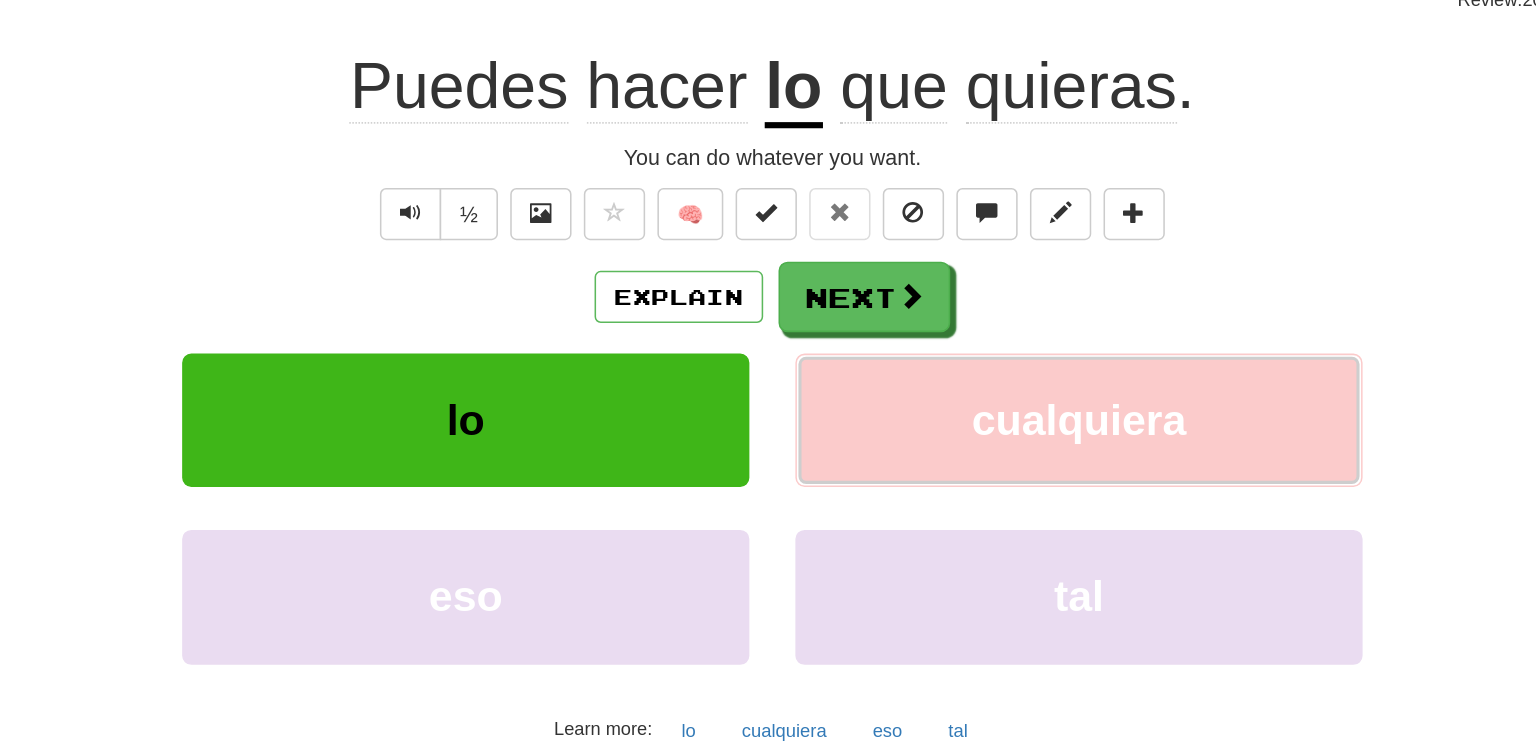 scroll, scrollTop: 13, scrollLeft: 0, axis: vertical 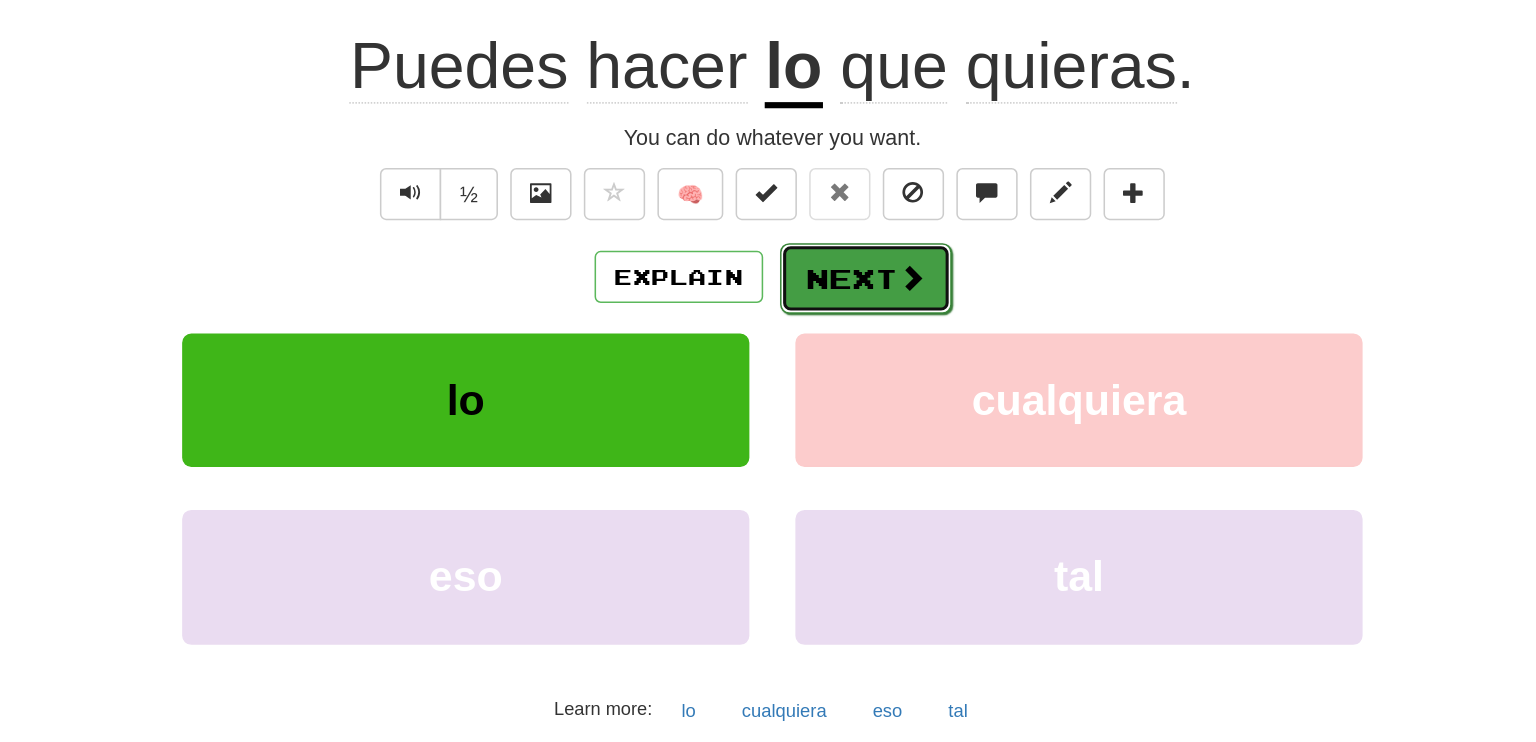 click at bounding box center (859, 362) 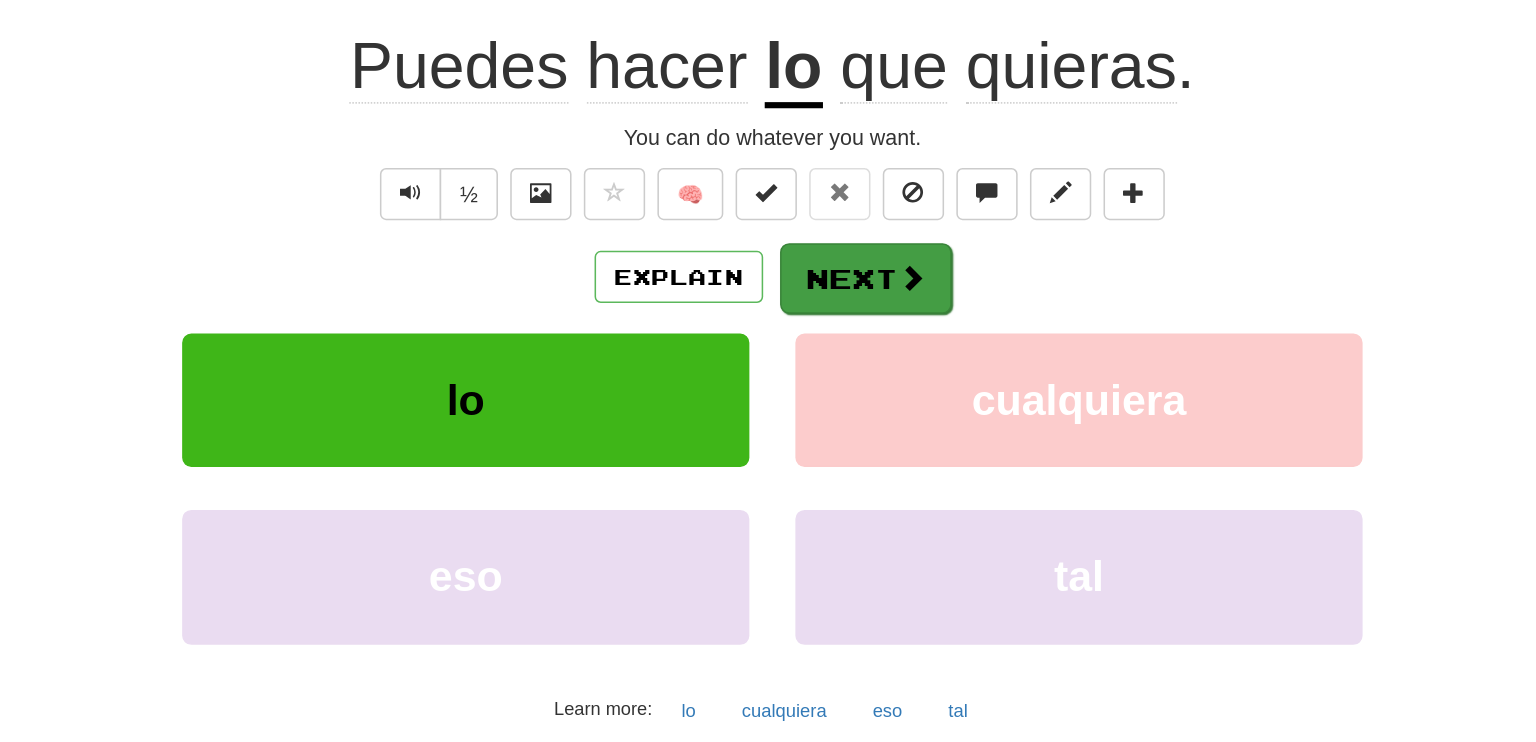 scroll, scrollTop: 0, scrollLeft: 0, axis: both 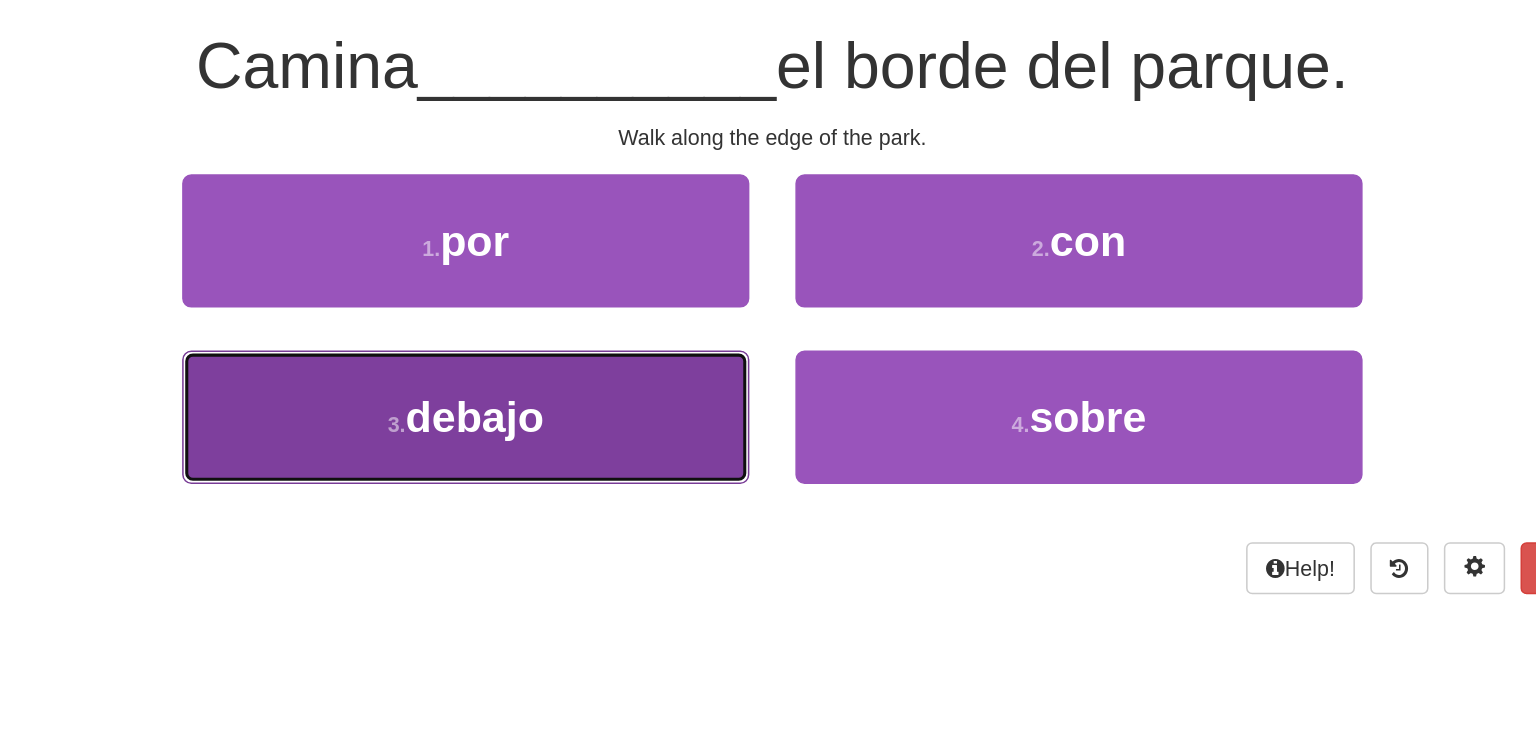 click on "3 .  debajo" at bounding box center (568, 453) 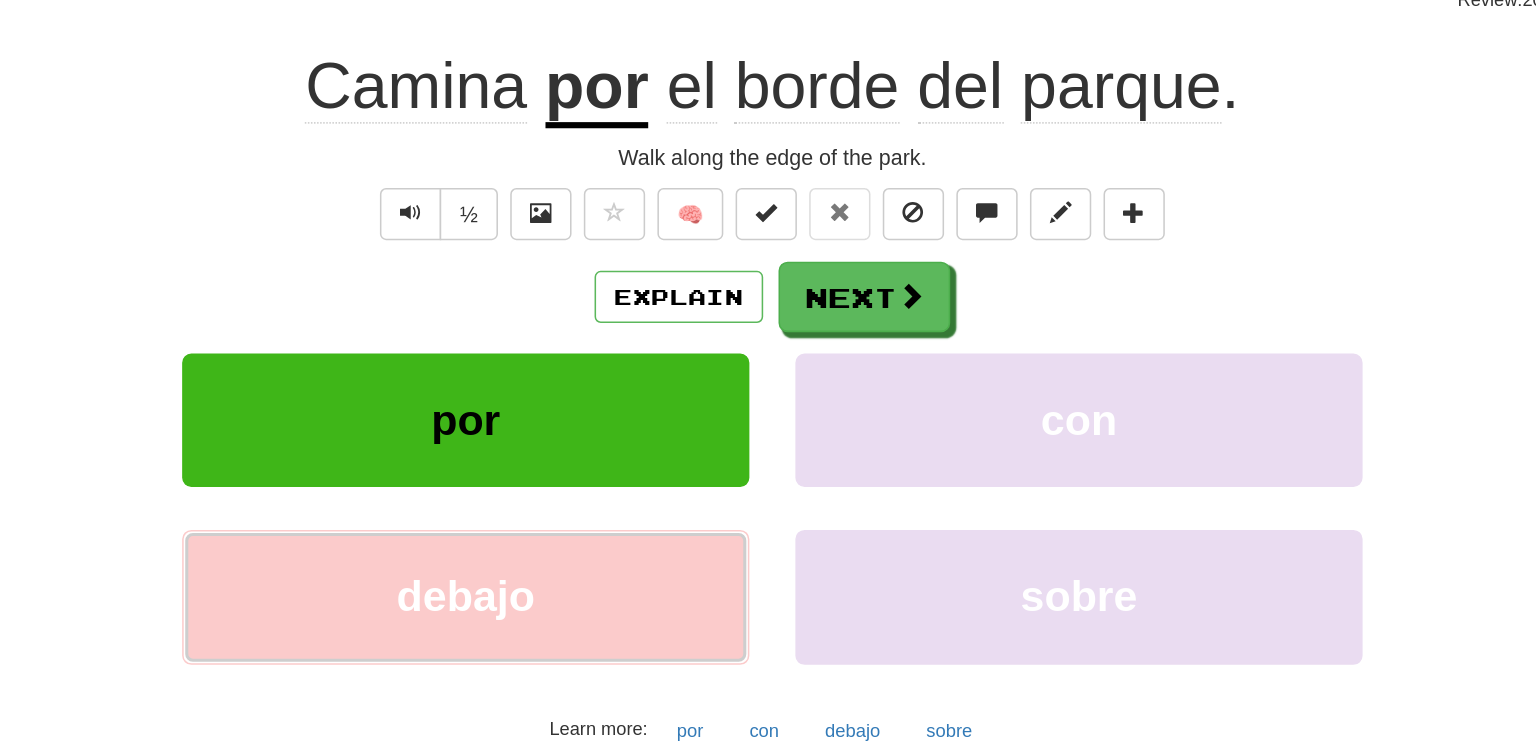 scroll, scrollTop: 13, scrollLeft: 0, axis: vertical 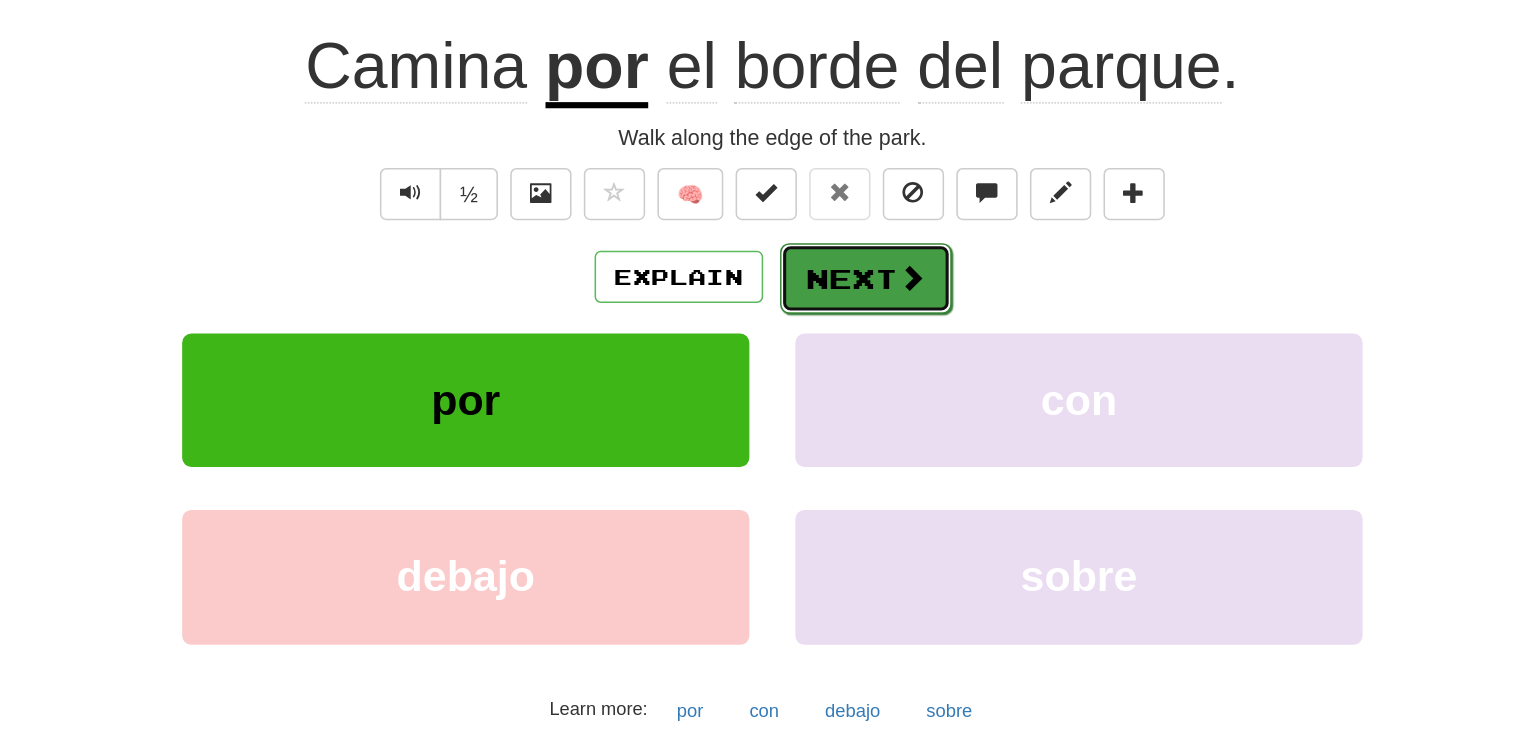 click on "Next" at bounding box center (829, 363) 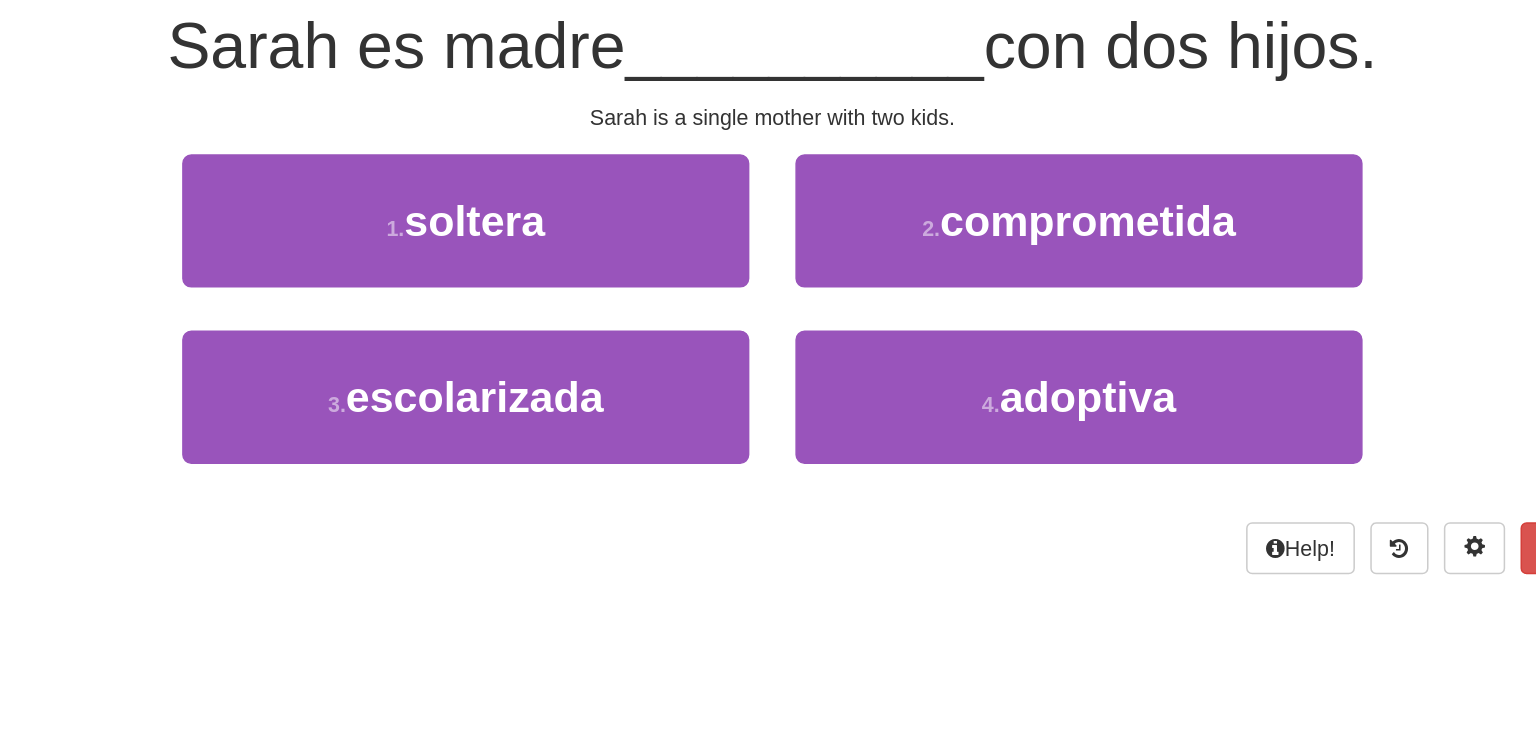 scroll, scrollTop: 0, scrollLeft: 0, axis: both 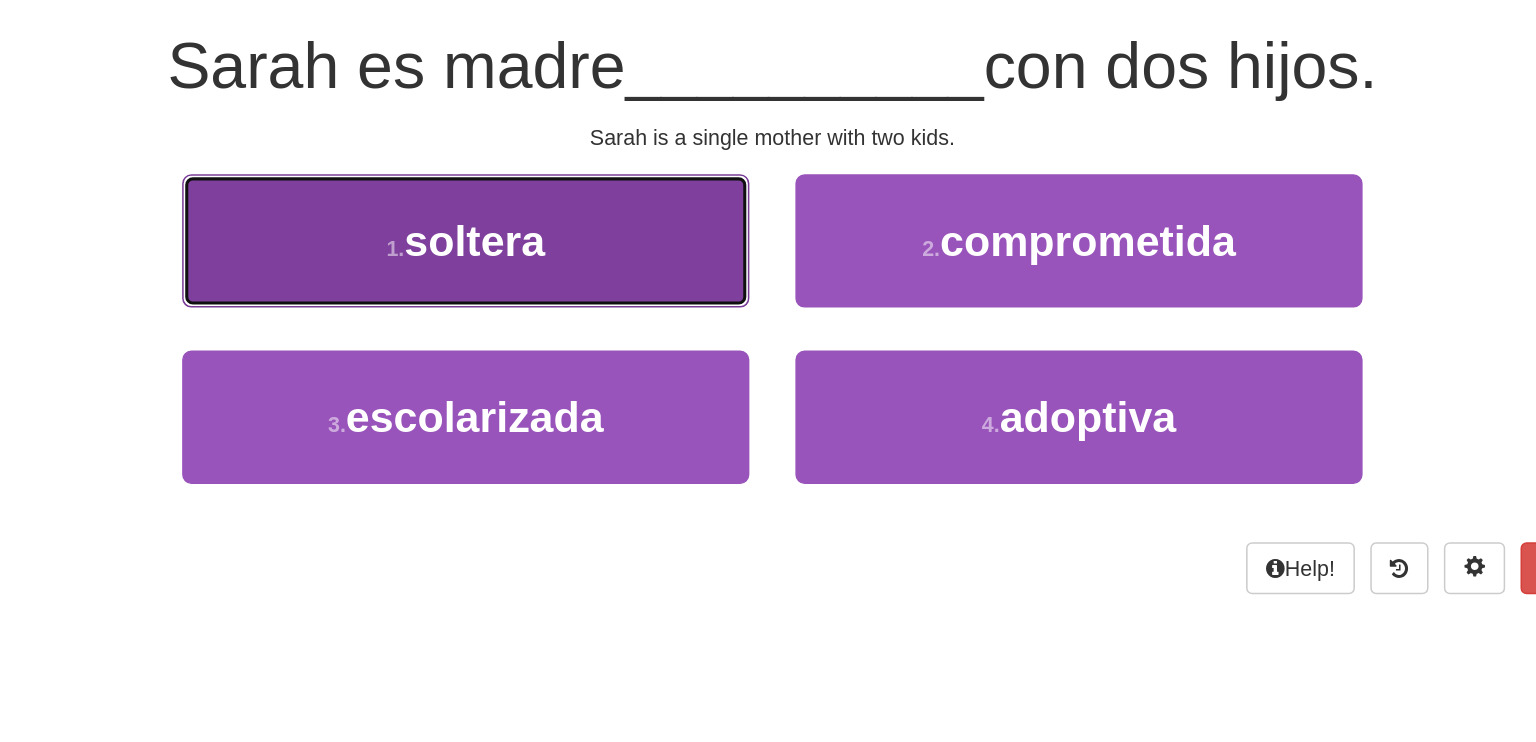 click on "1 . soltera" at bounding box center [568, 338] 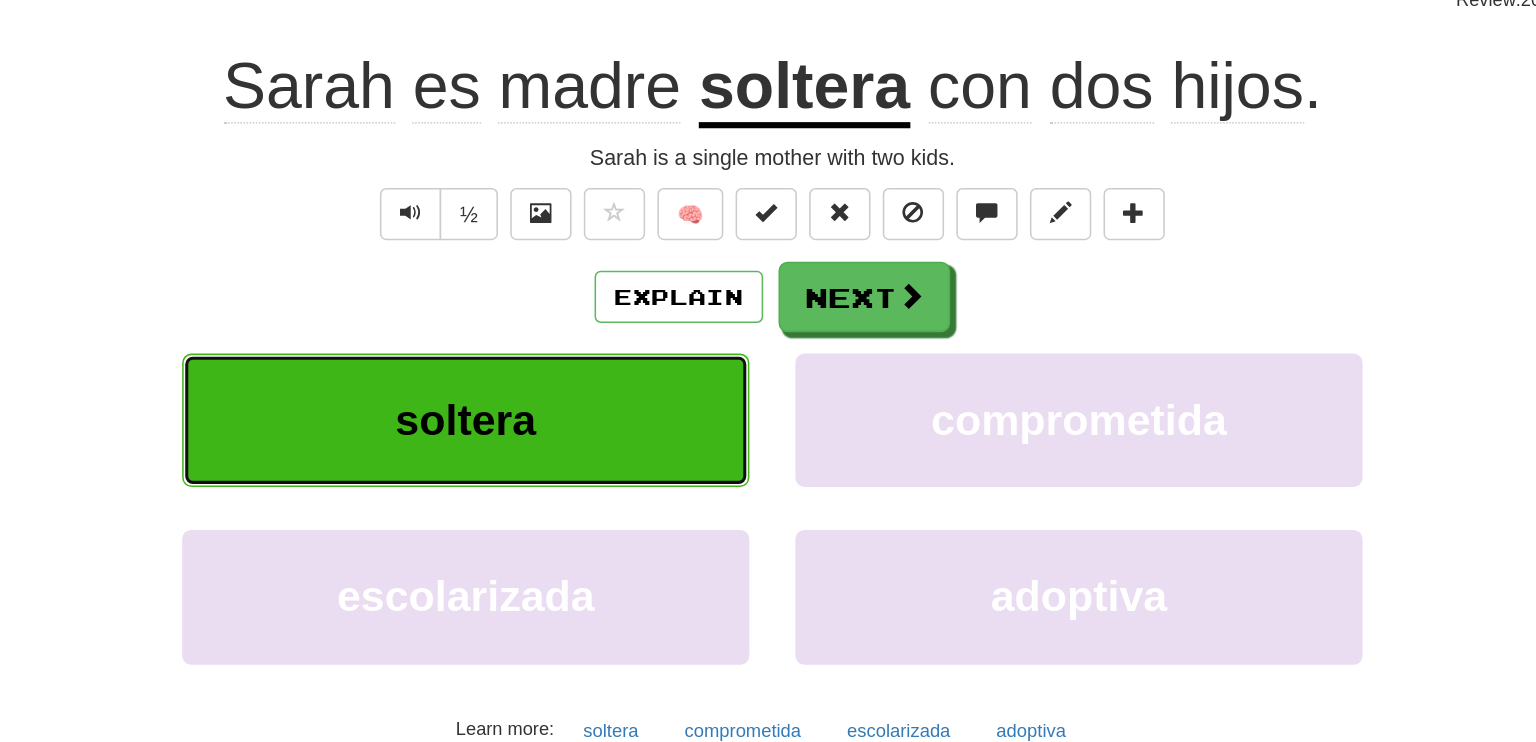 scroll, scrollTop: 13, scrollLeft: 0, axis: vertical 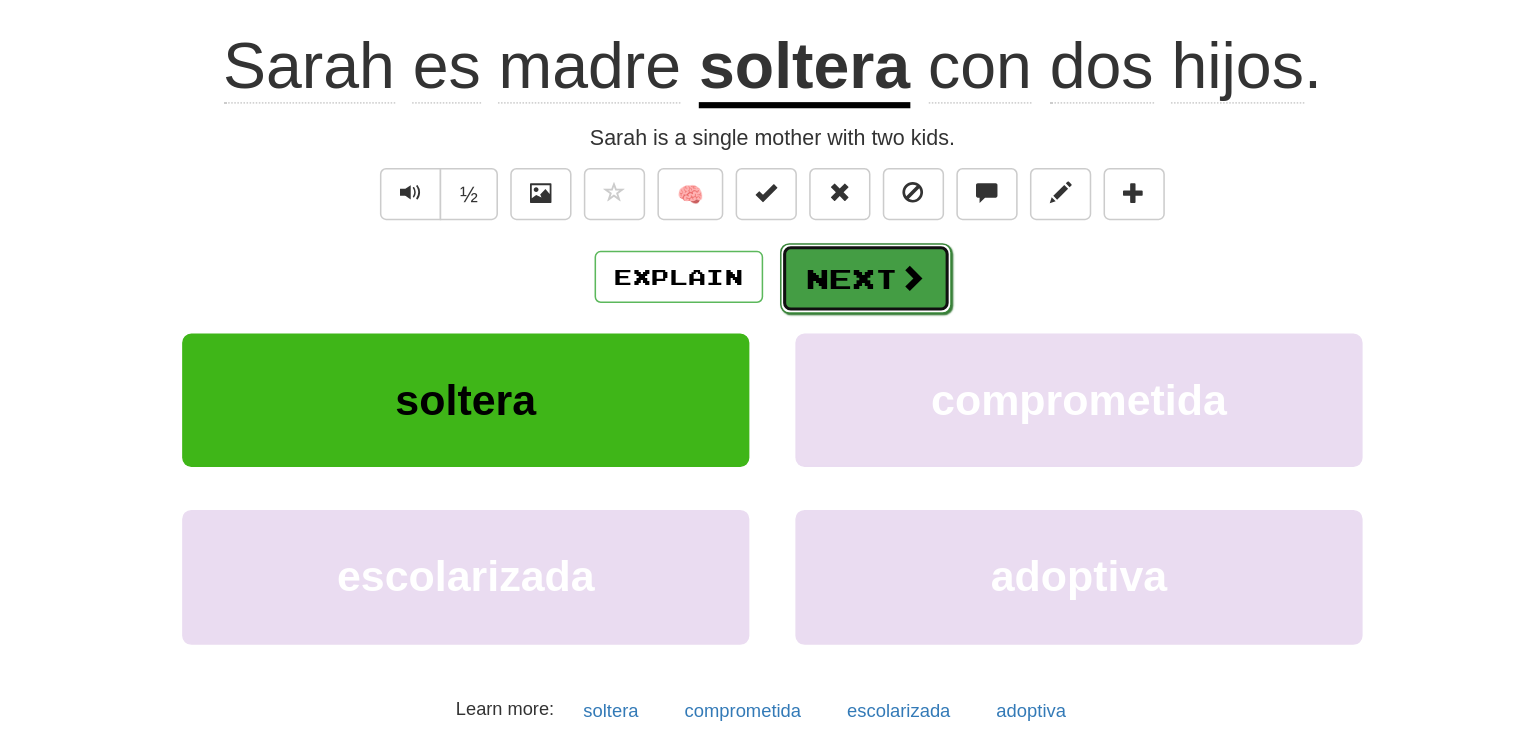 click on "Next" at bounding box center (829, 363) 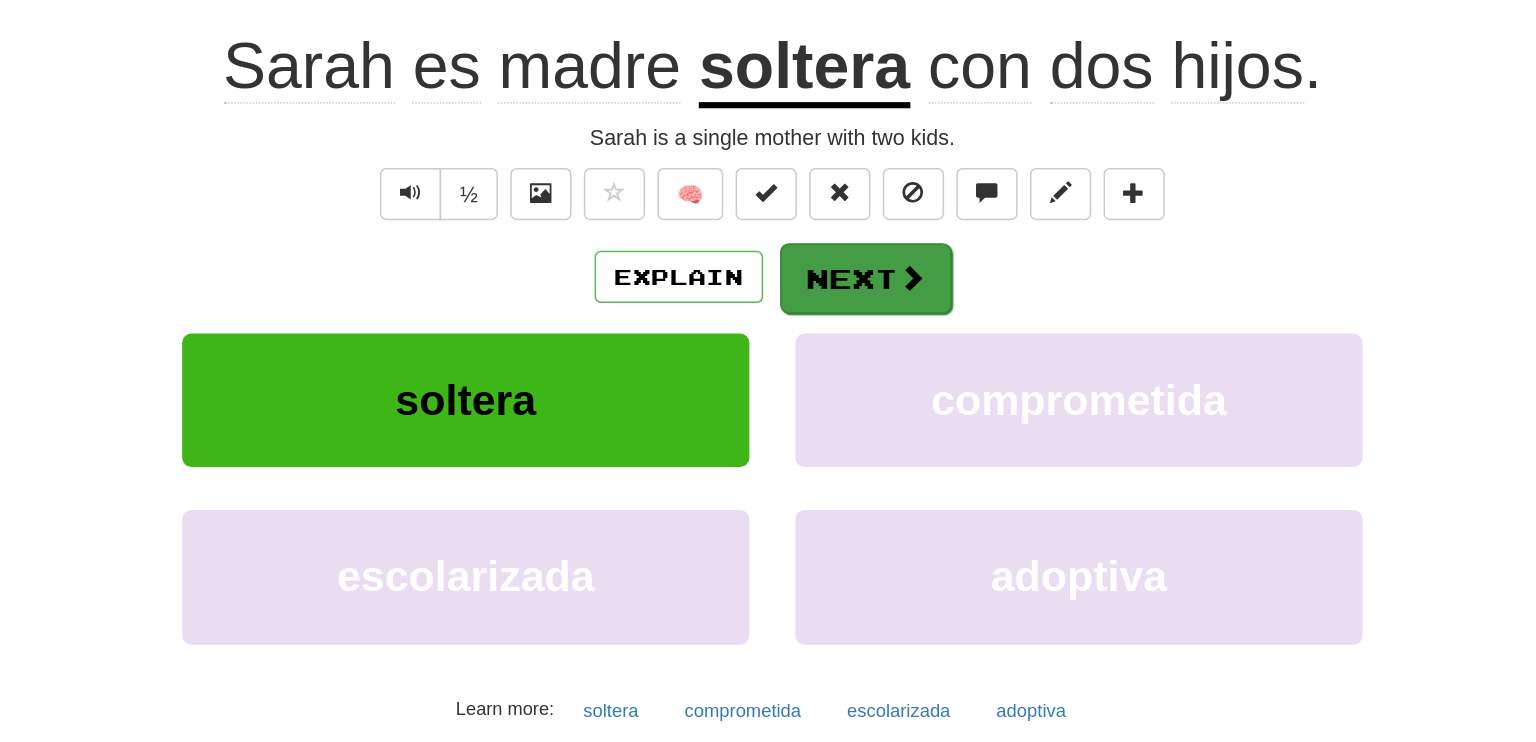 scroll, scrollTop: 0, scrollLeft: 0, axis: both 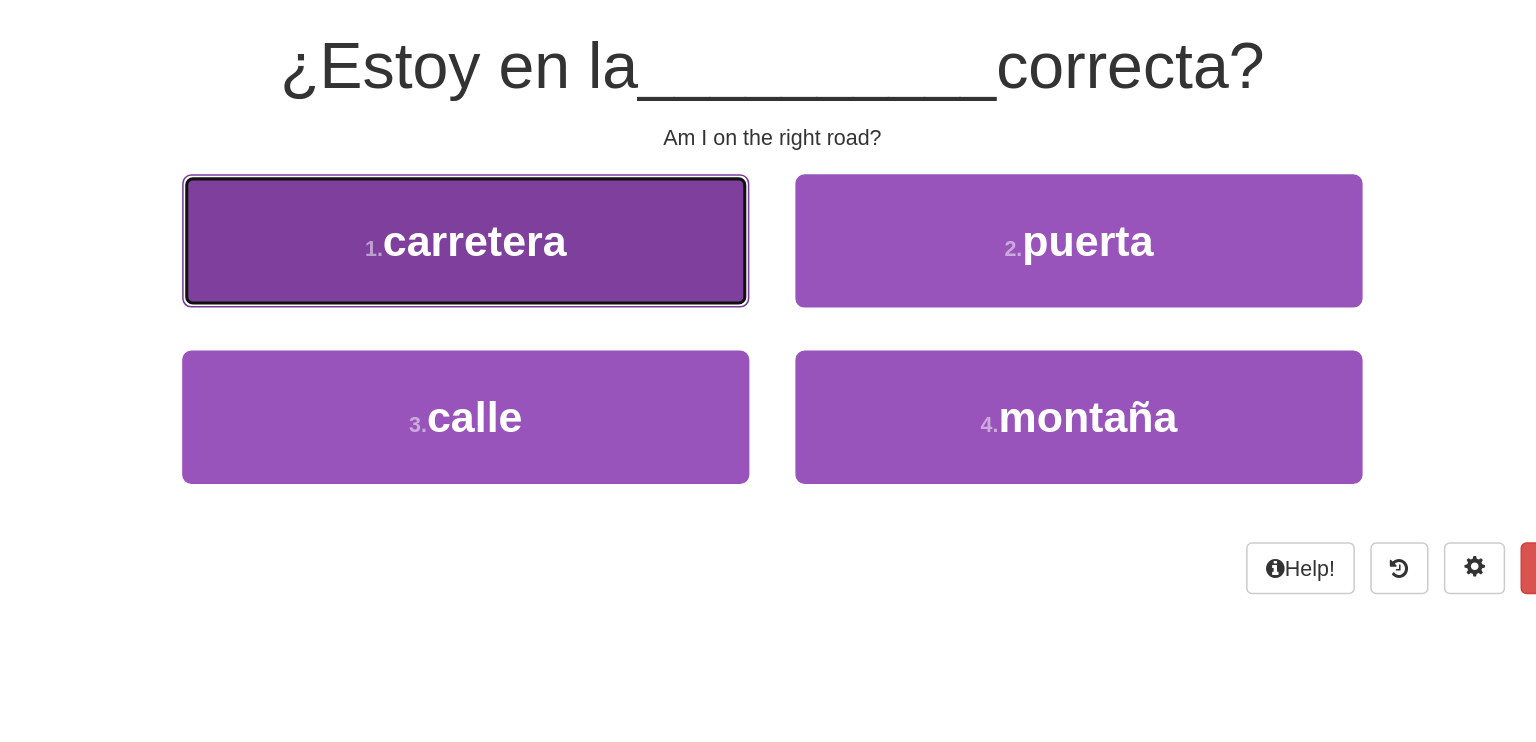 click on "1 . carretera" at bounding box center (568, 338) 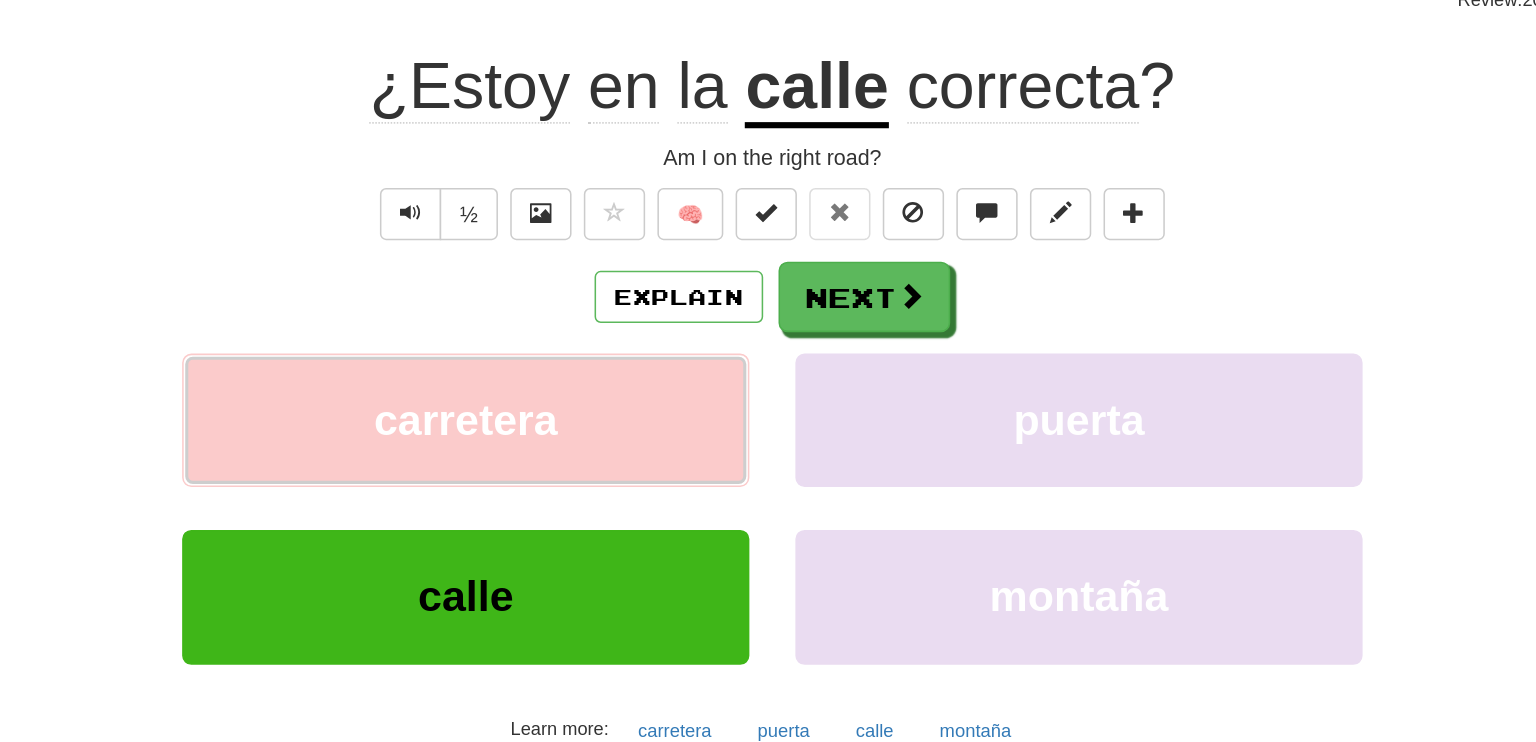 scroll, scrollTop: 13, scrollLeft: 0, axis: vertical 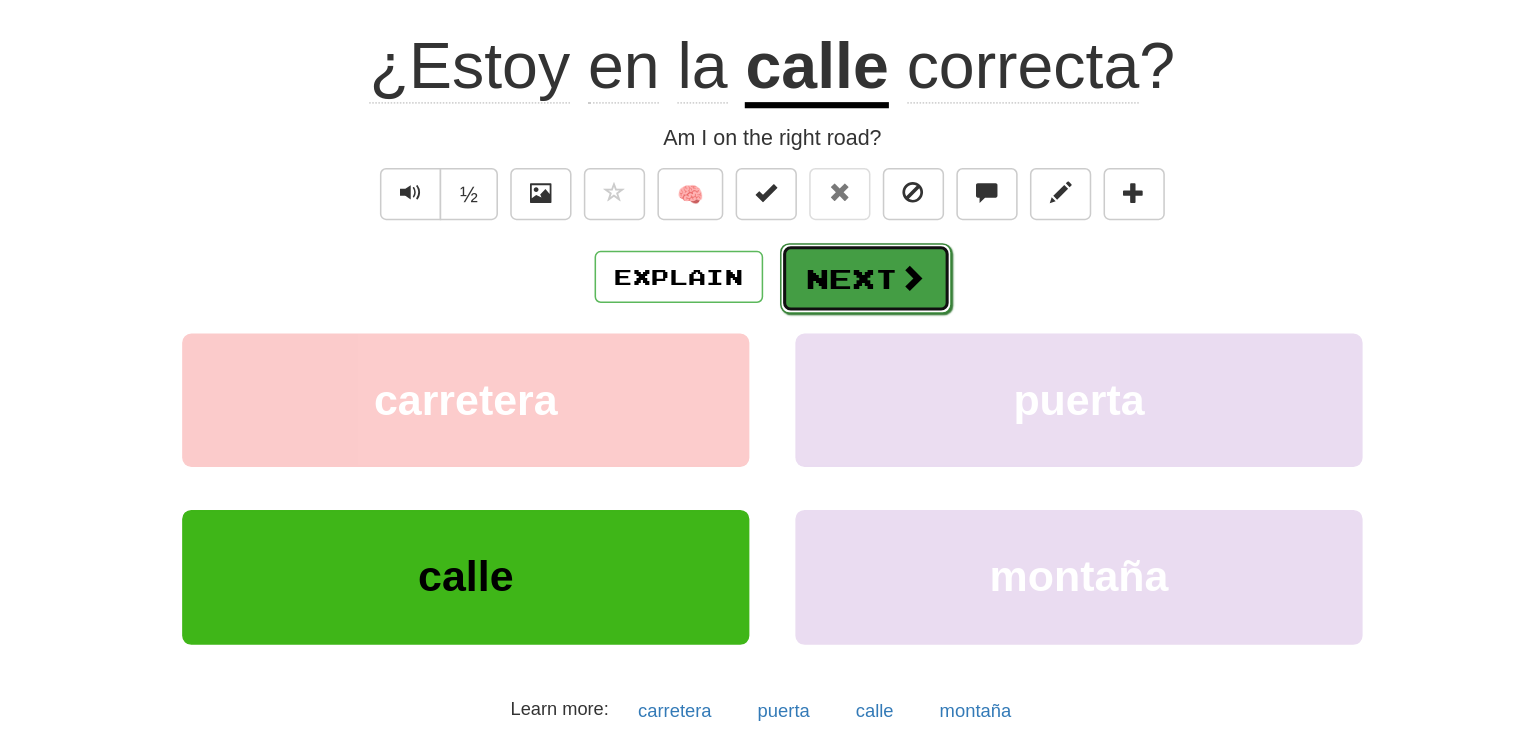 click on "Next" at bounding box center (829, 363) 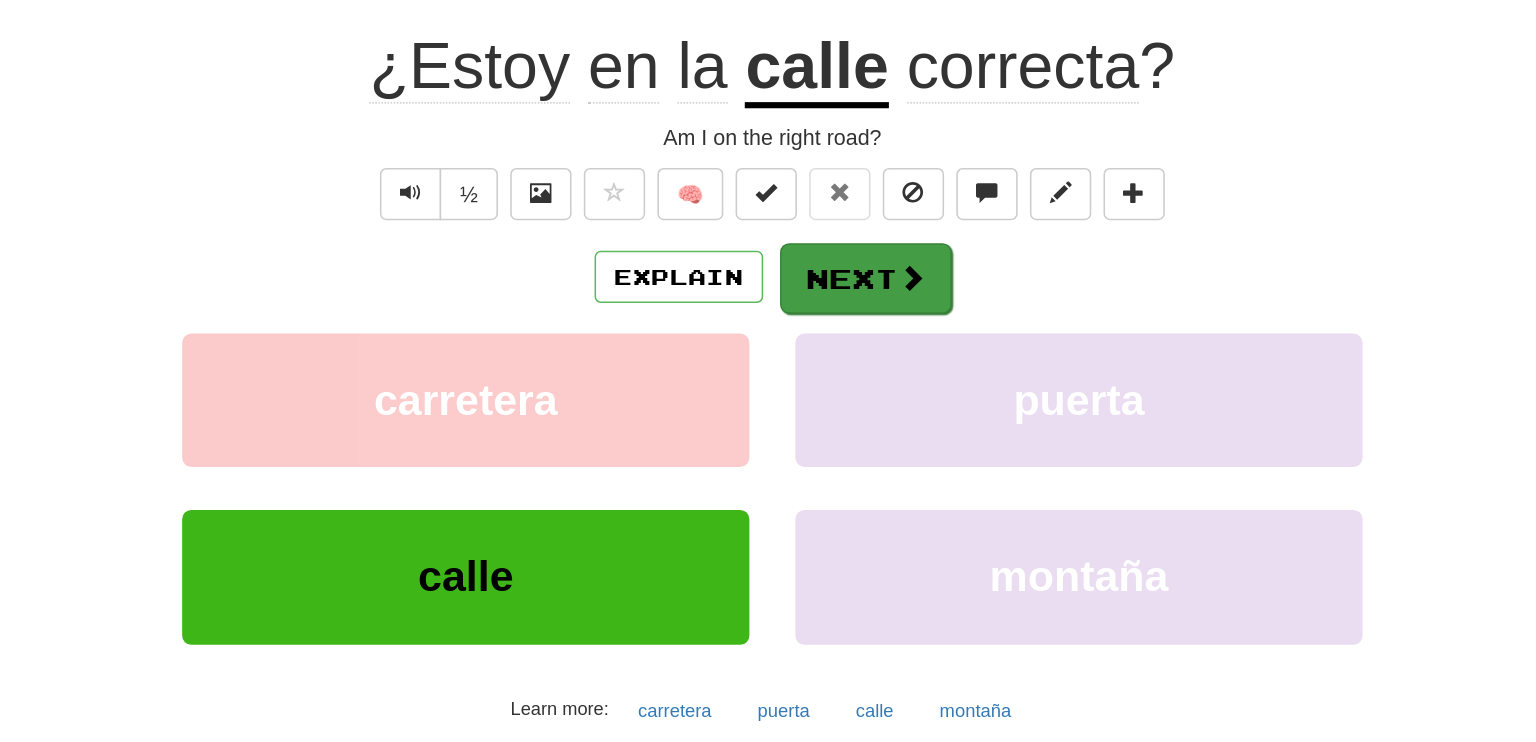 scroll, scrollTop: 0, scrollLeft: 0, axis: both 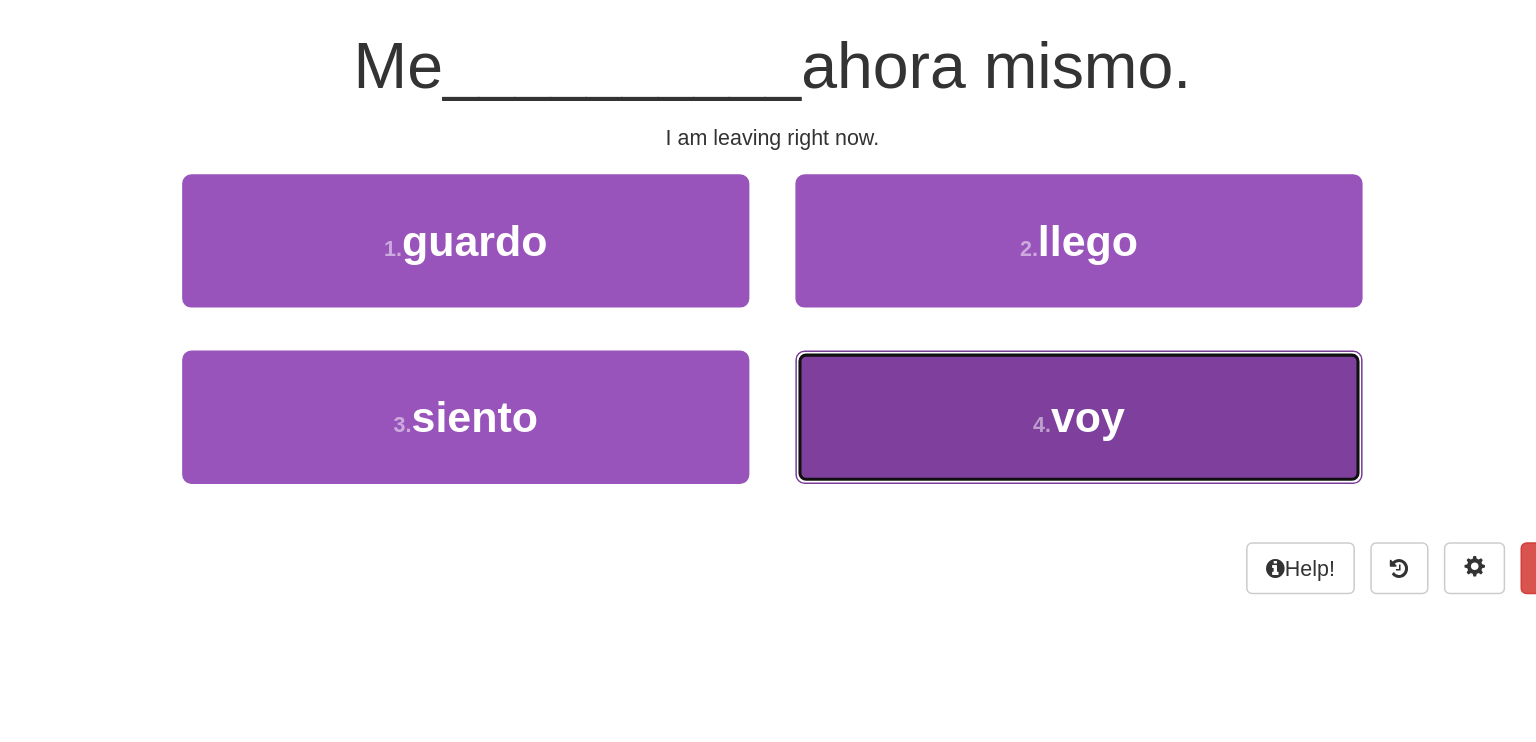 click on "voy" at bounding box center [974, 453] 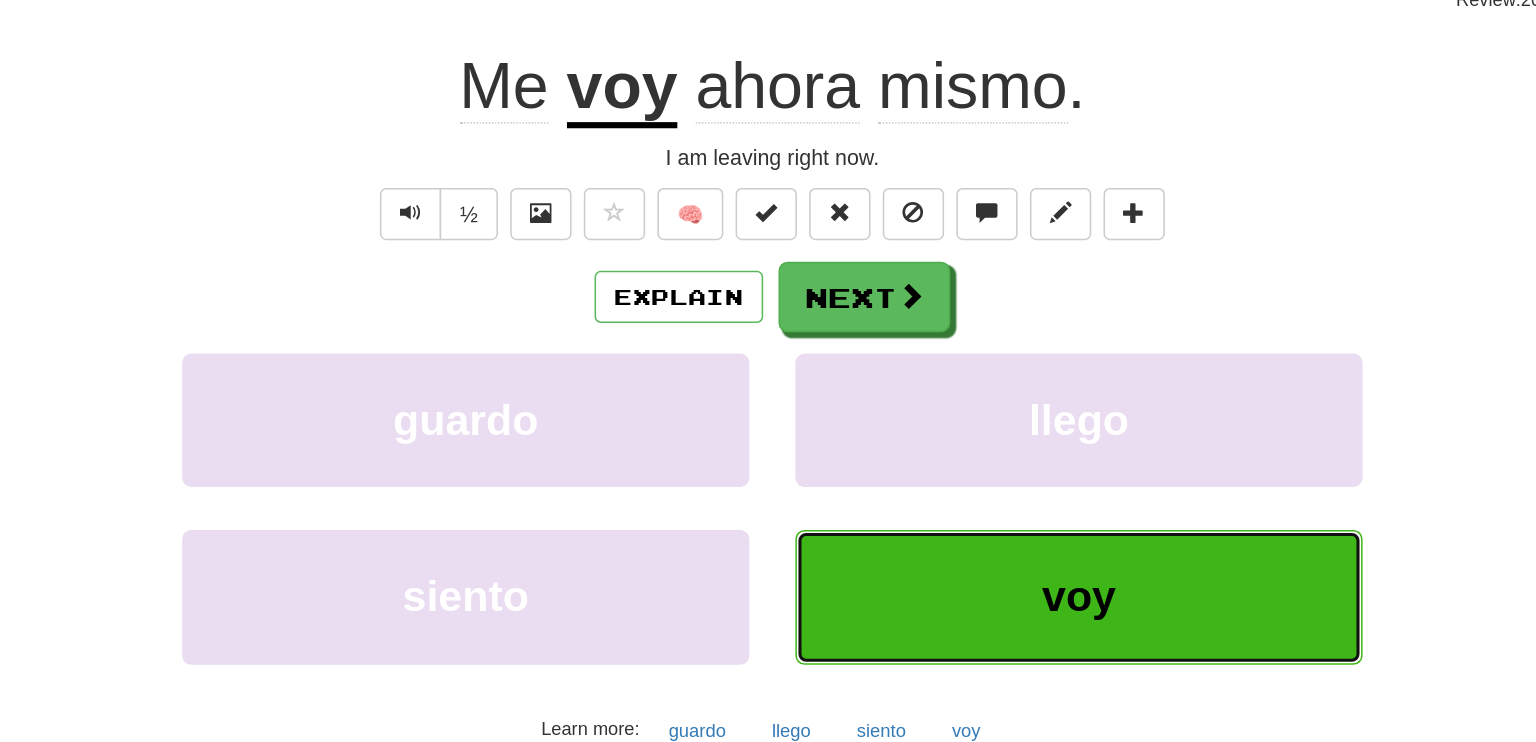 scroll, scrollTop: 13, scrollLeft: 0, axis: vertical 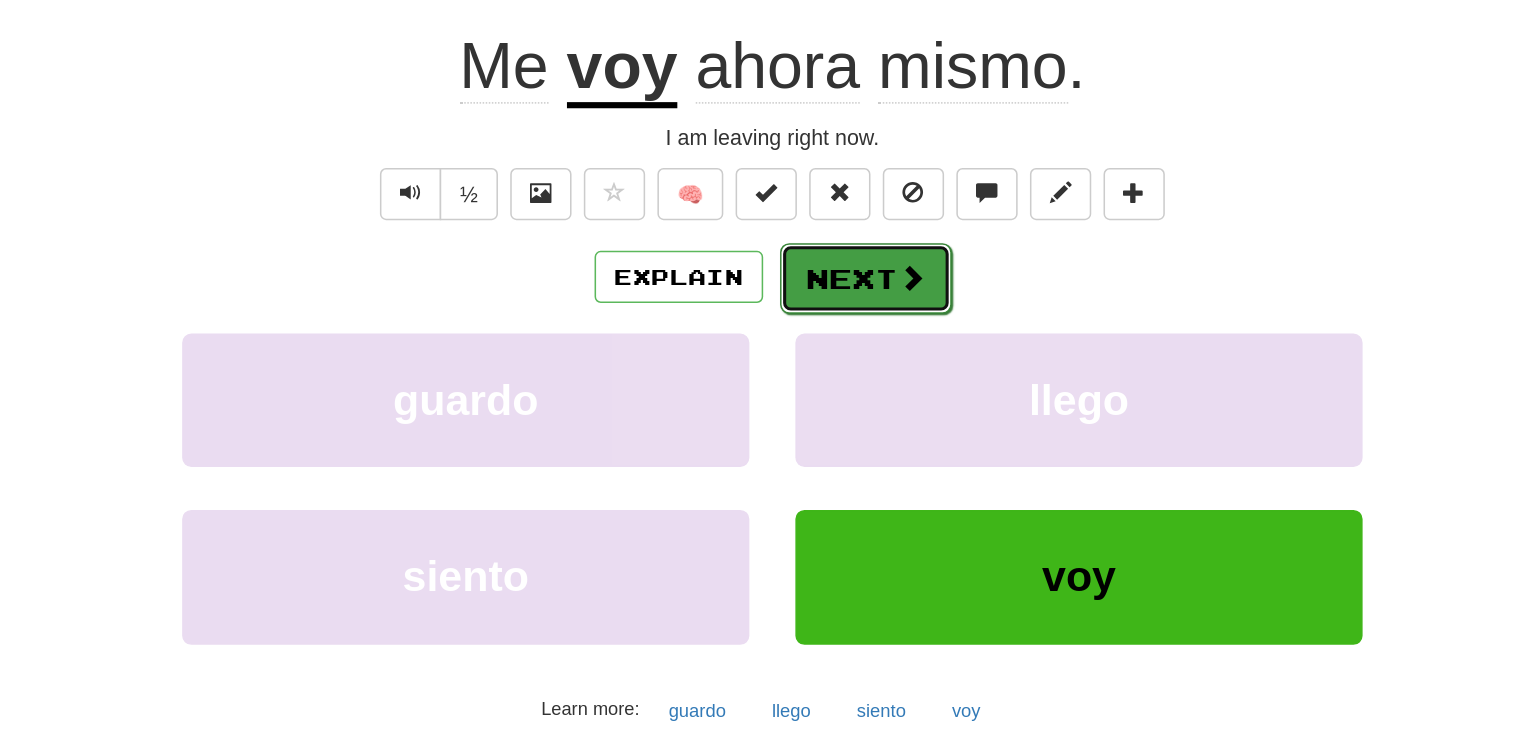 click at bounding box center (859, 362) 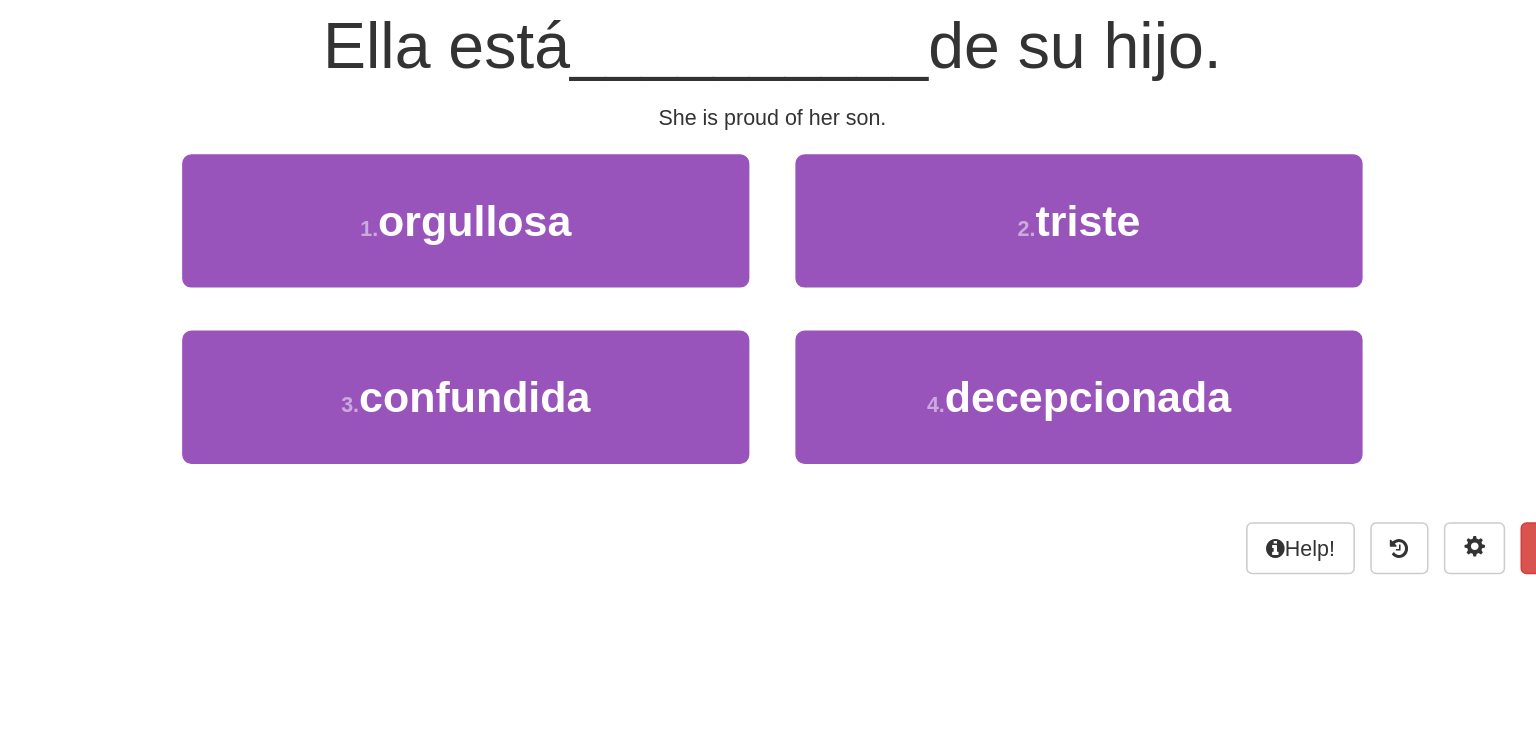 scroll, scrollTop: 0, scrollLeft: 0, axis: both 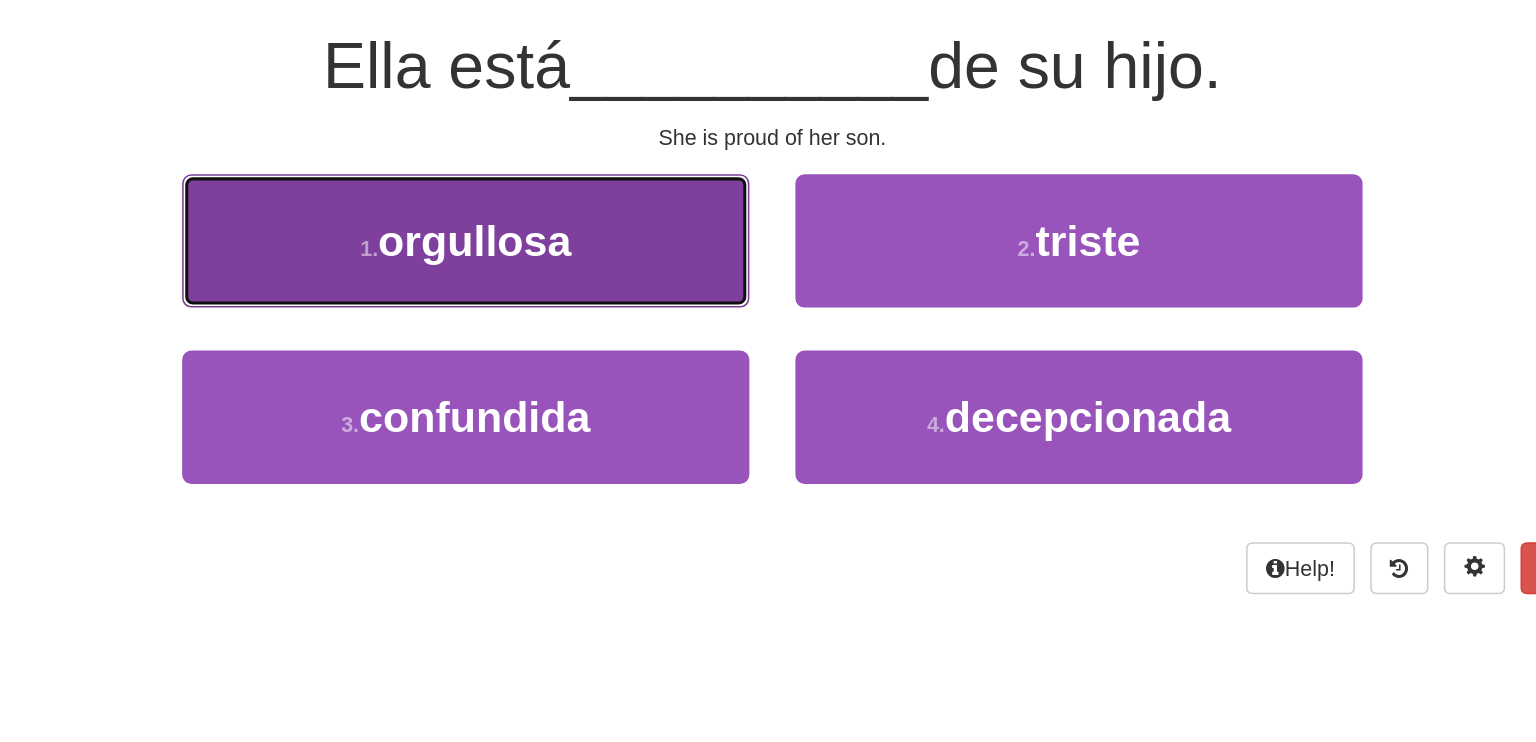 click on "1 .  orgullosa" at bounding box center (568, 338) 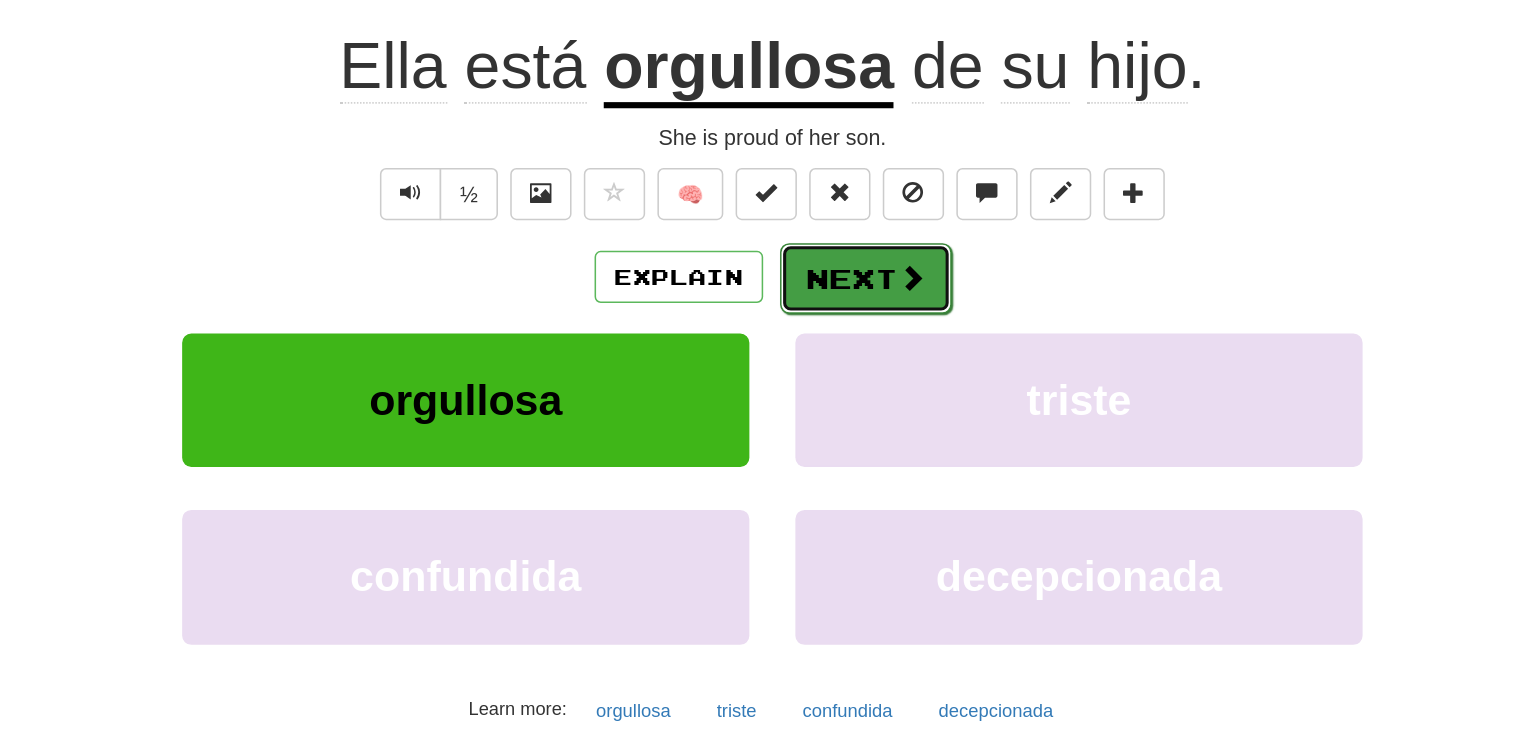 click on "Next" at bounding box center [829, 363] 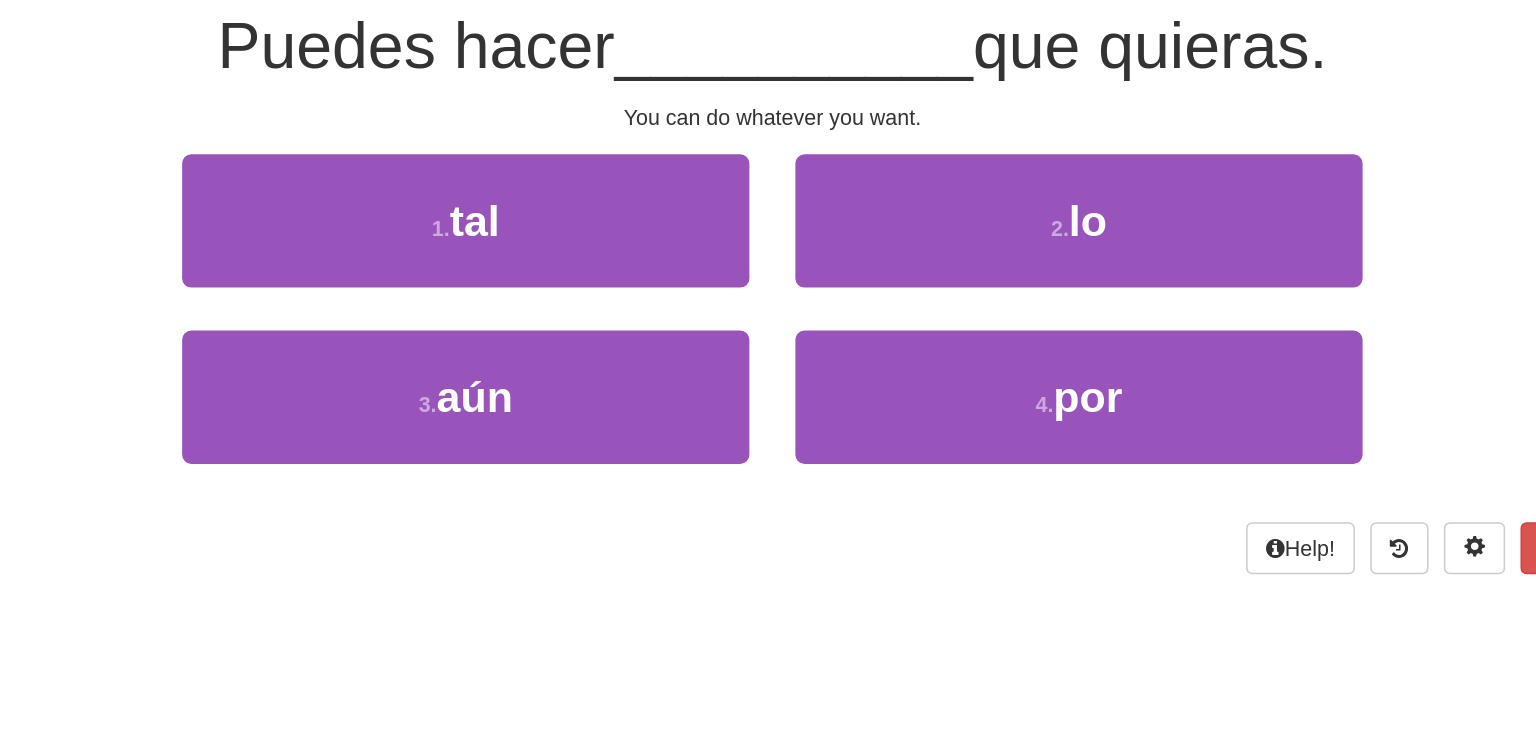 scroll, scrollTop: 0, scrollLeft: 0, axis: both 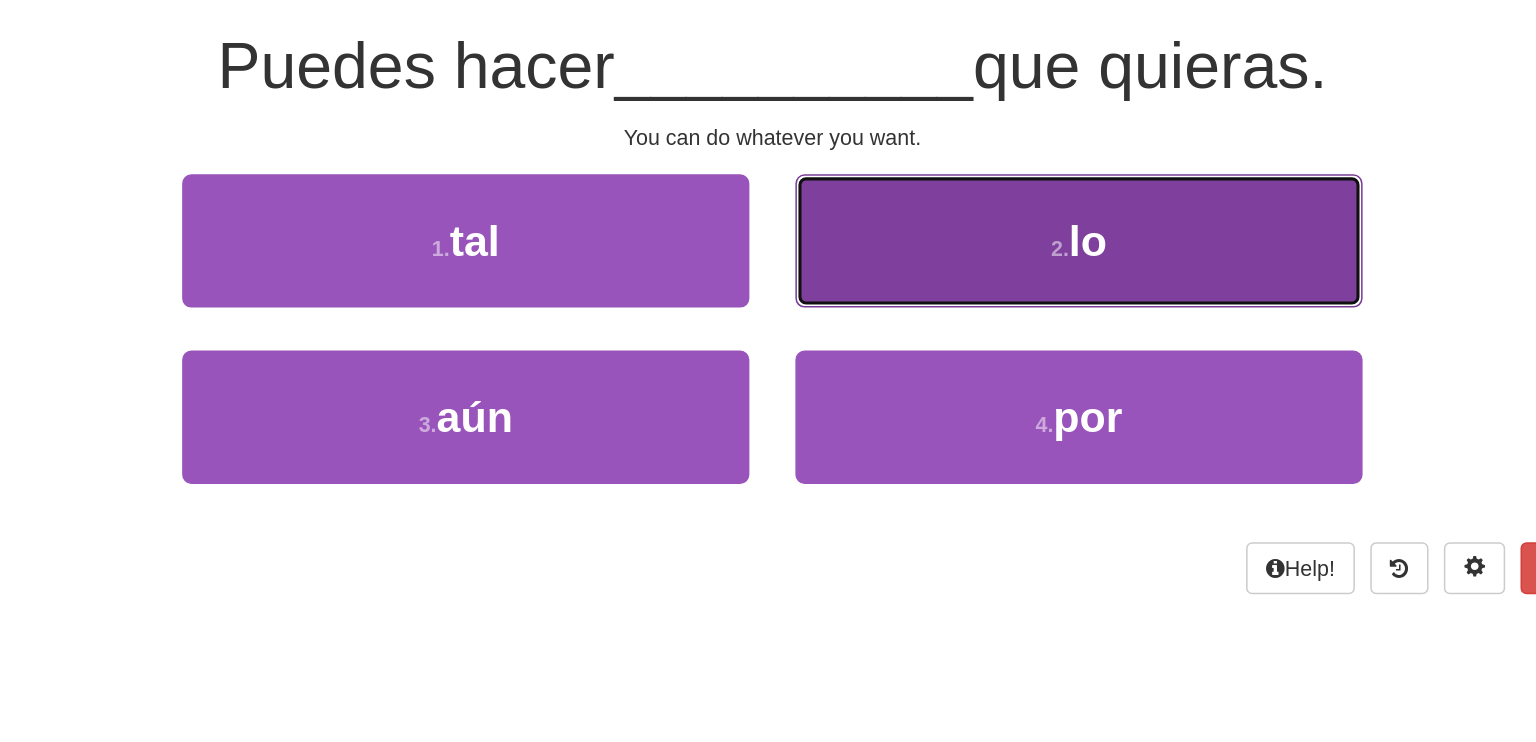 click on "2 .  lo" at bounding box center [968, 338] 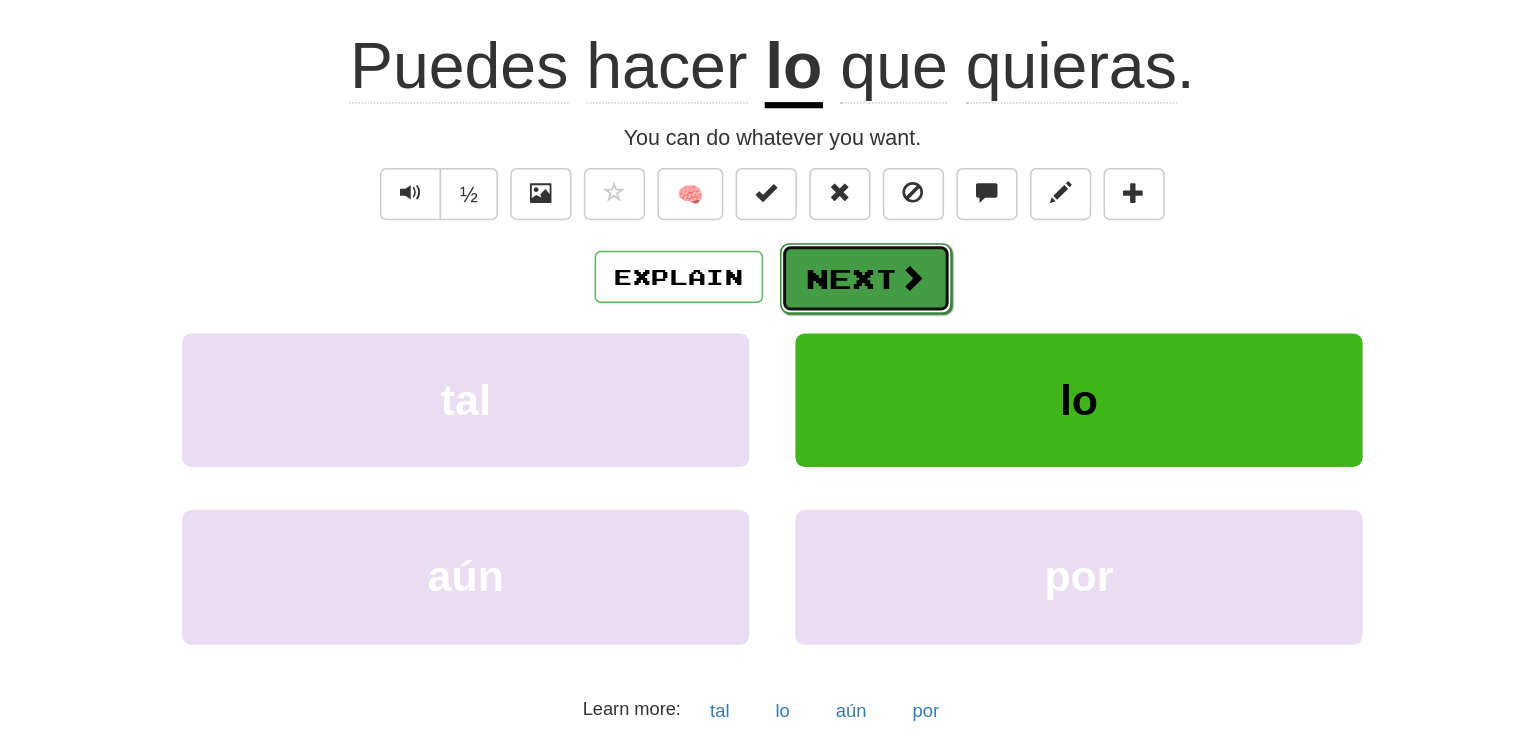 click at bounding box center (859, 362) 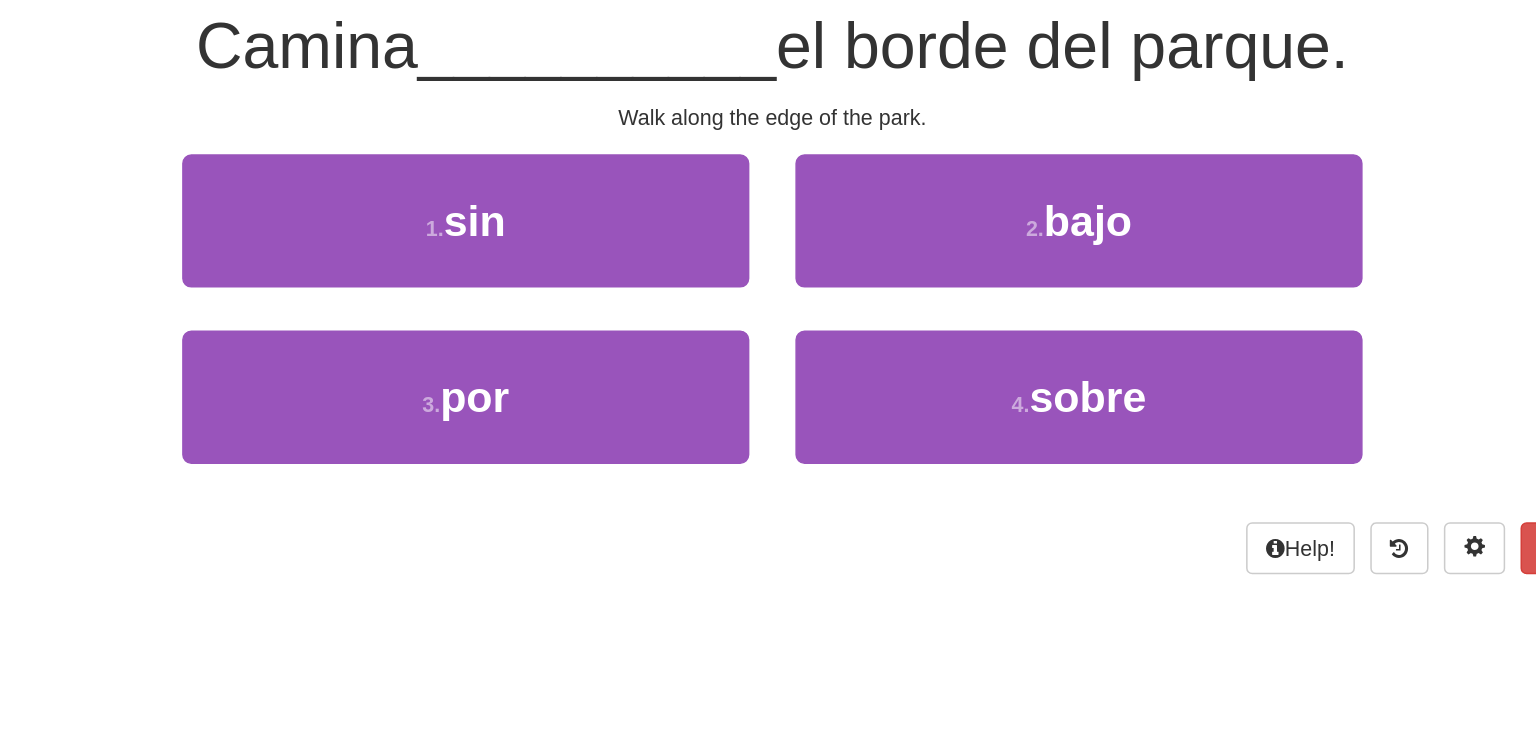 scroll, scrollTop: 0, scrollLeft: 0, axis: both 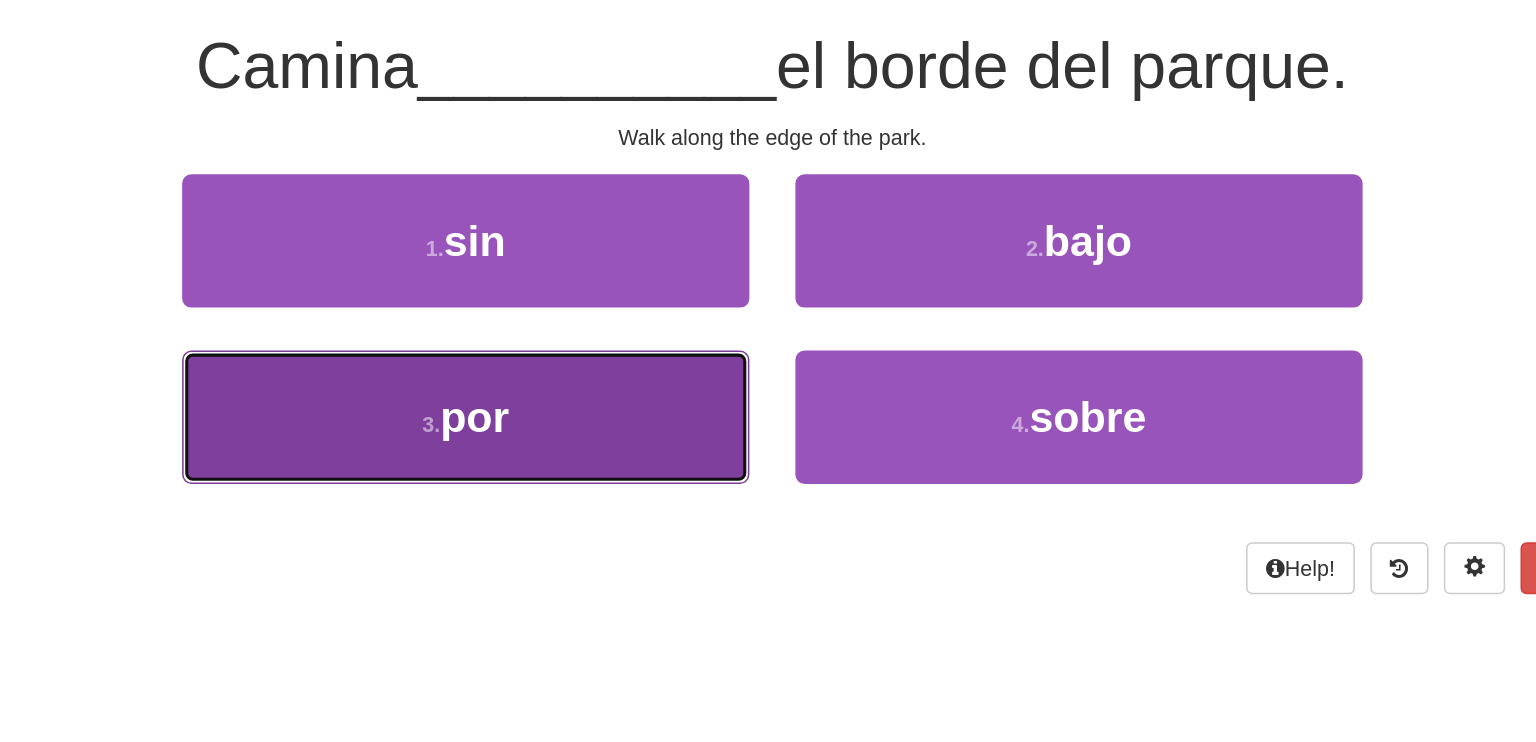 click on "3 .  por" at bounding box center (568, 453) 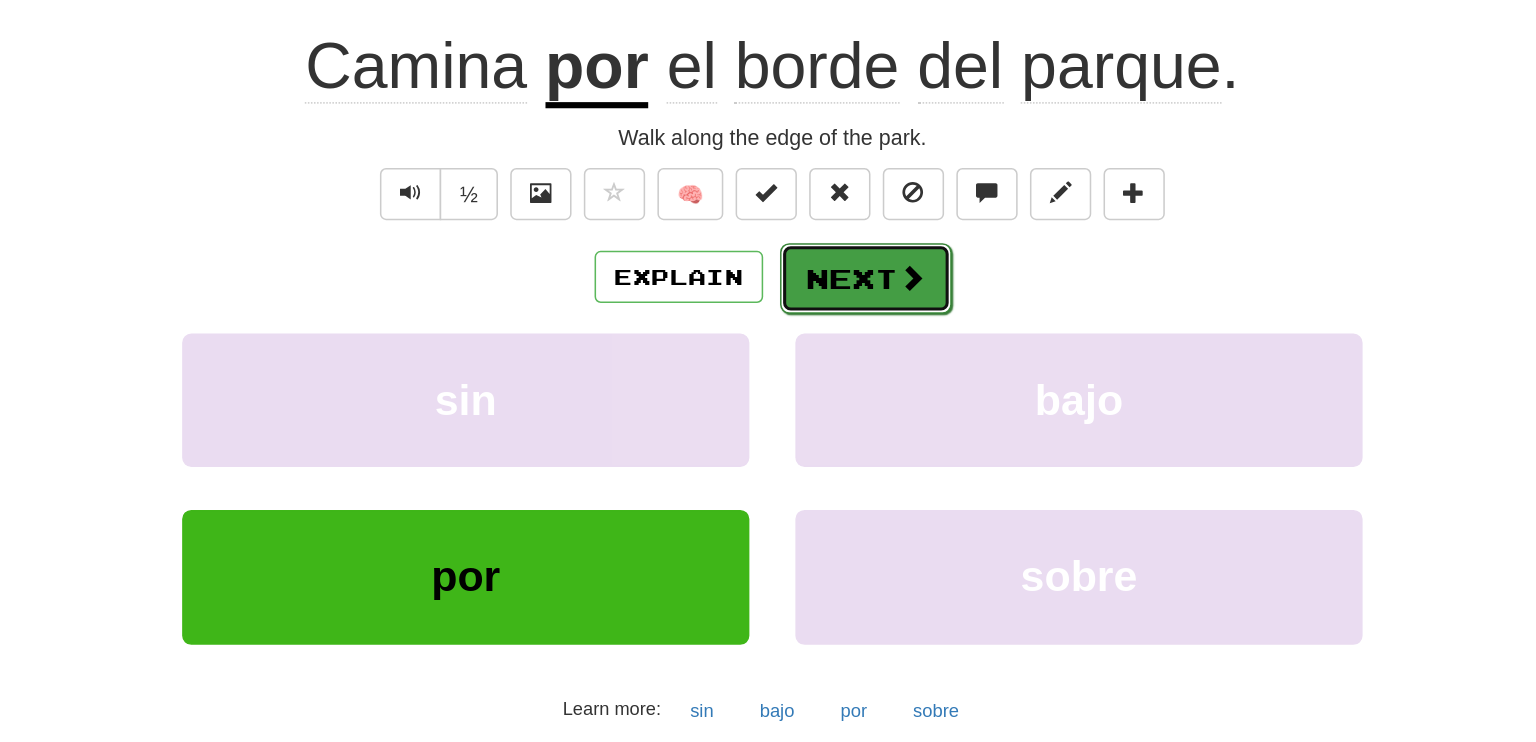 click on "Next" at bounding box center (829, 363) 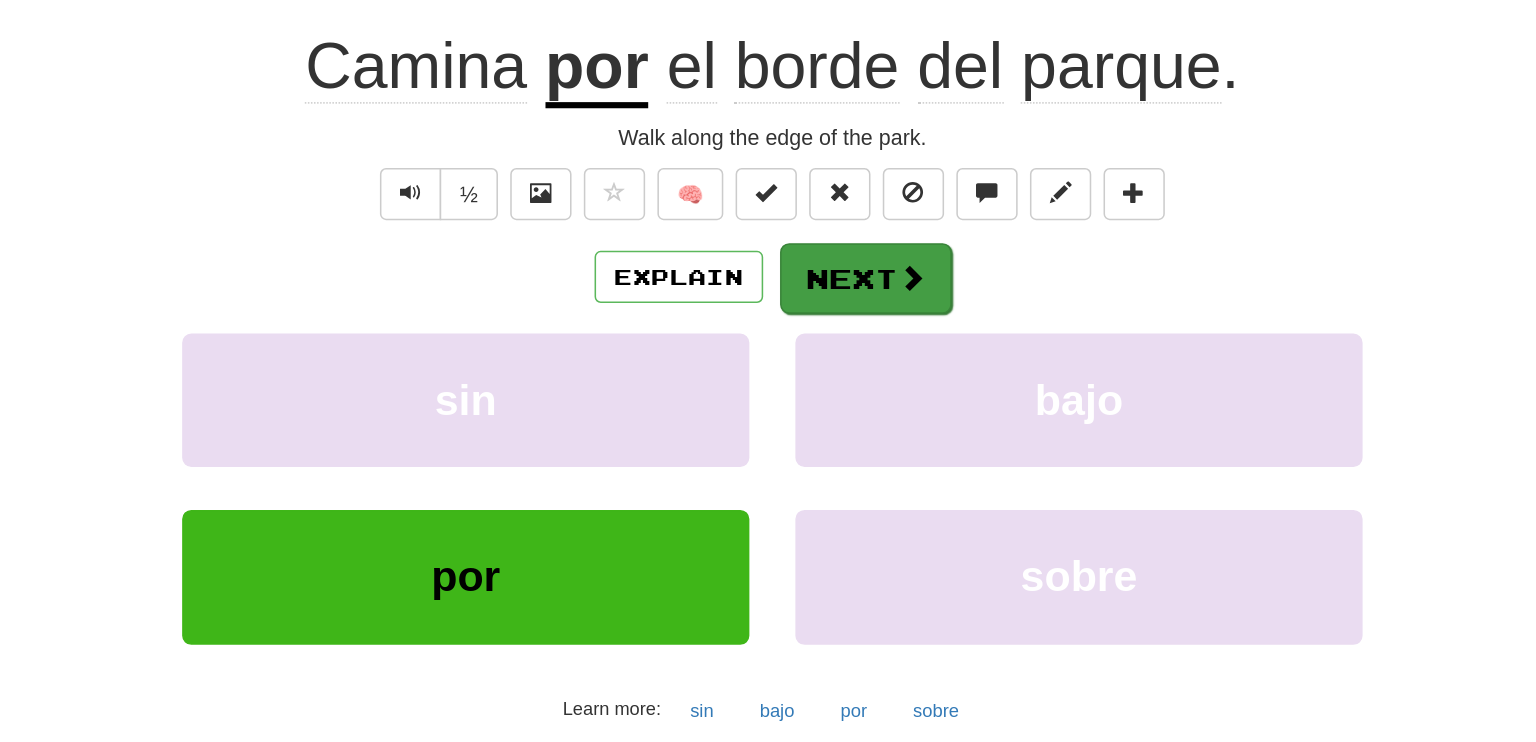 scroll, scrollTop: 0, scrollLeft: 0, axis: both 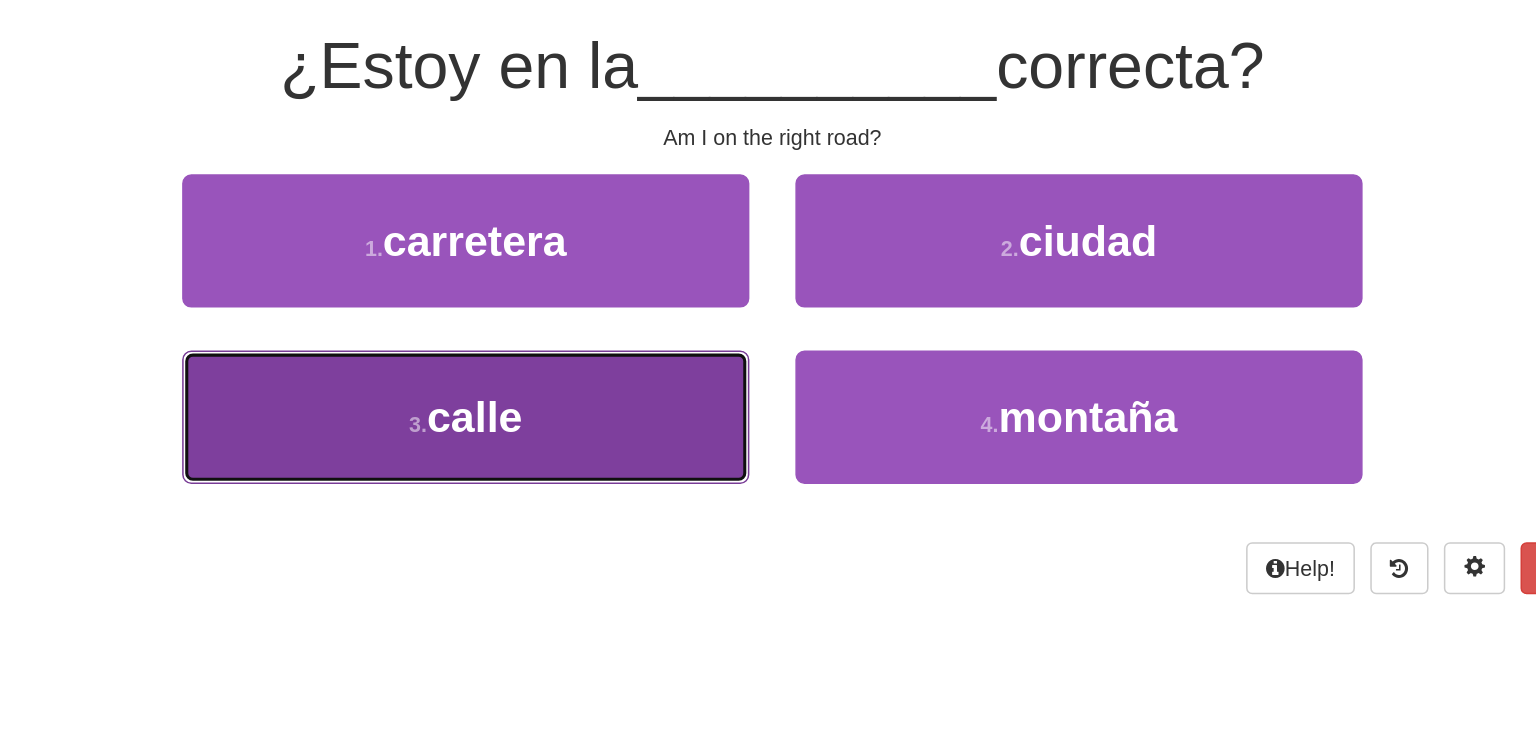 click on "3 .  calle" at bounding box center (568, 453) 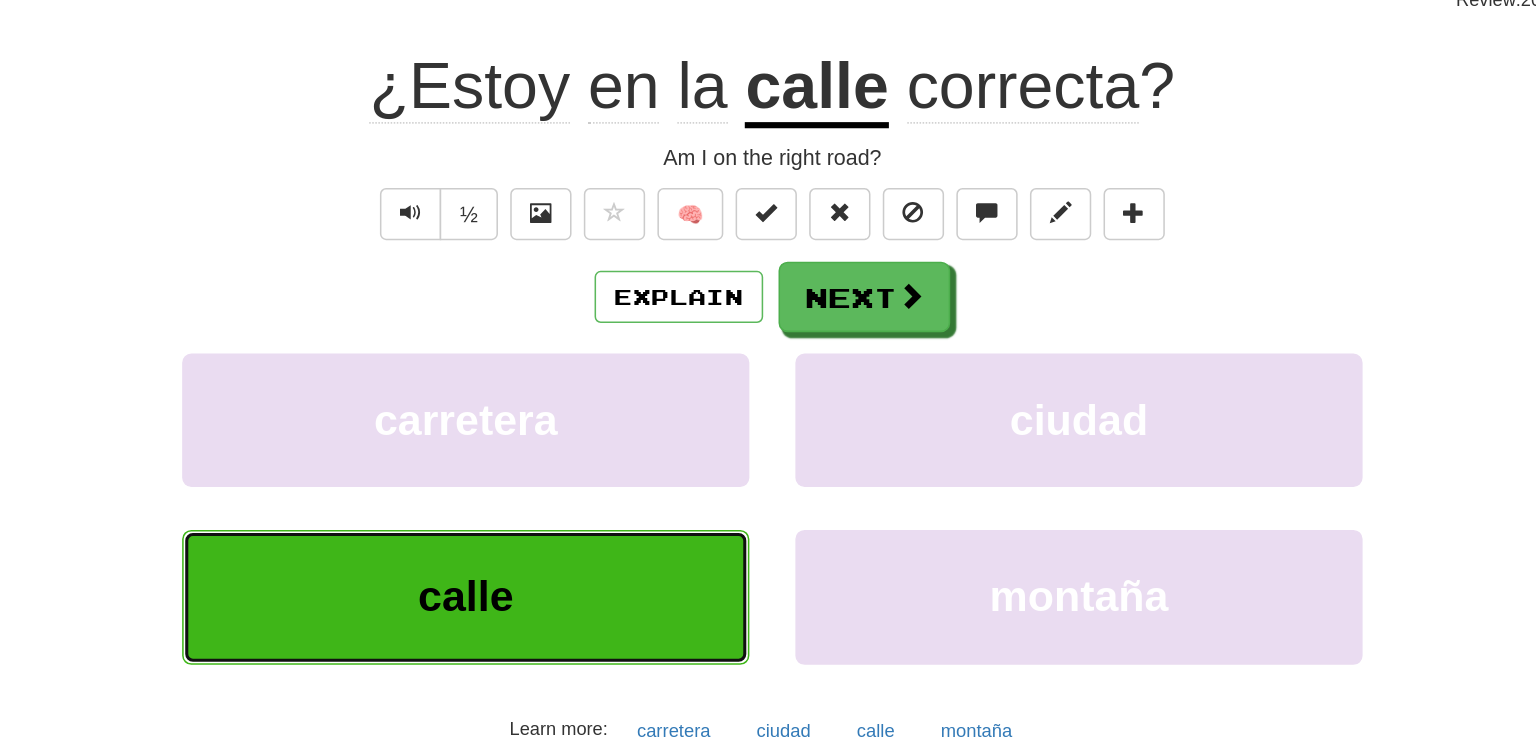 scroll, scrollTop: 13, scrollLeft: 0, axis: vertical 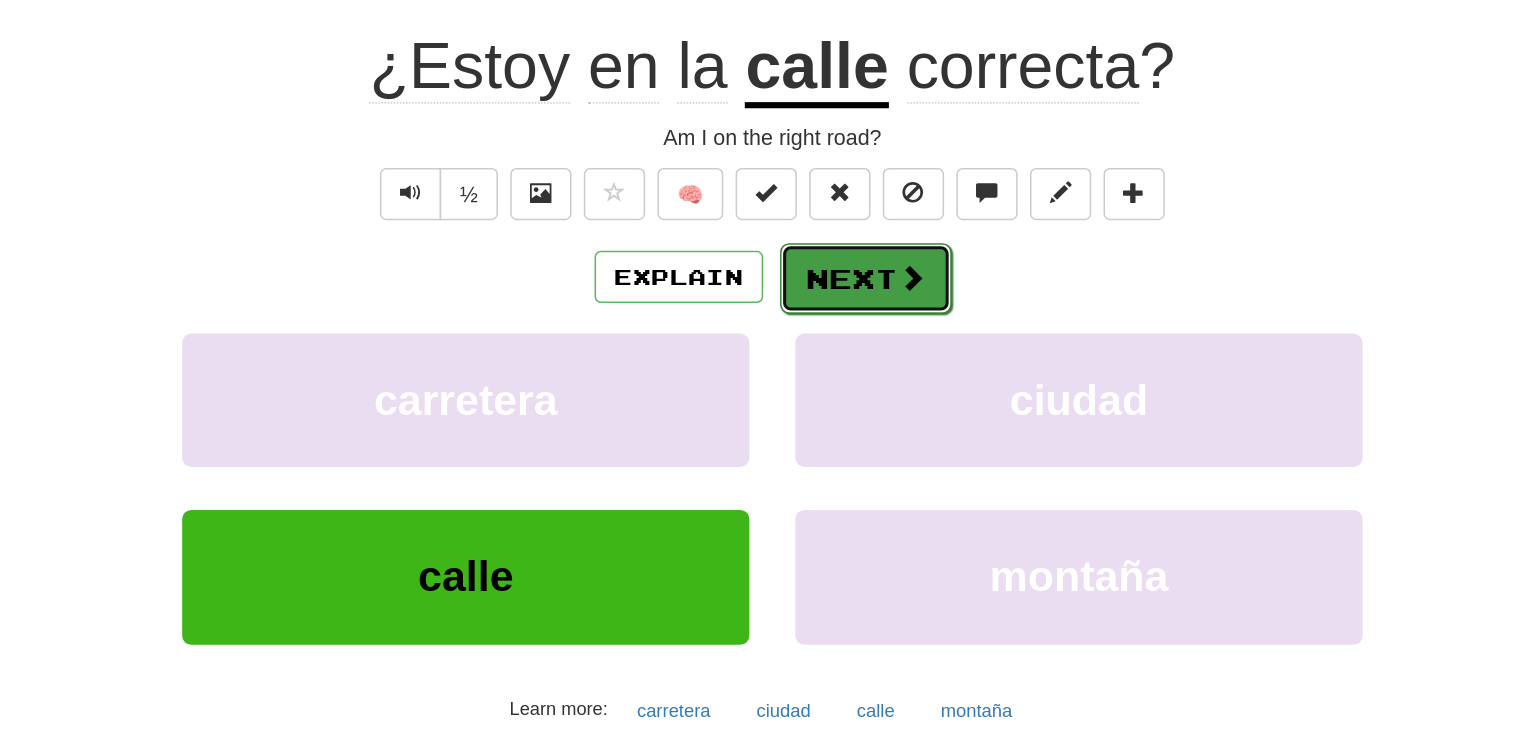 click on "Next" at bounding box center (829, 363) 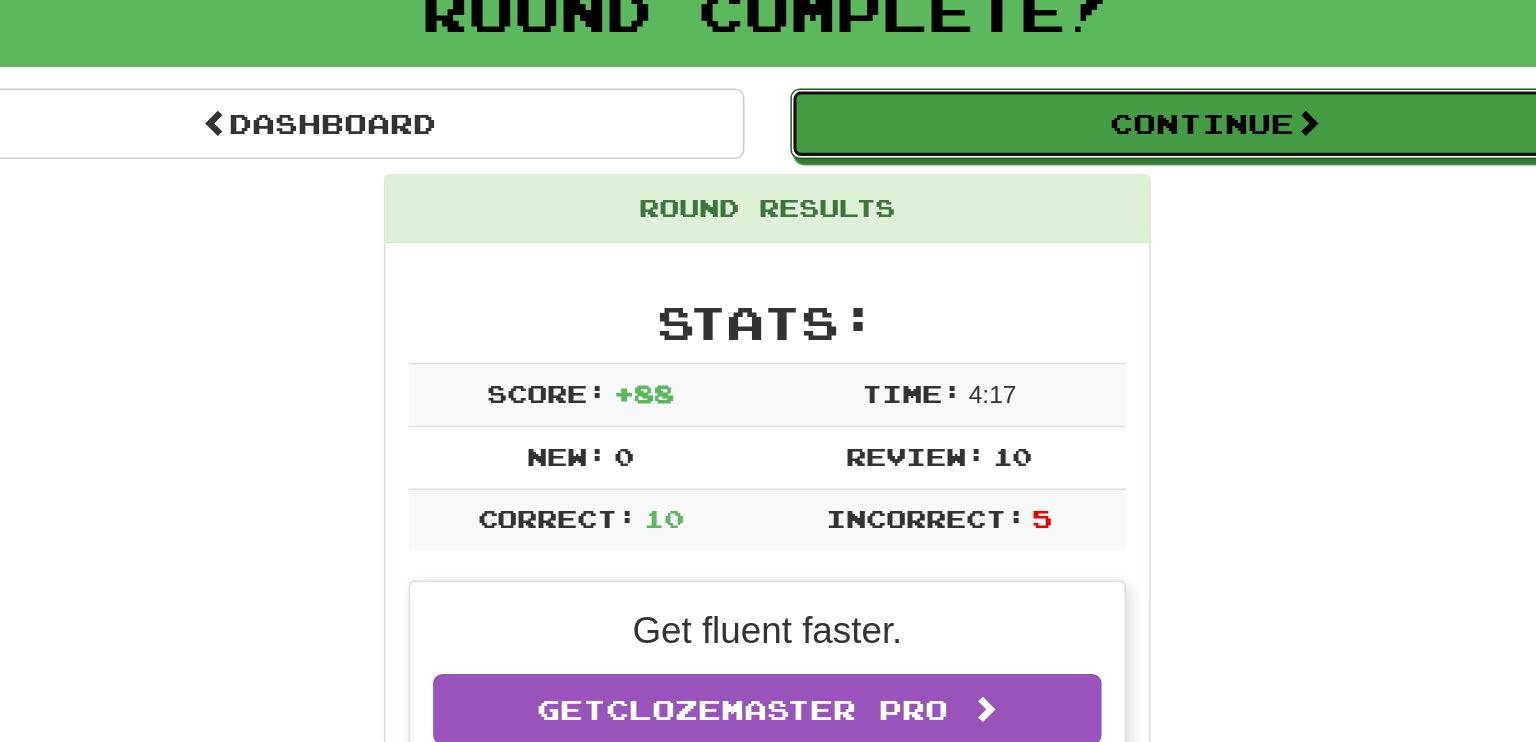 click on "Continue" at bounding box center [1060, 119] 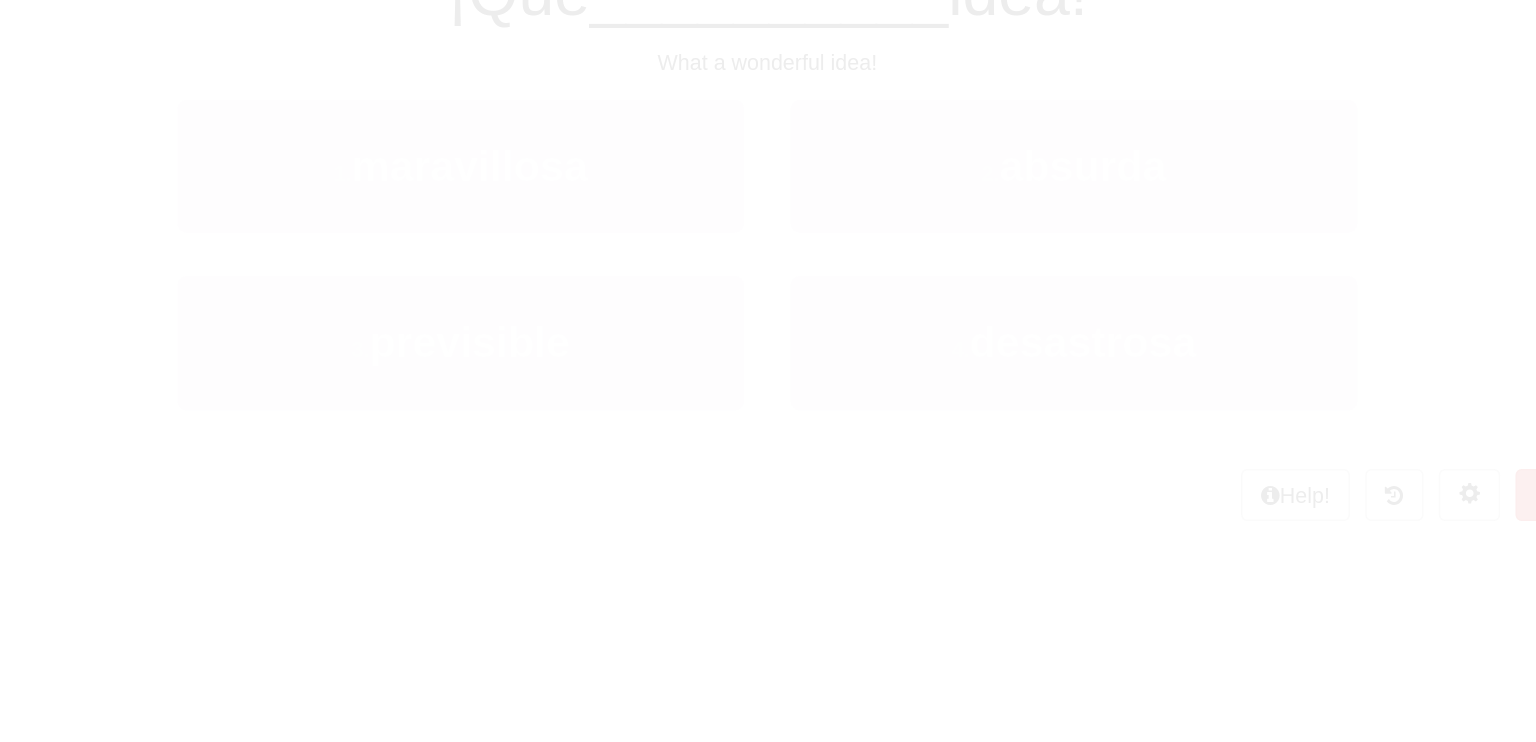 scroll, scrollTop: 100, scrollLeft: 0, axis: vertical 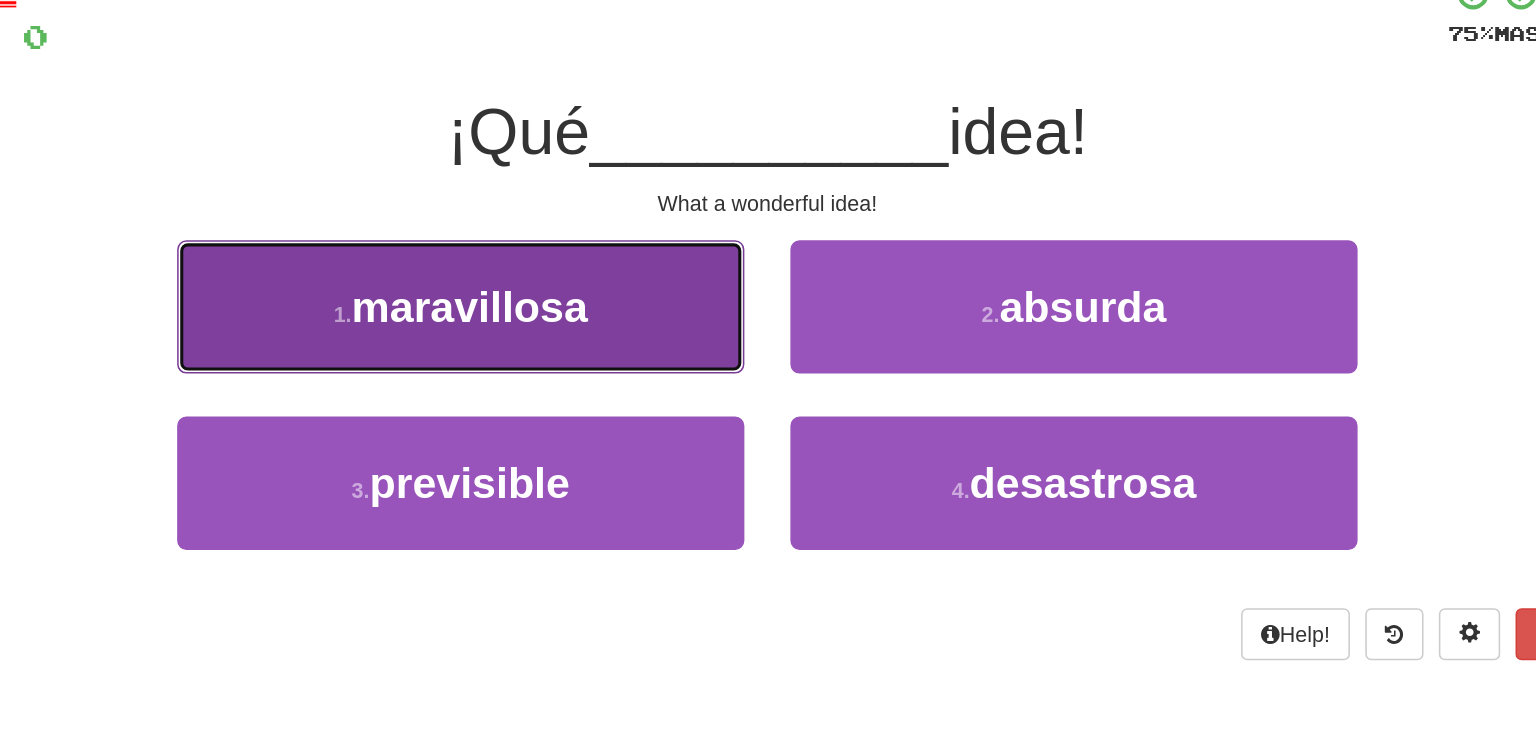 click on "1 .  maravillosa" at bounding box center [568, 238] 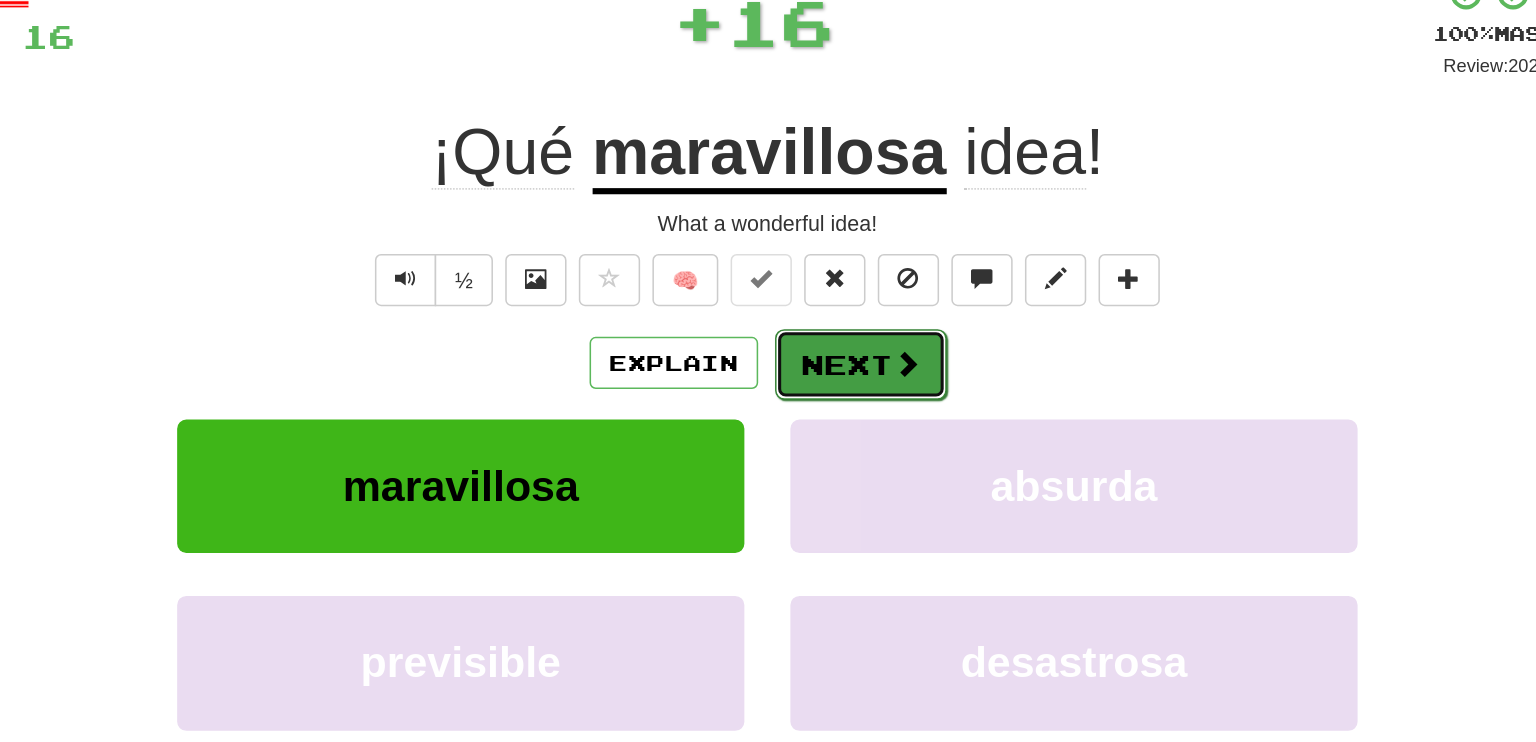 click on "Next" at bounding box center (829, 276) 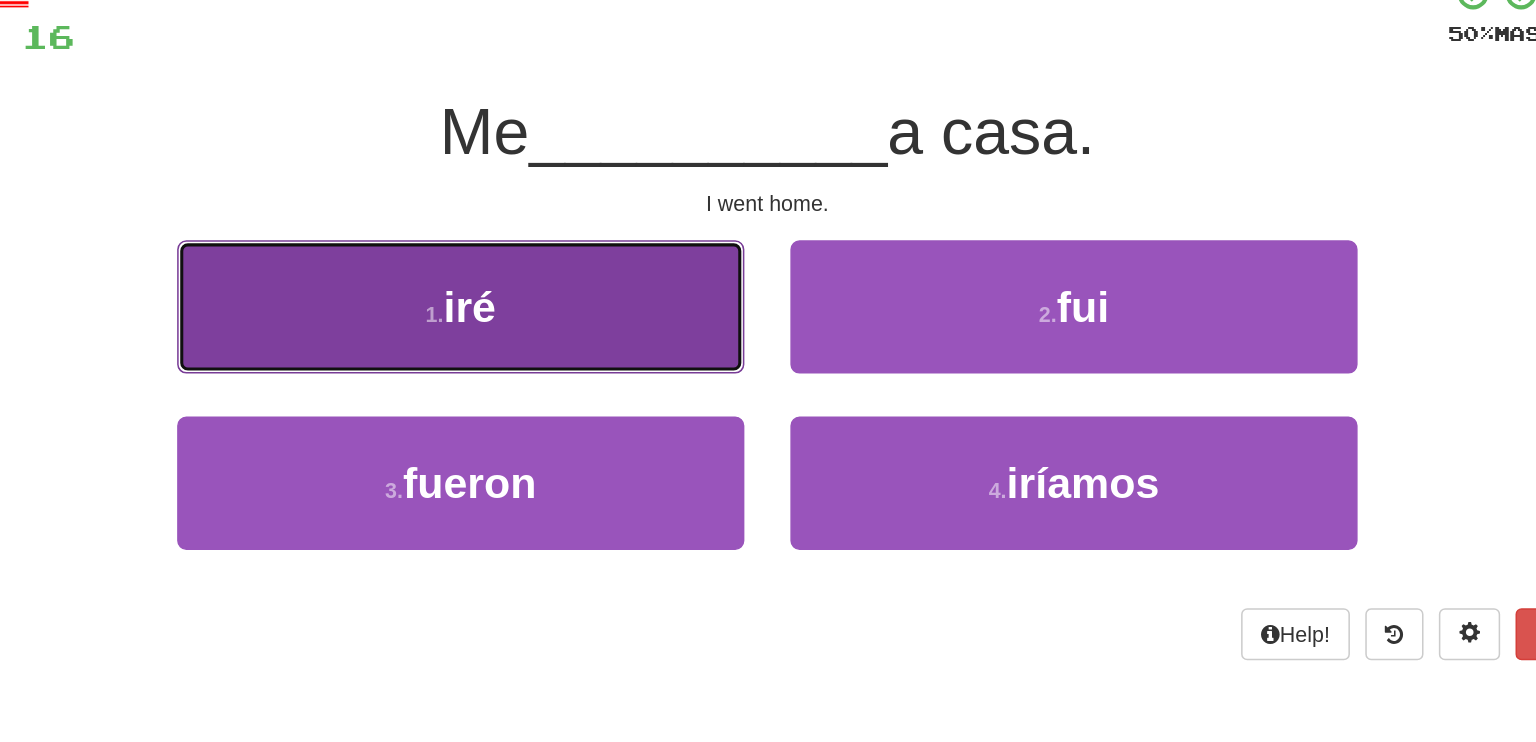 click on "1 . iré" at bounding box center (568, 238) 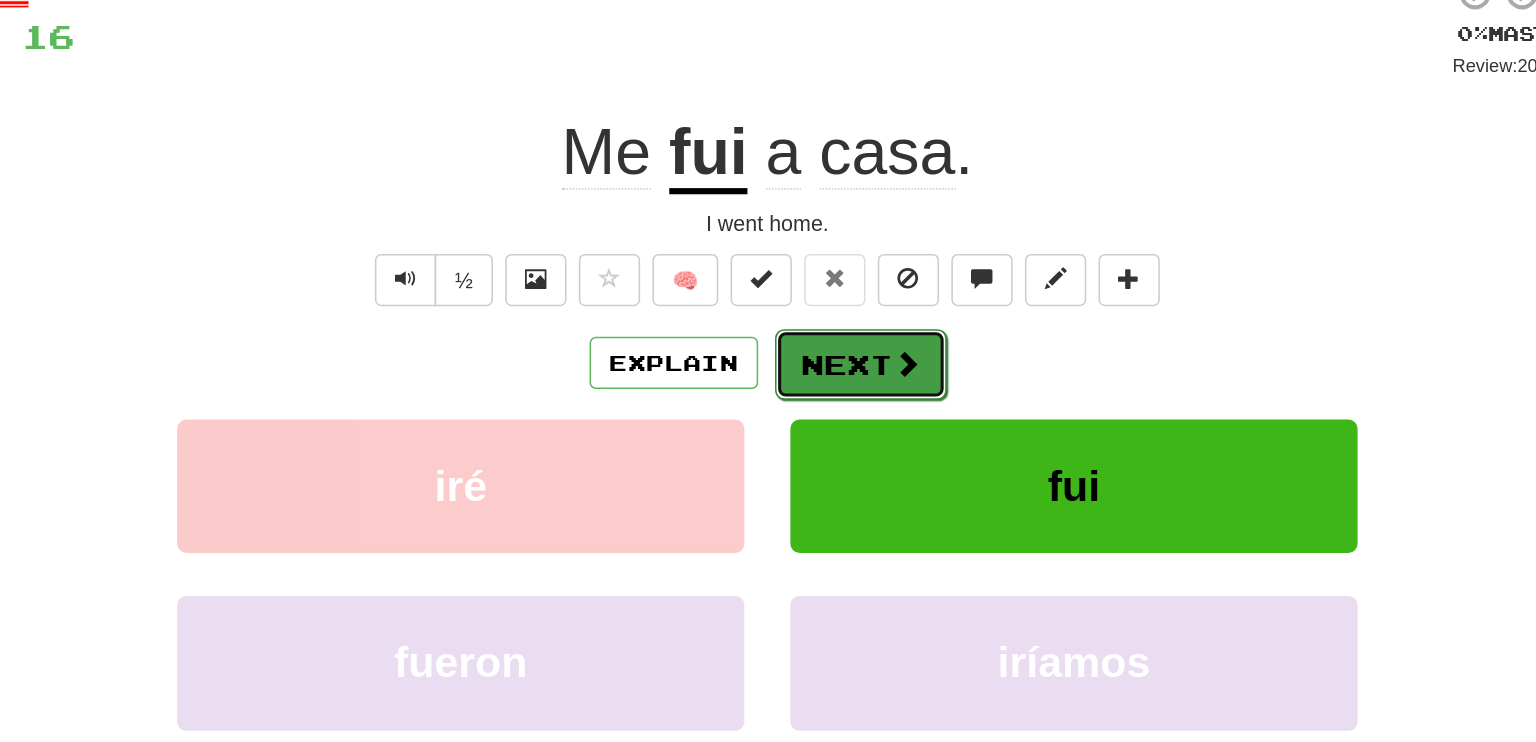 click on "Next" at bounding box center (829, 276) 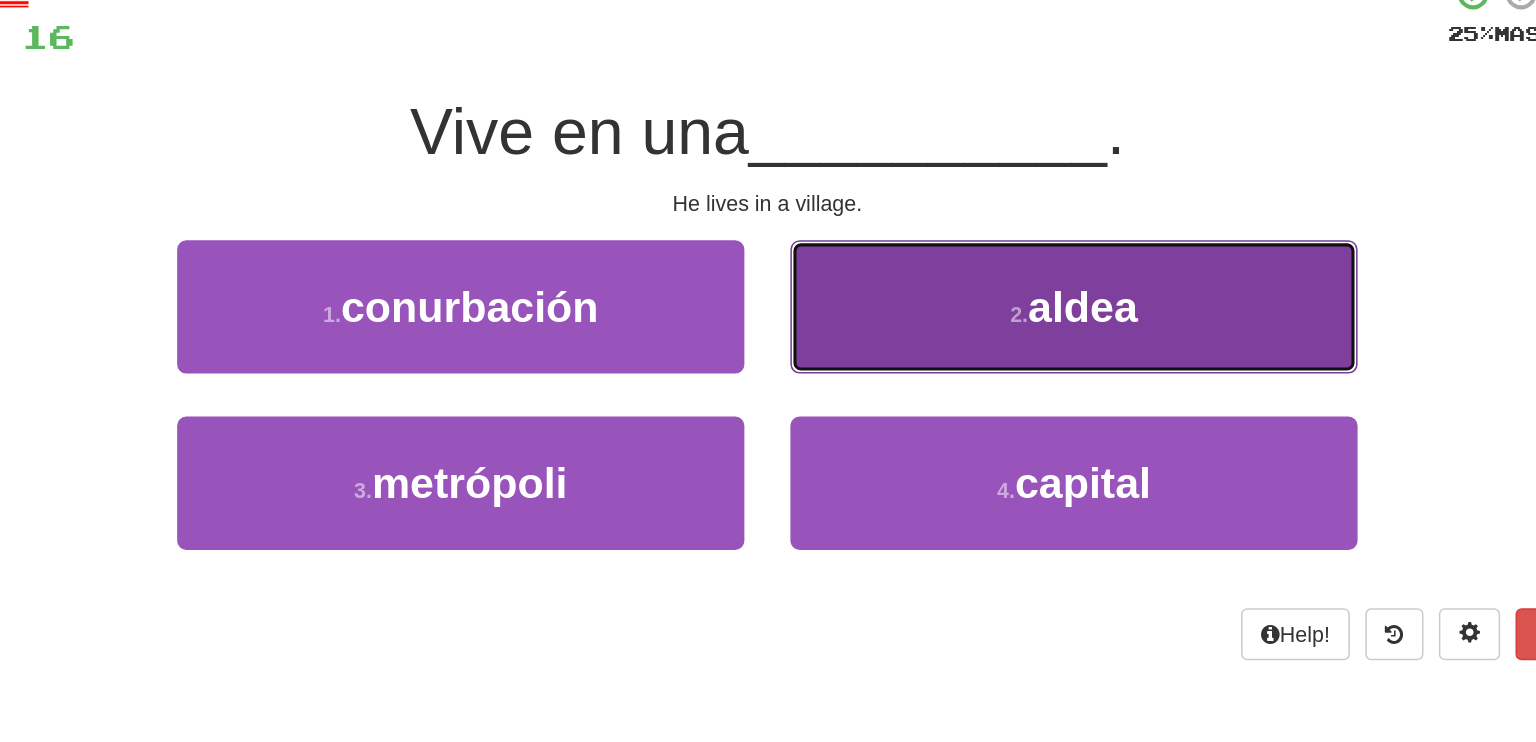 click on "2 . aldea" at bounding box center (968, 238) 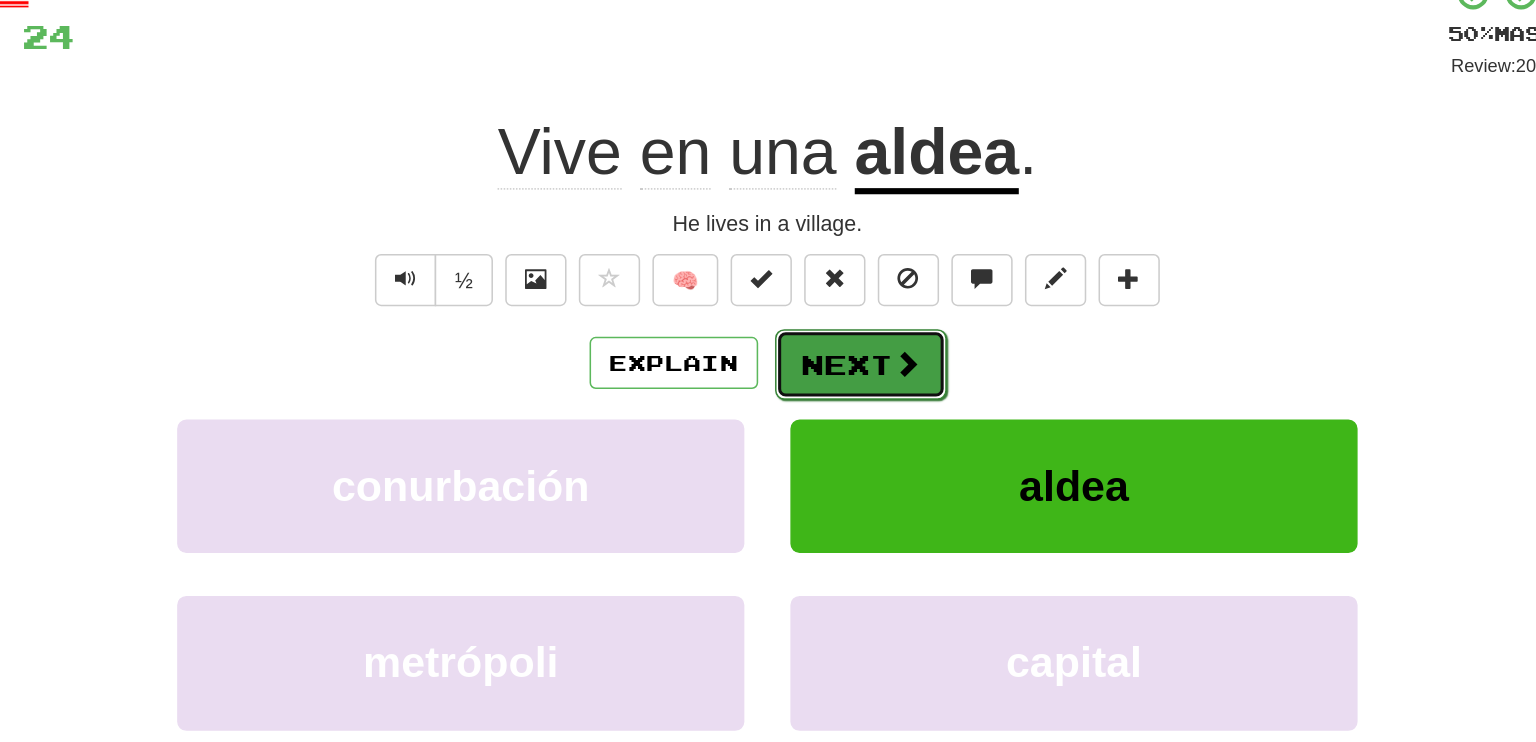 click at bounding box center (859, 275) 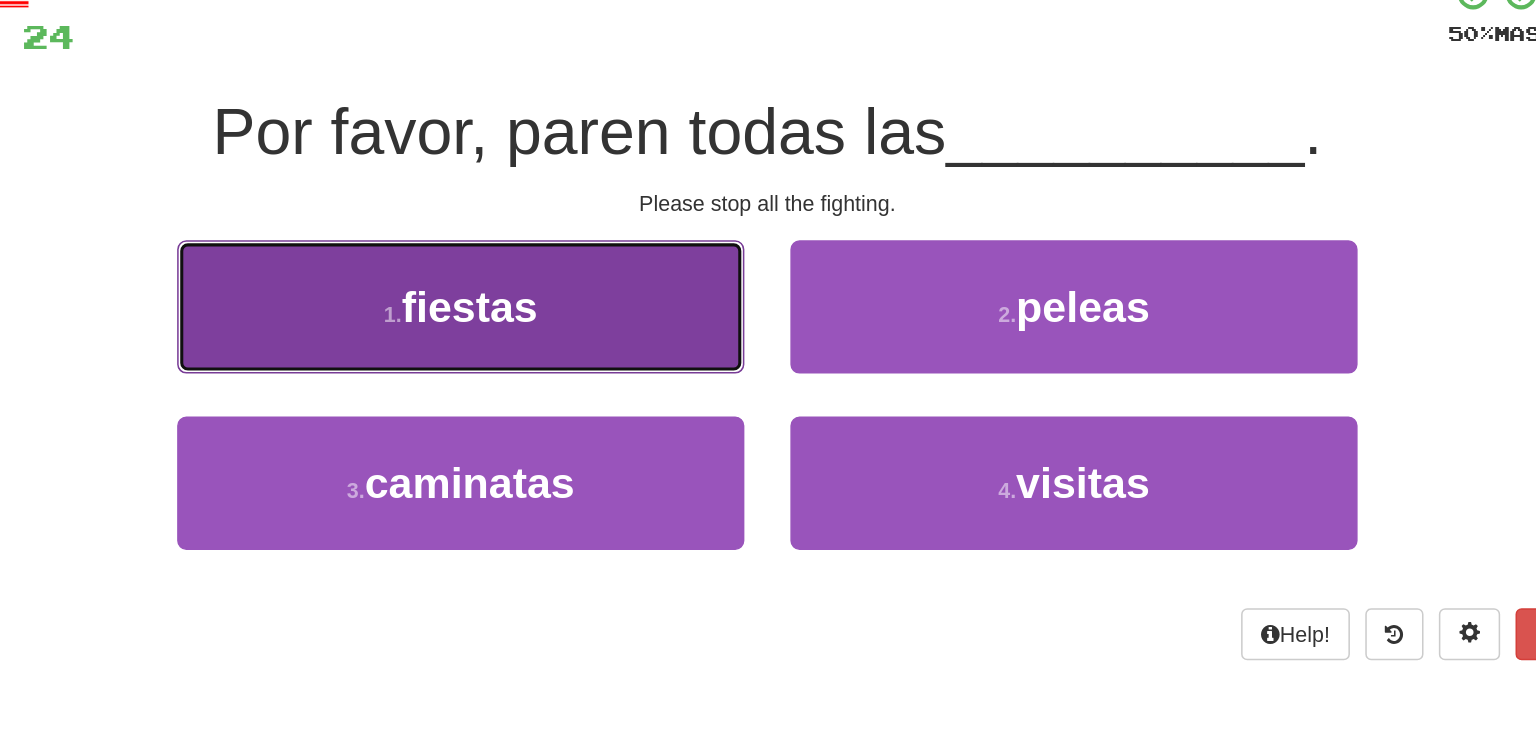 click on "1 . fiestas" at bounding box center [568, 238] 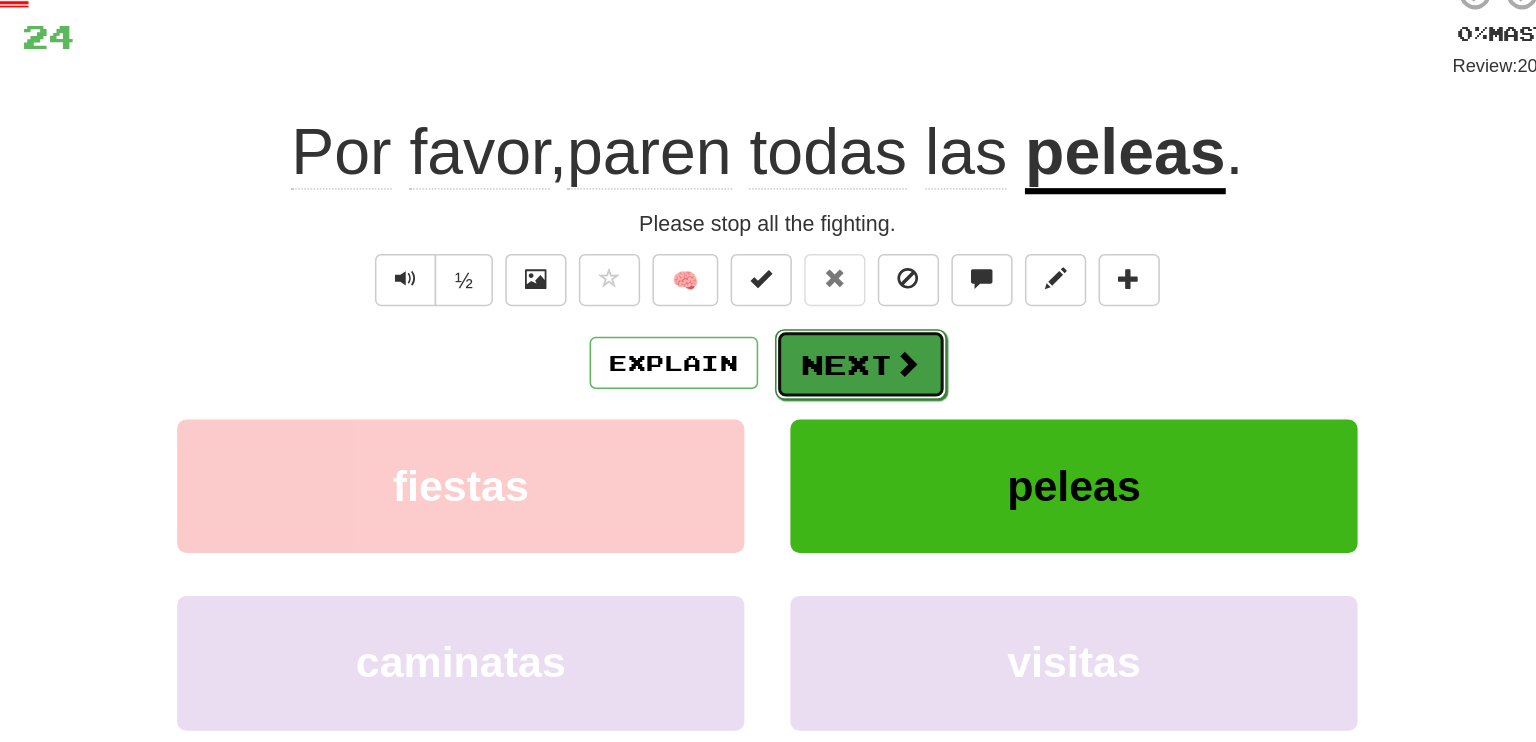 click on "Next" at bounding box center (829, 276) 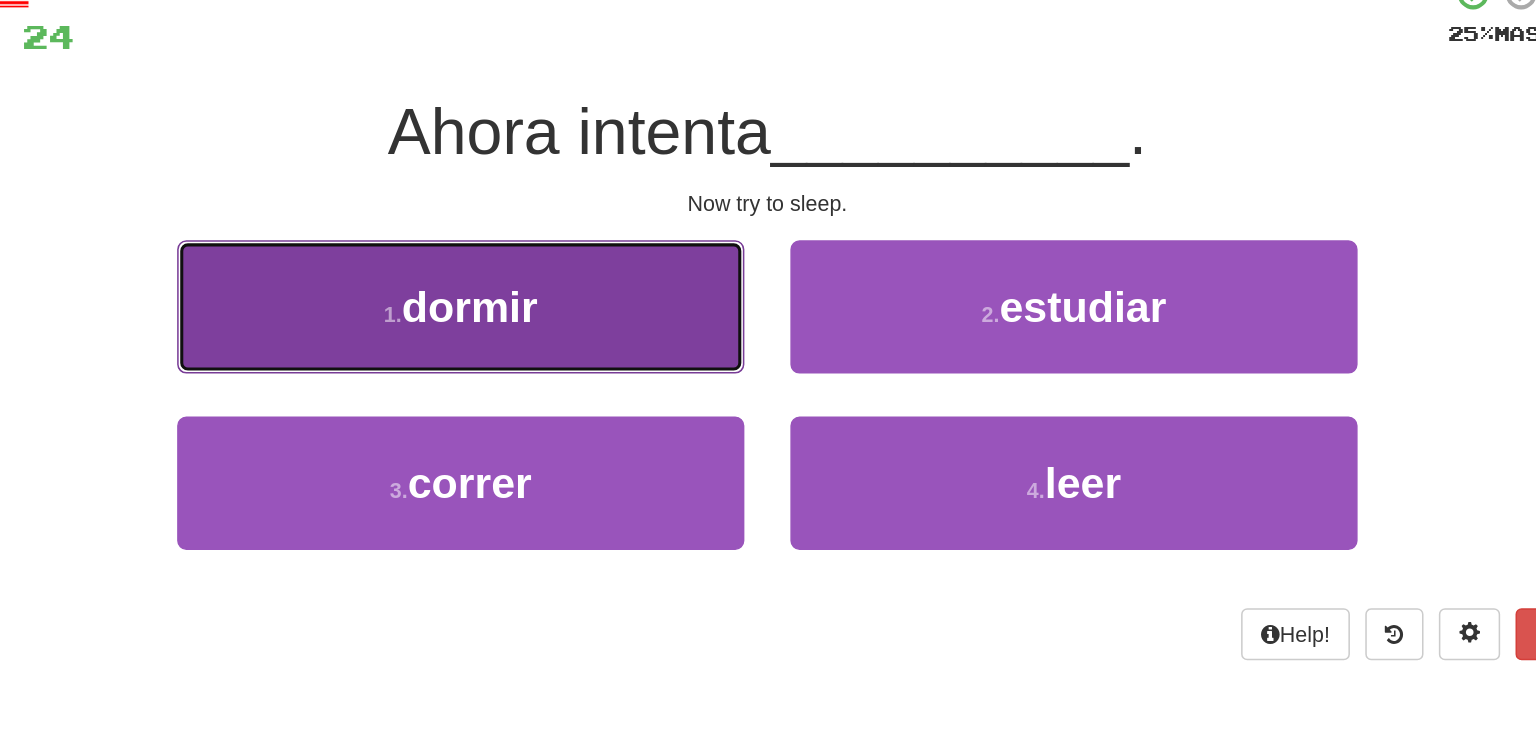 click on "1 .  dormir" at bounding box center (568, 238) 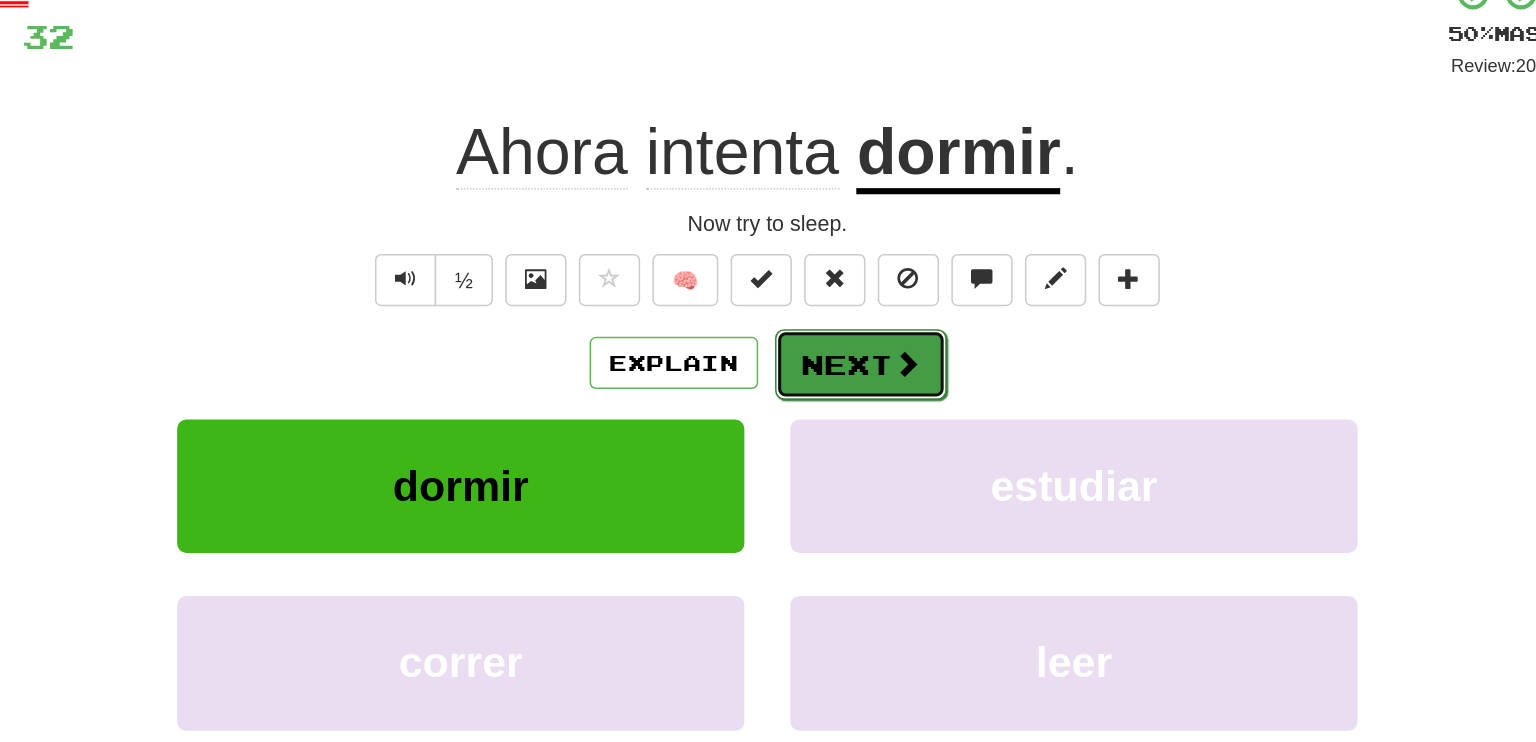 click on "Next" at bounding box center [829, 276] 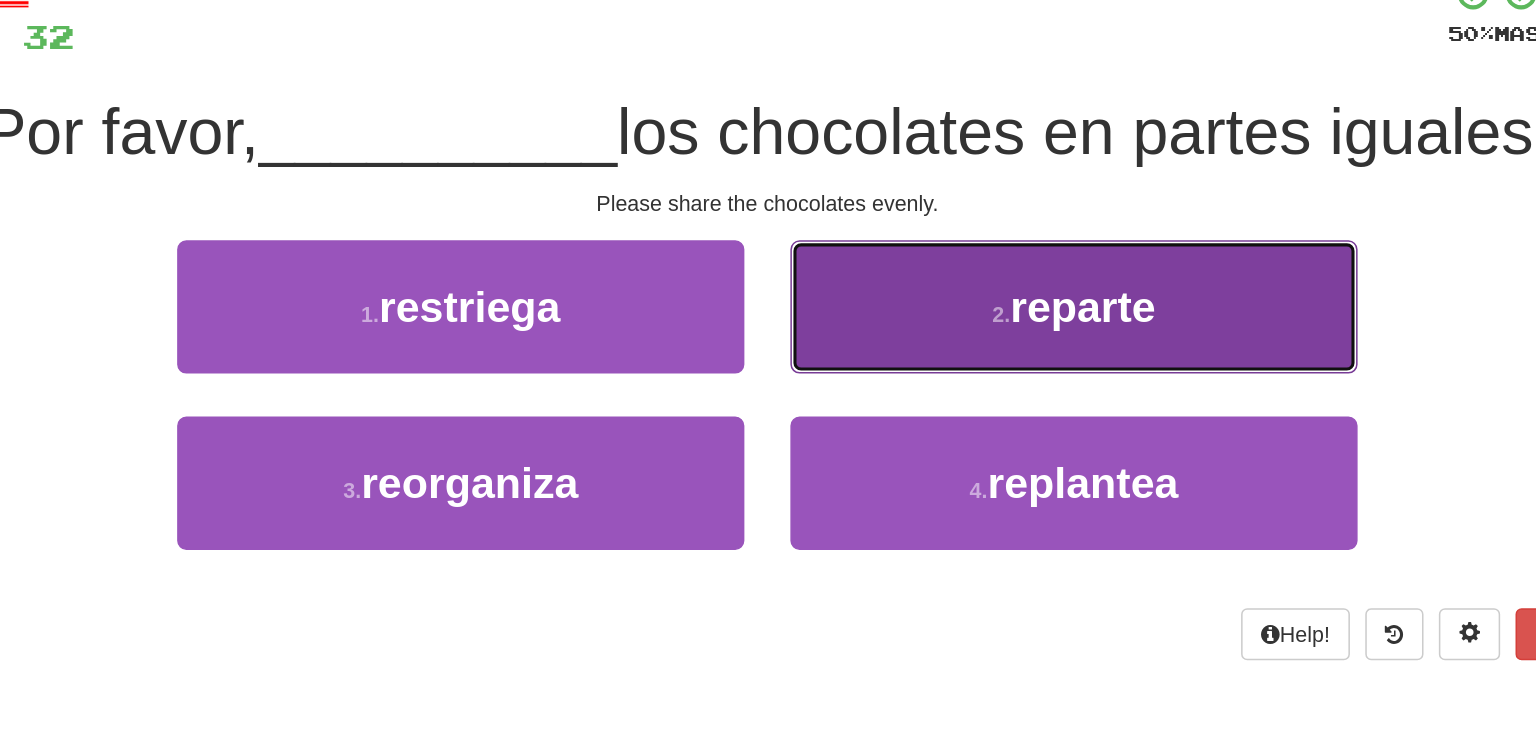 click on "reparte" at bounding box center [973, 238] 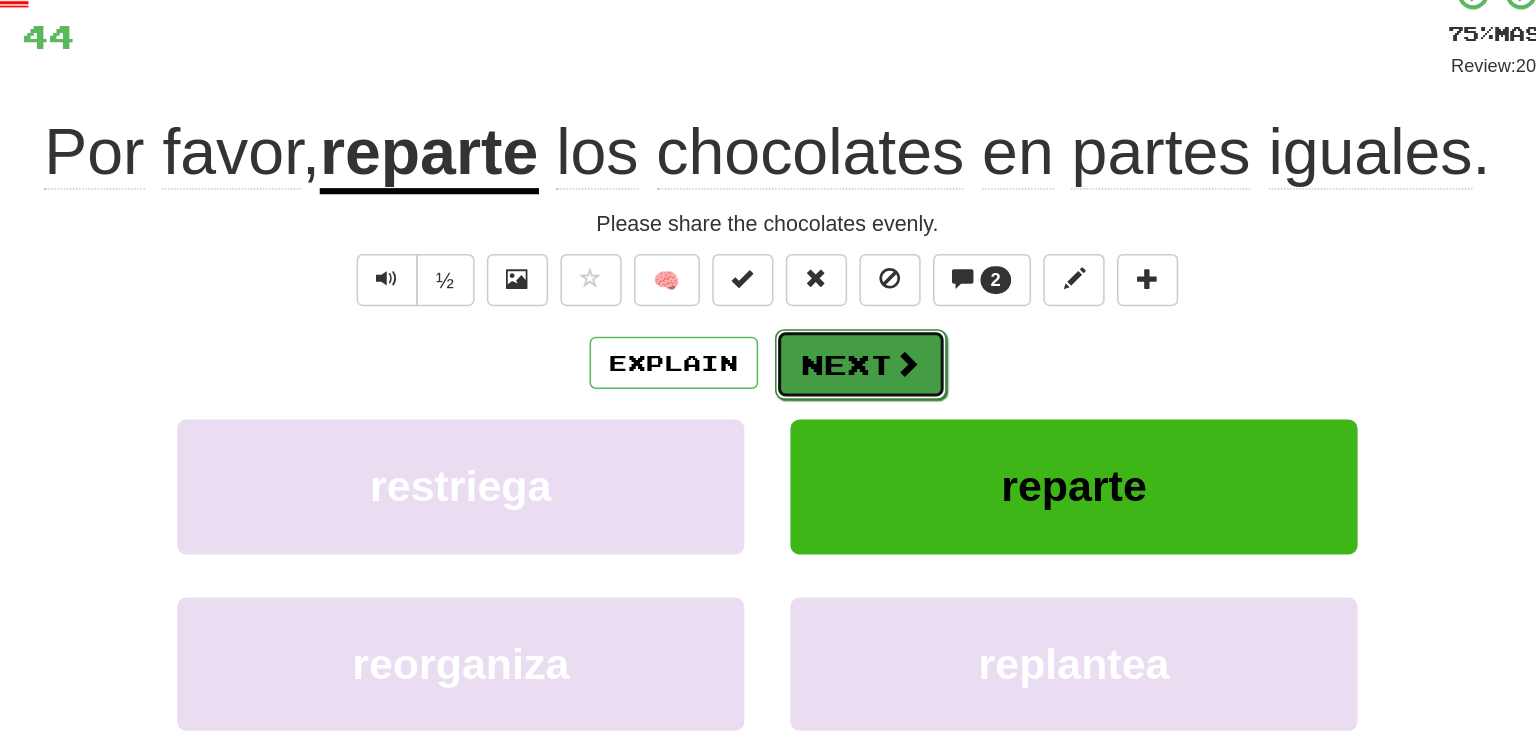 click at bounding box center [859, 275] 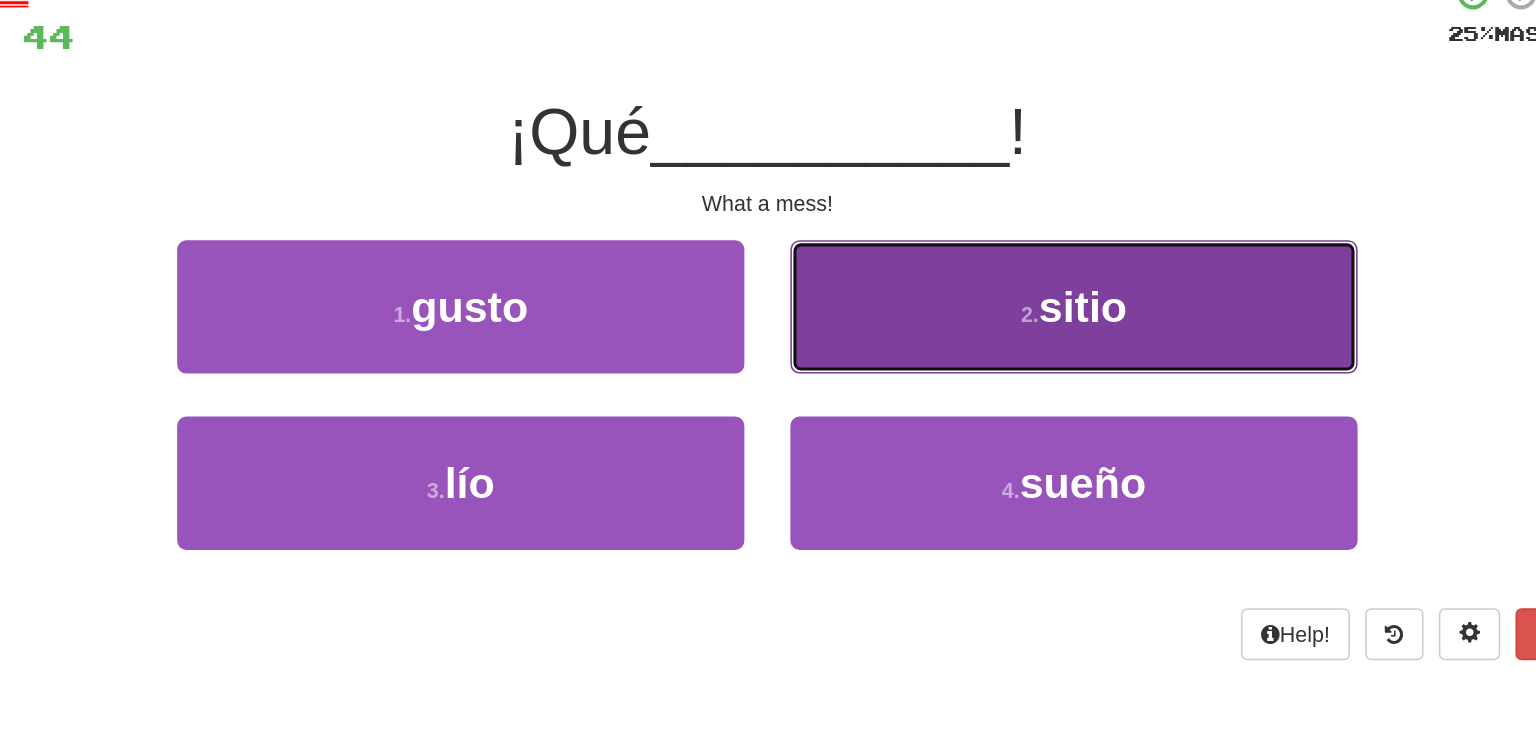 click on "2 .  sitio" at bounding box center [968, 238] 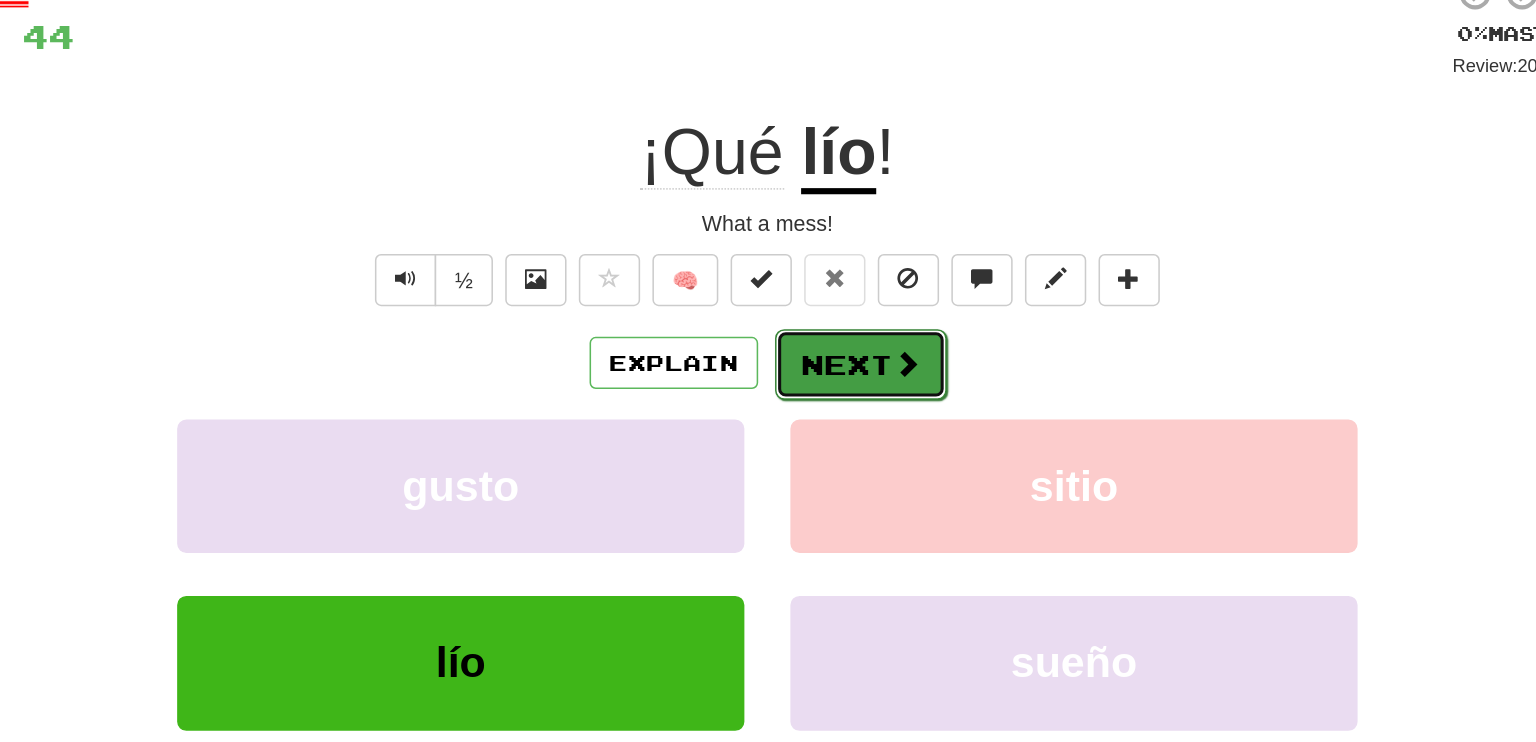 click on "Next" at bounding box center (829, 276) 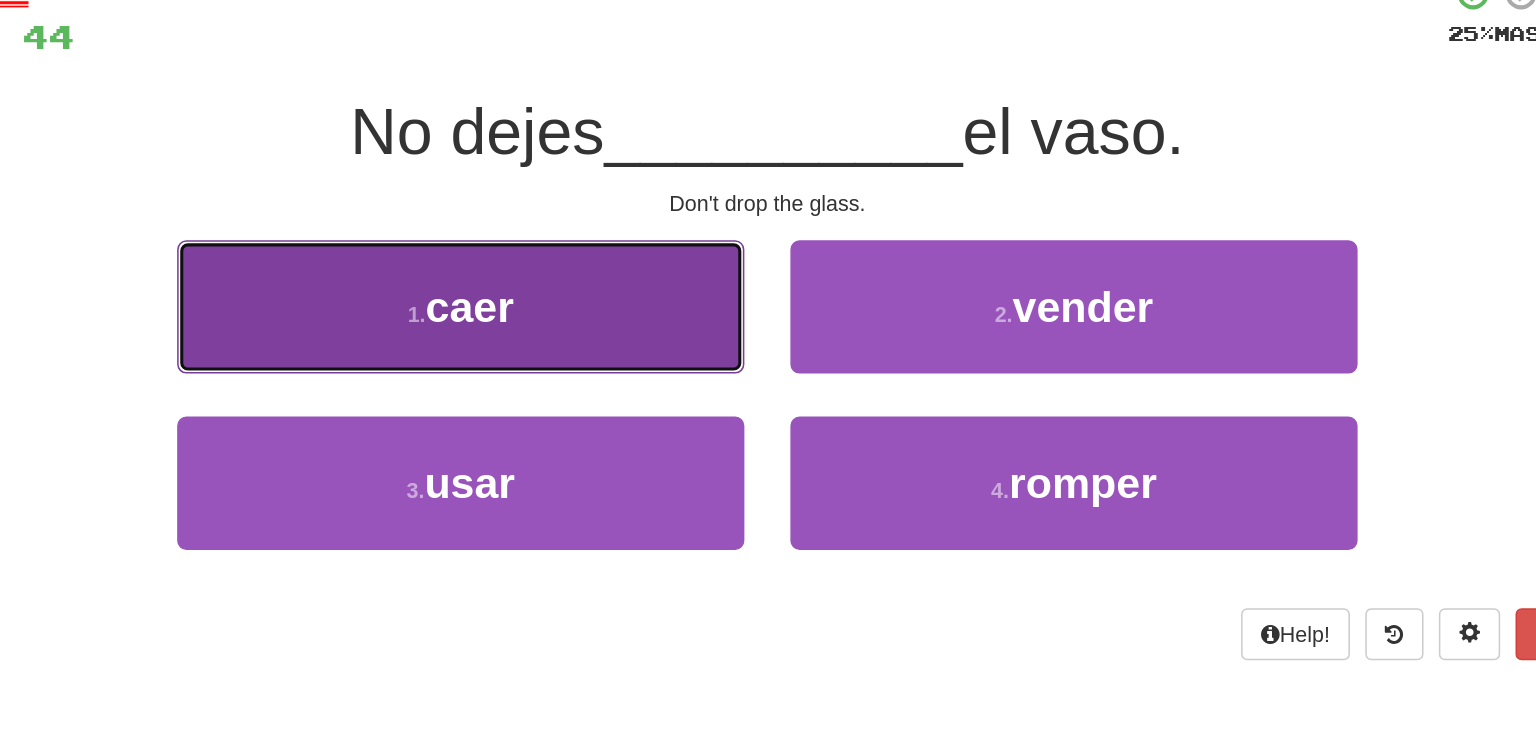 click on "1 . caer" at bounding box center (568, 238) 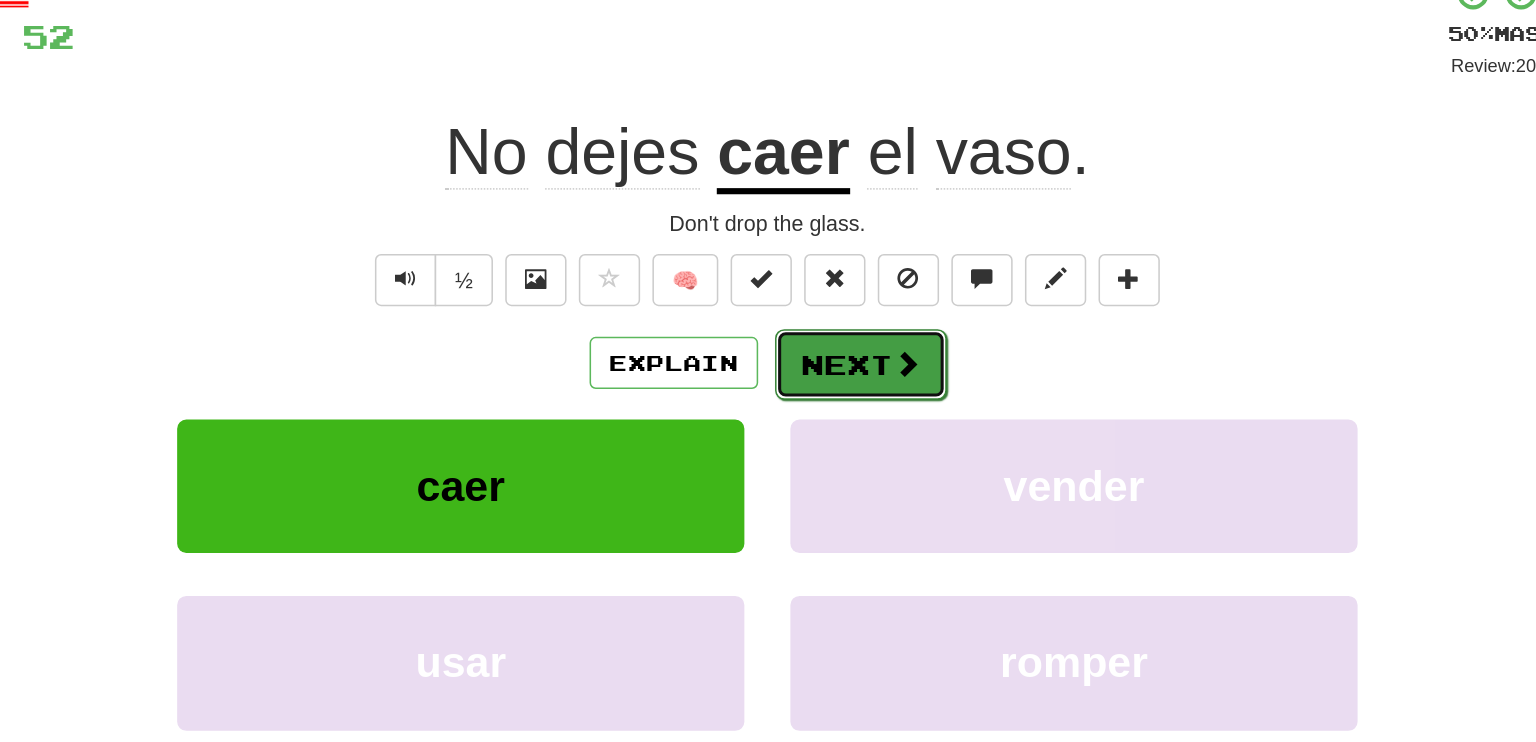 click on "Next" at bounding box center [829, 276] 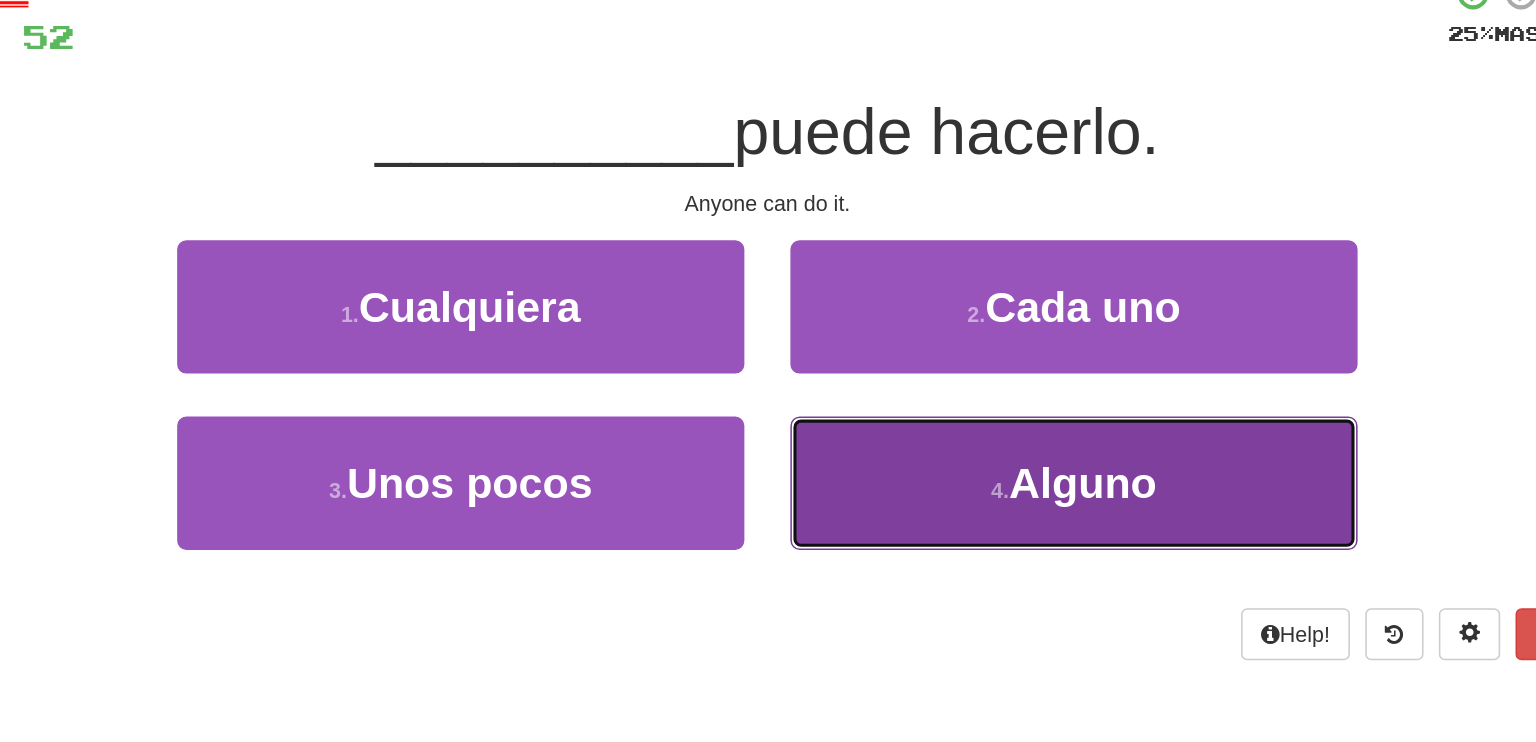 click on "Alguno" at bounding box center (974, 353) 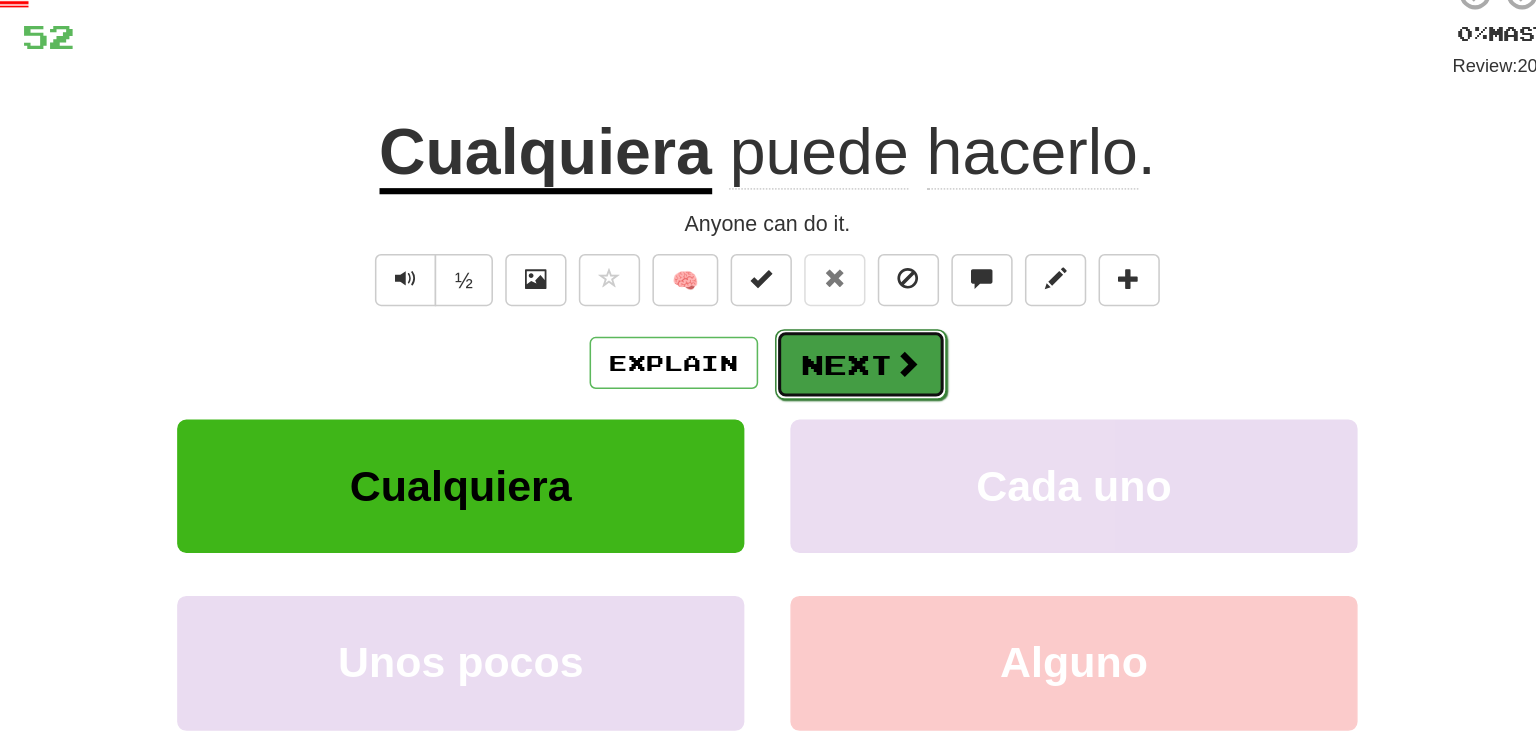 click on "Next" at bounding box center [829, 276] 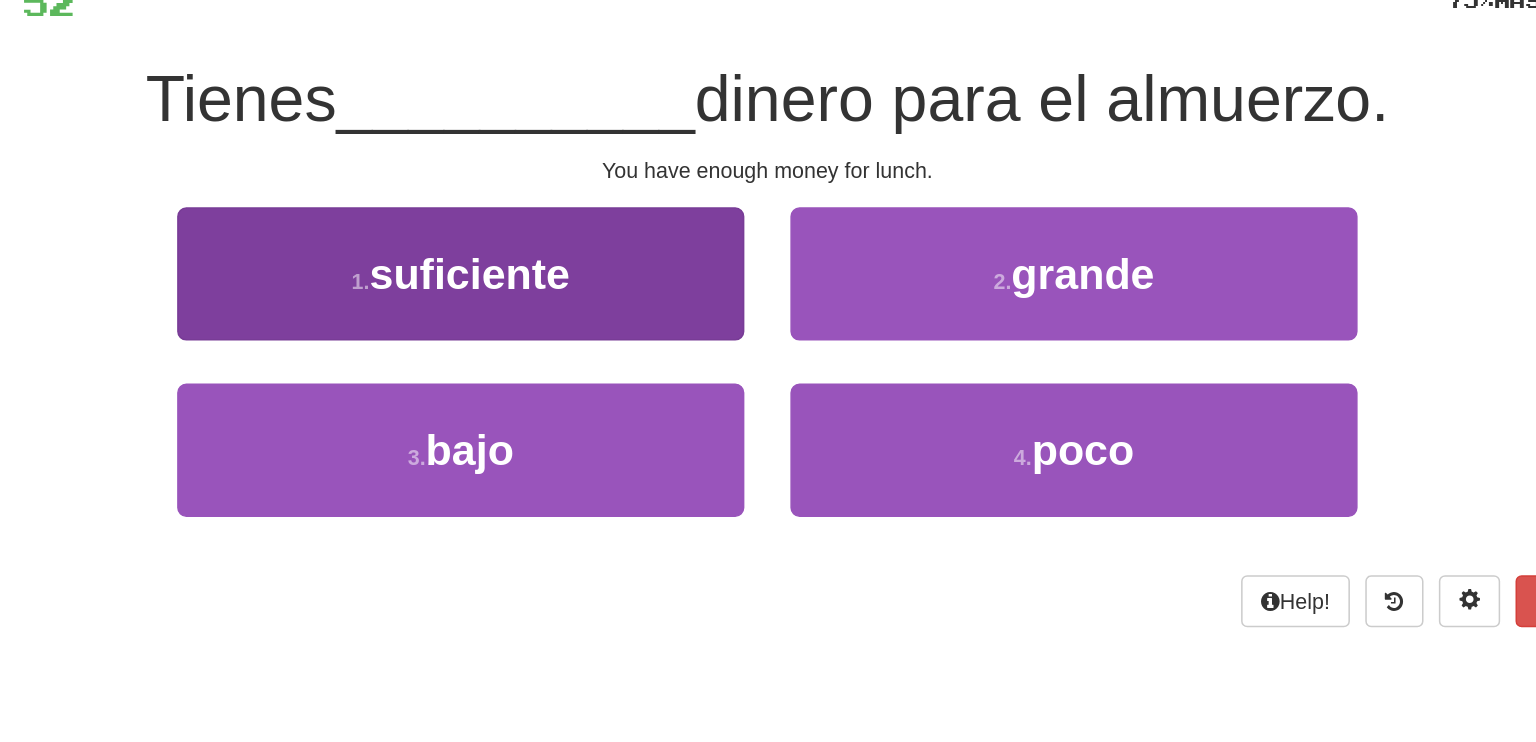 scroll, scrollTop: 141, scrollLeft: 0, axis: vertical 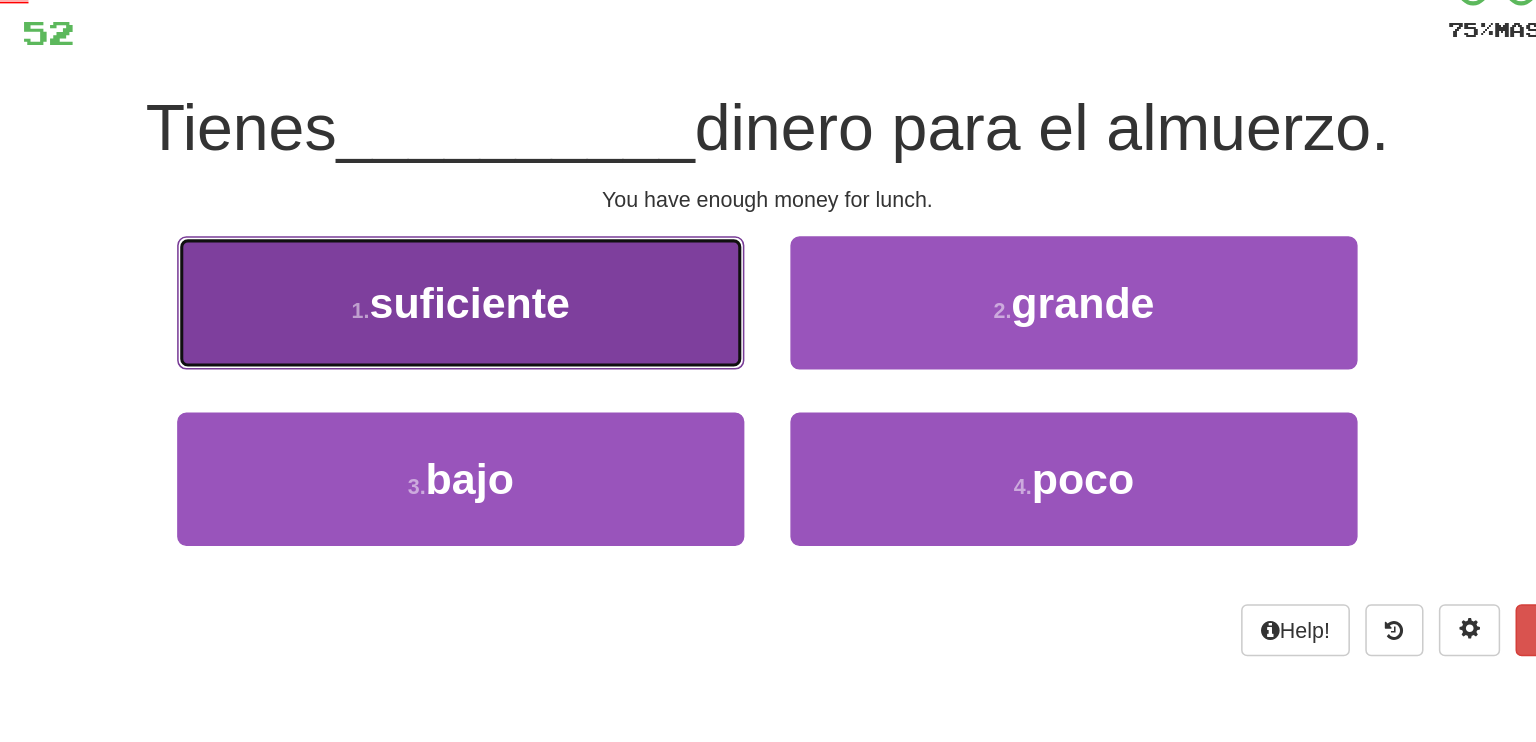 click on "suficiente" at bounding box center [573, 197] 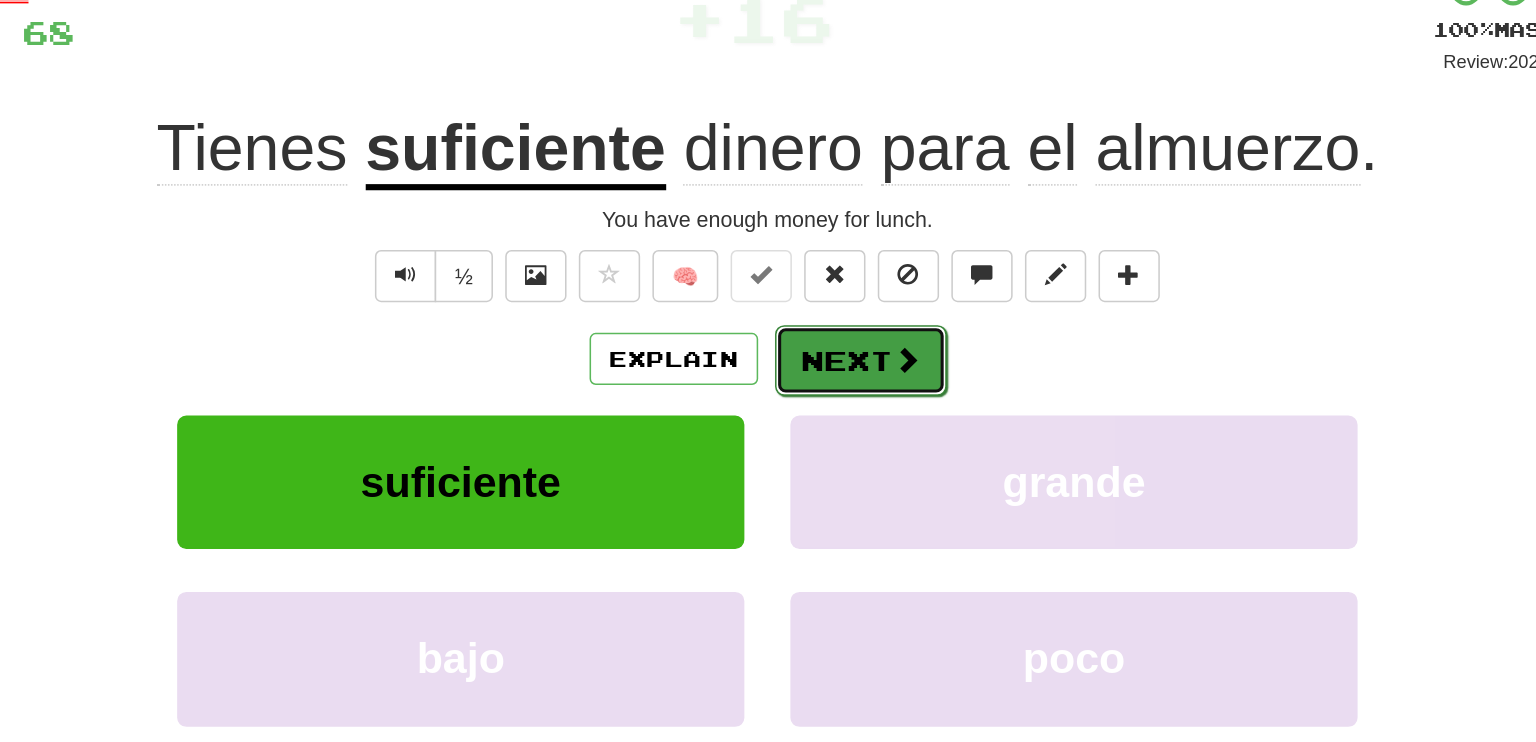 click on "Next" at bounding box center [829, 235] 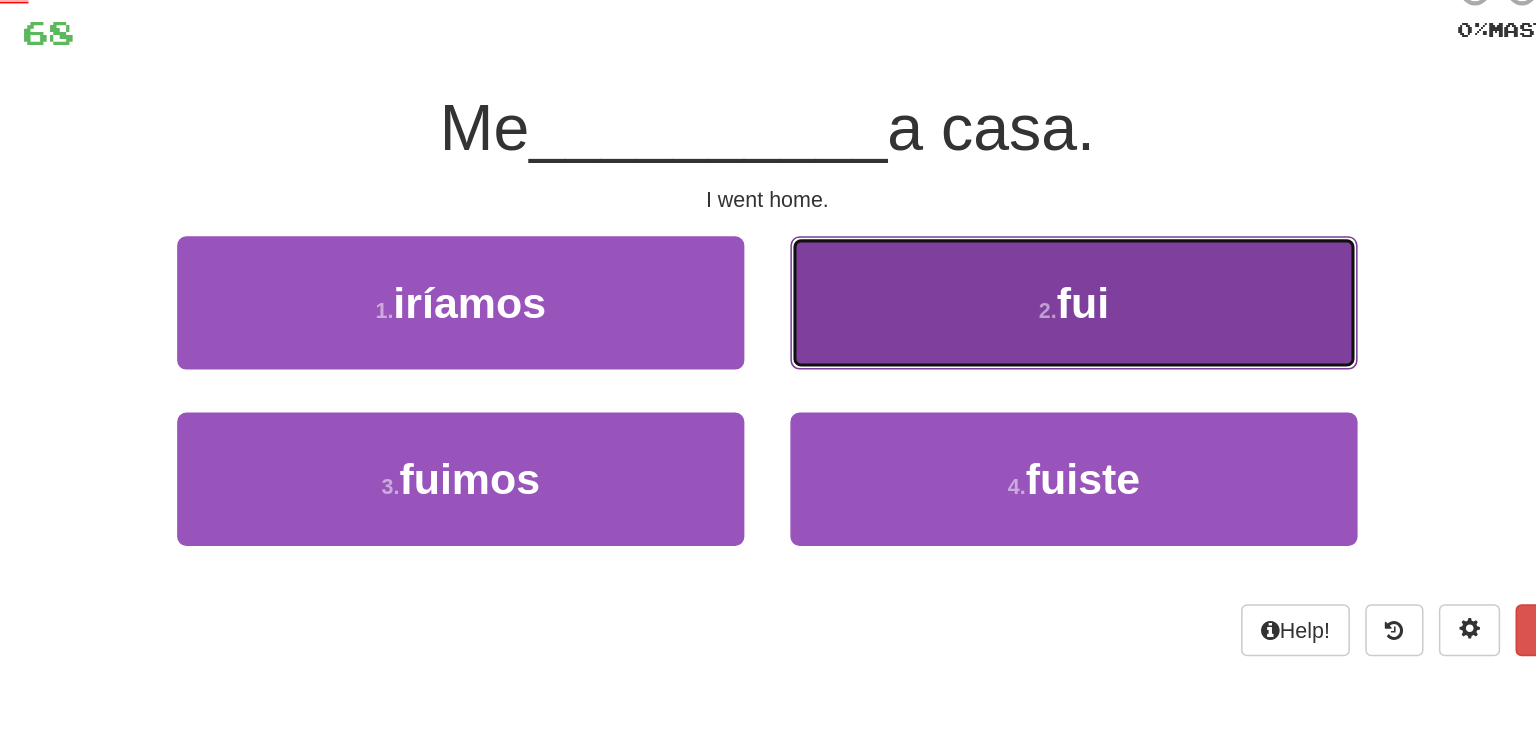click on "fui" at bounding box center [974, 197] 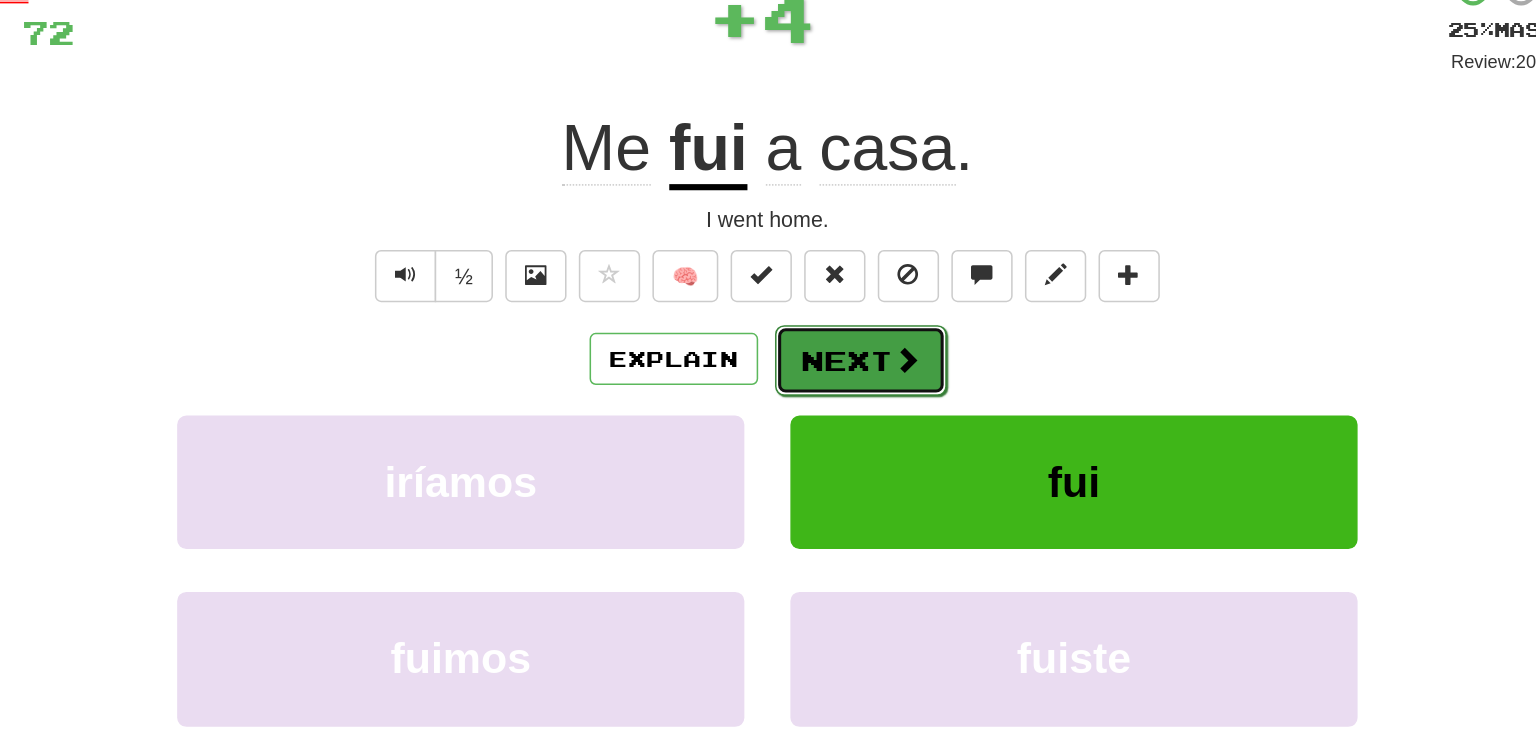 click on "Next" at bounding box center [829, 235] 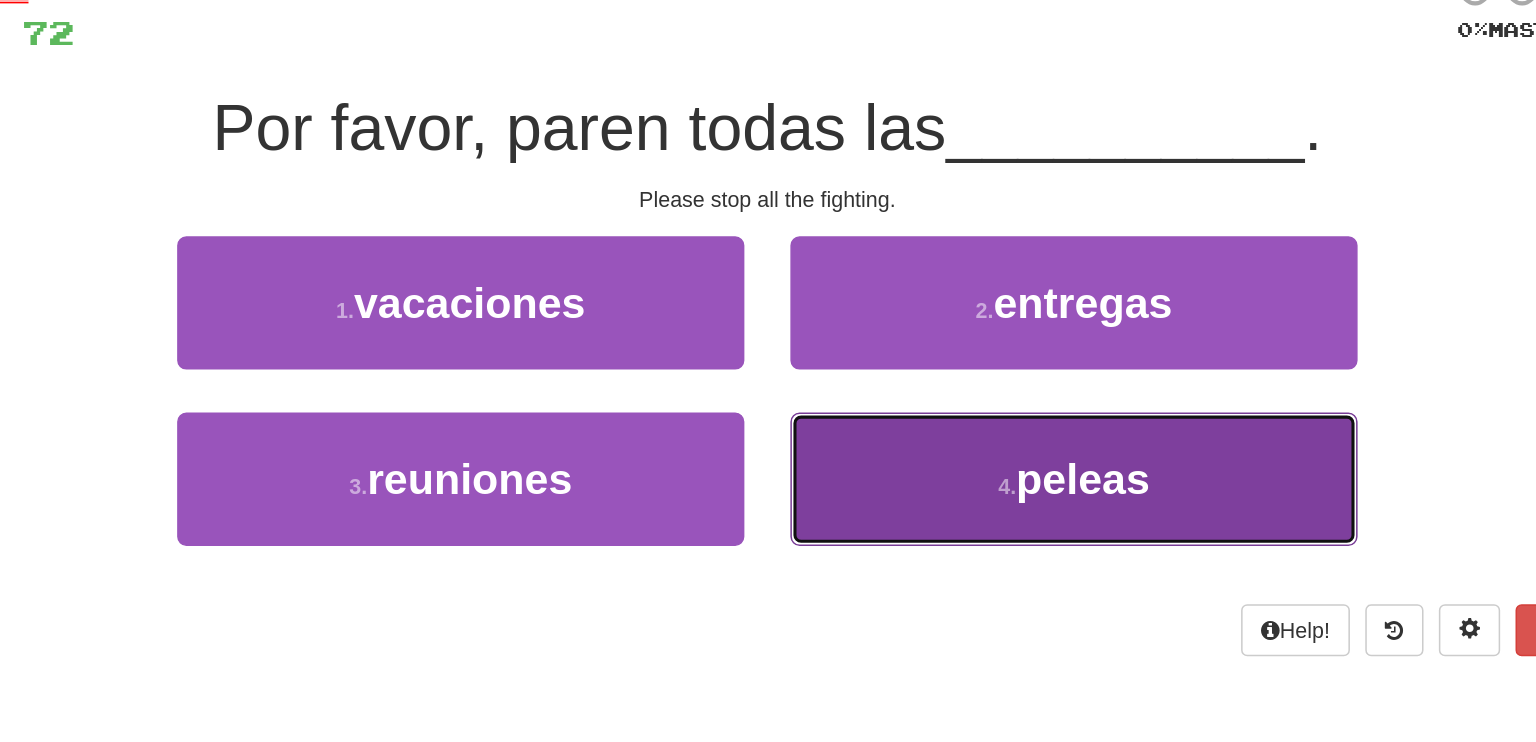click on "4 . peleas" at bounding box center [968, 312] 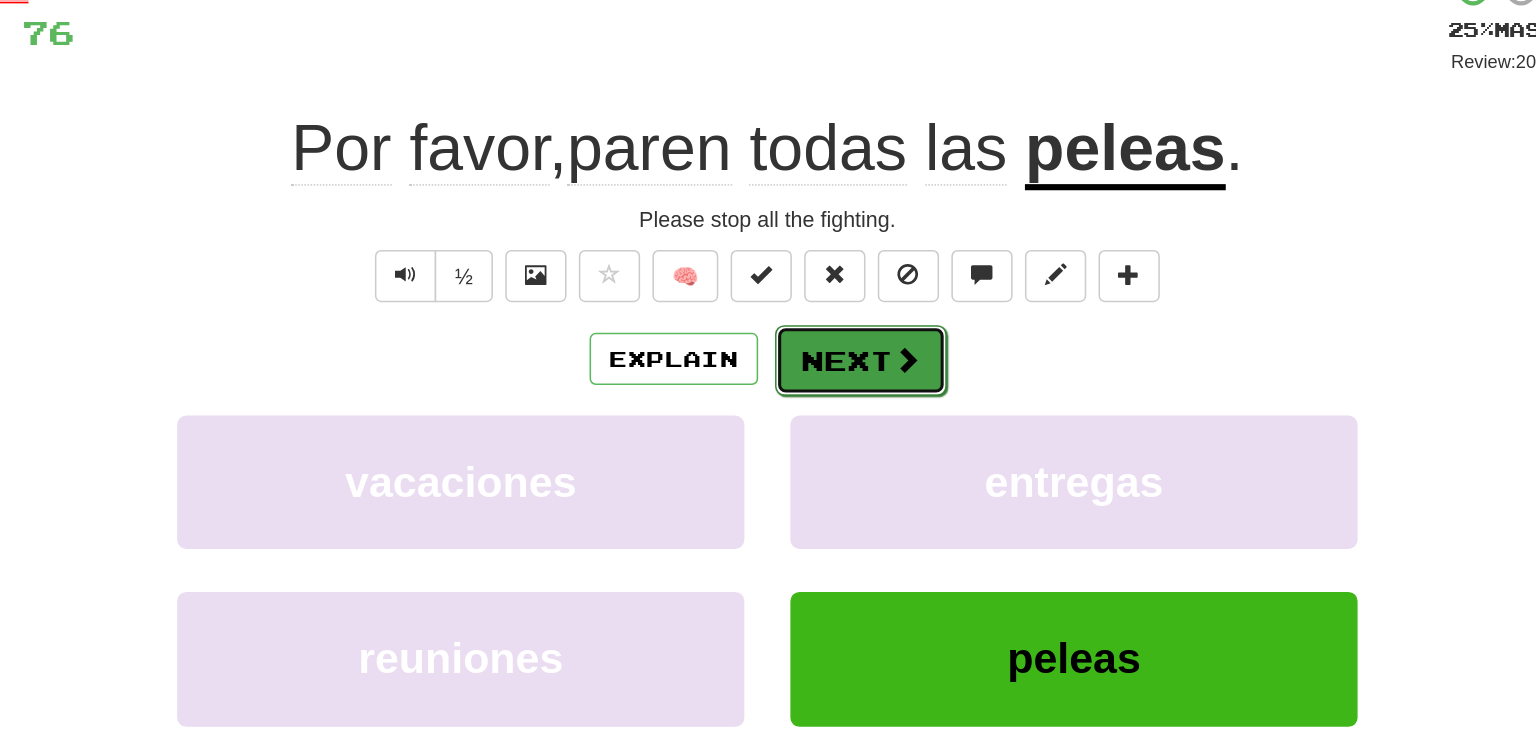 click on "Next" at bounding box center (829, 235) 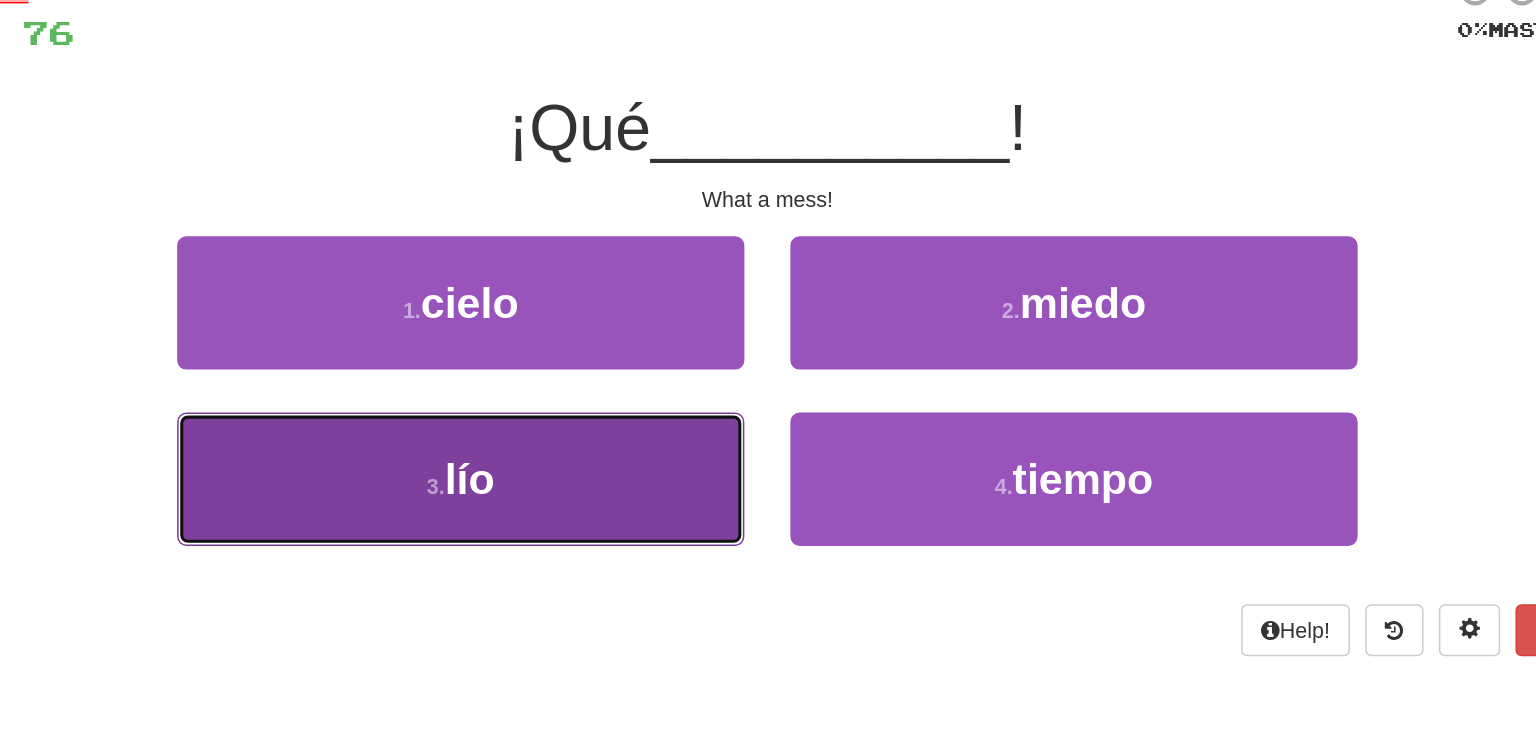 click on "3 . lío" at bounding box center (568, 312) 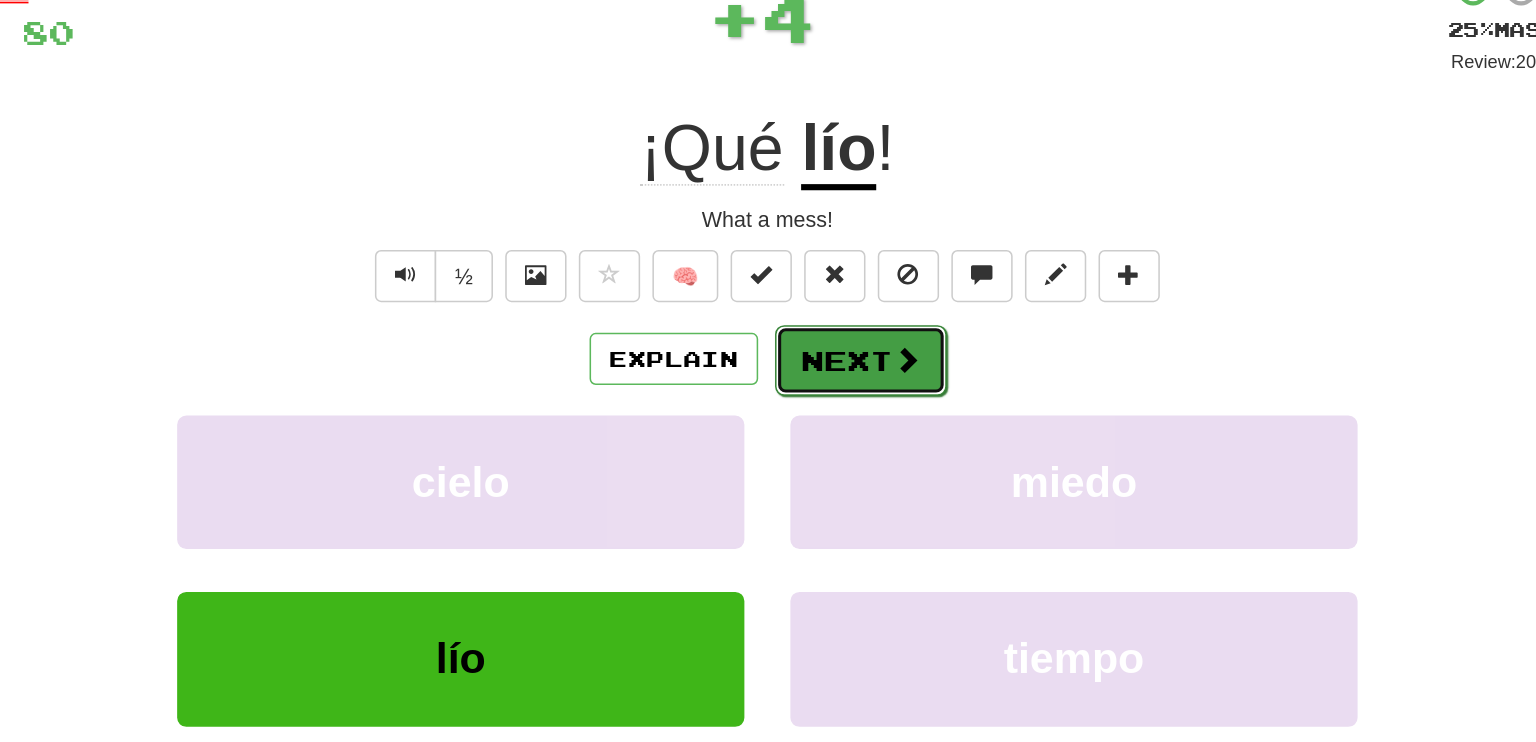 click on "Next" at bounding box center [829, 235] 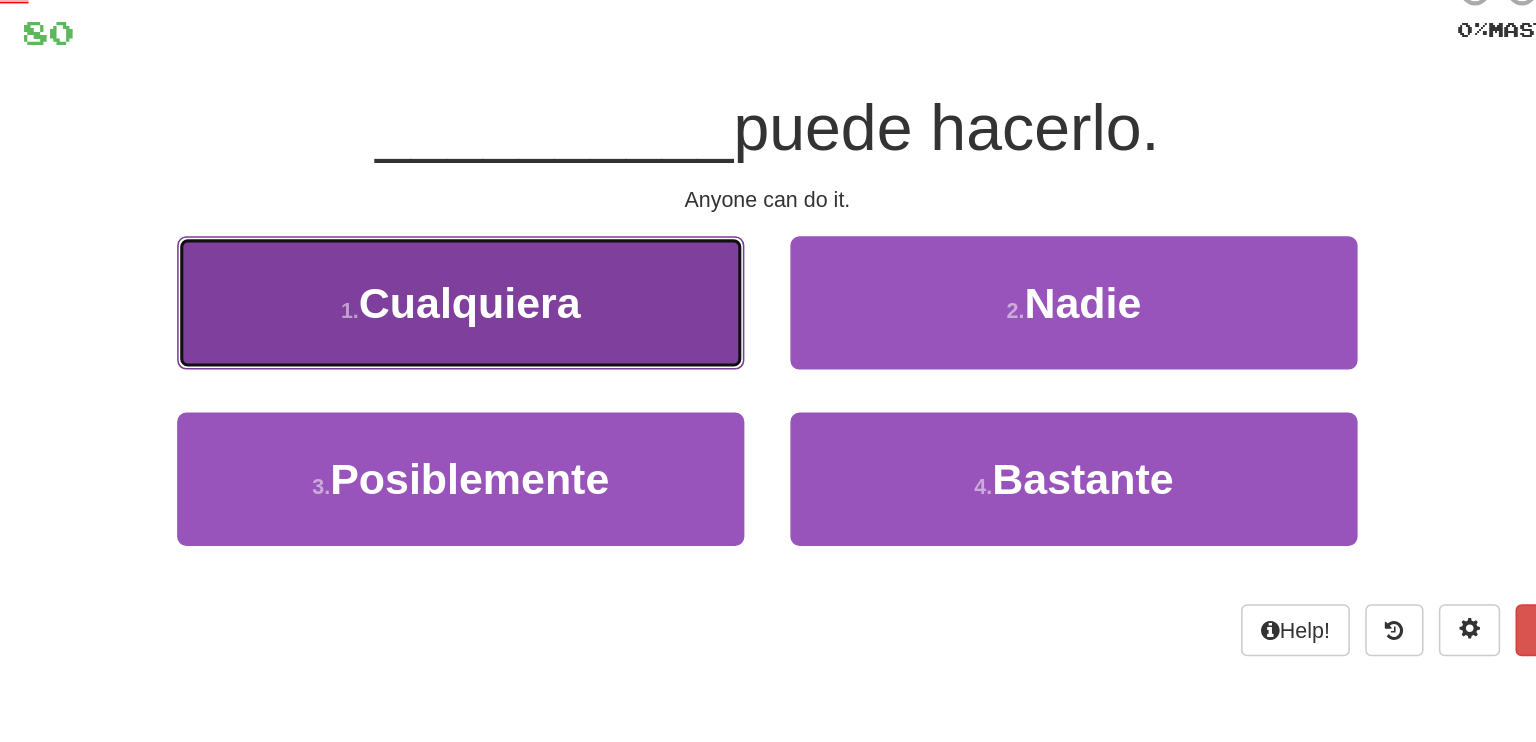 click on "Cualquiera" at bounding box center [573, 197] 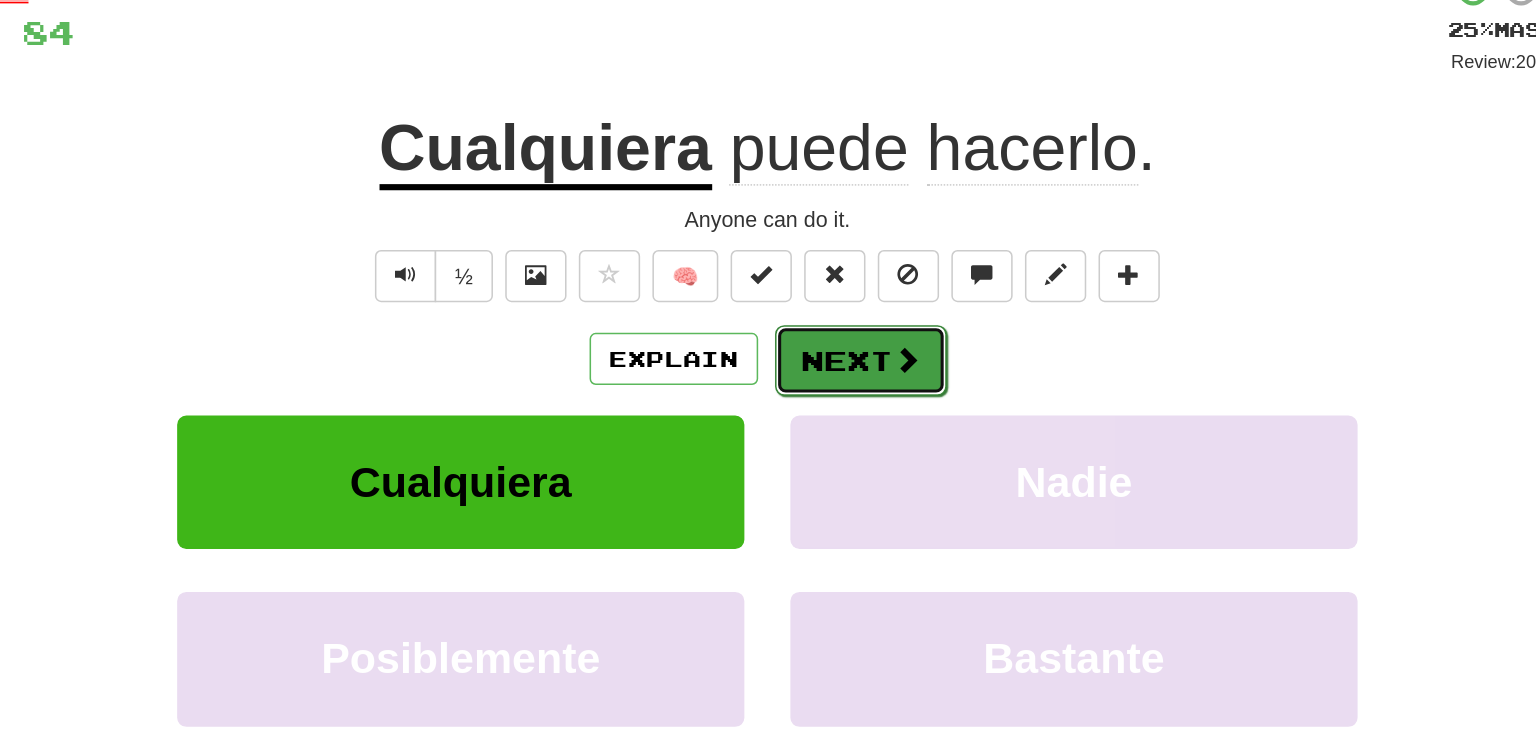 click on "Next" at bounding box center (829, 235) 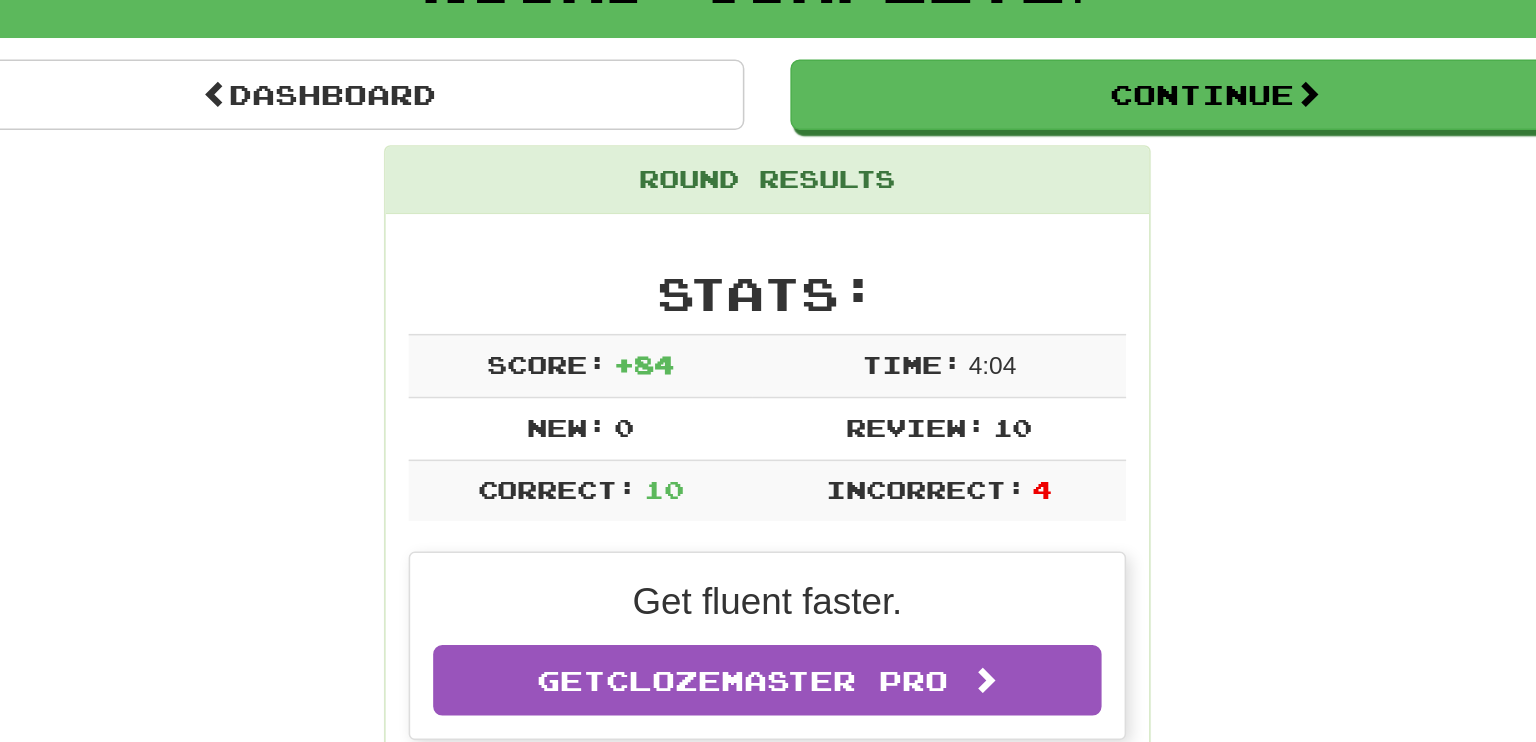 scroll, scrollTop: 156, scrollLeft: 0, axis: vertical 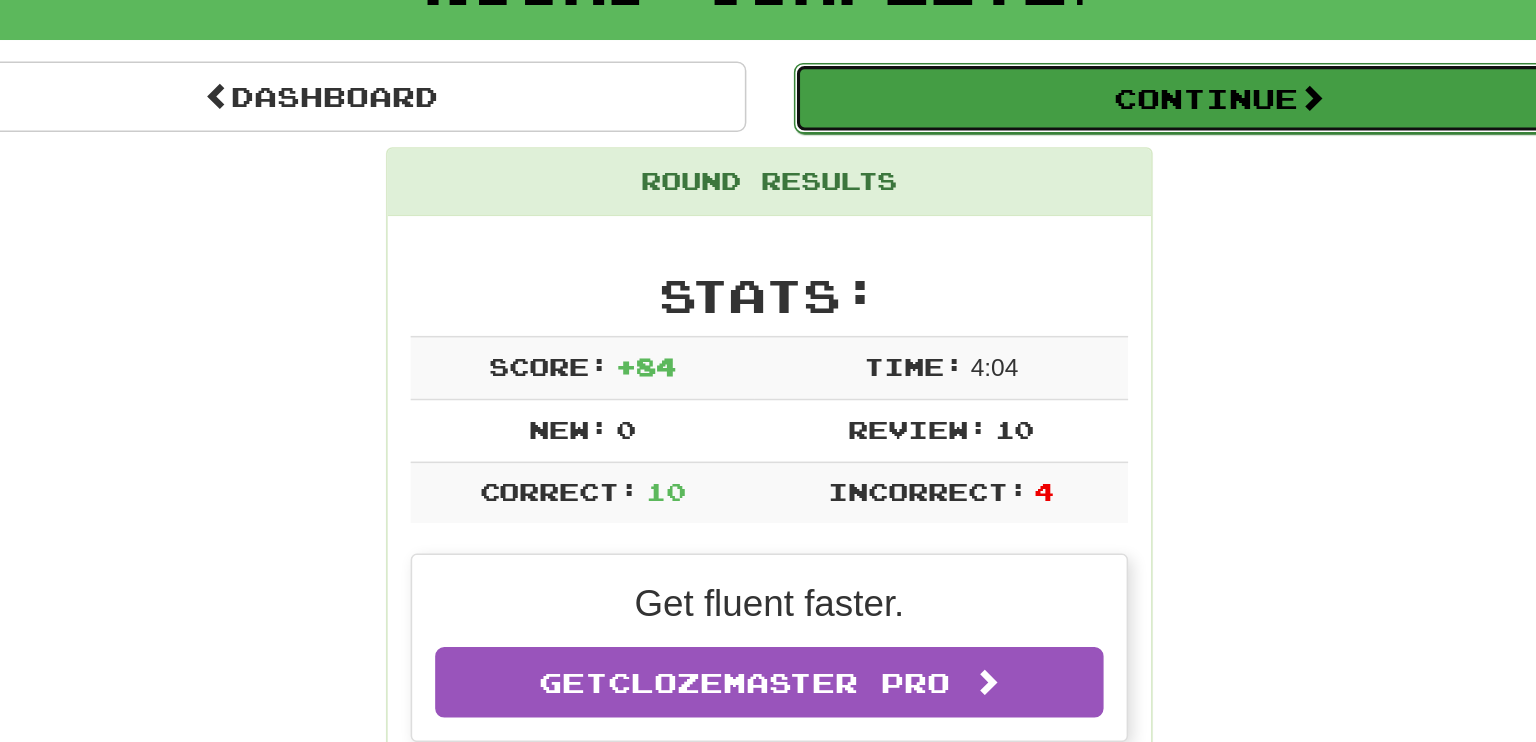 click on "Continue" at bounding box center [1061, 64] 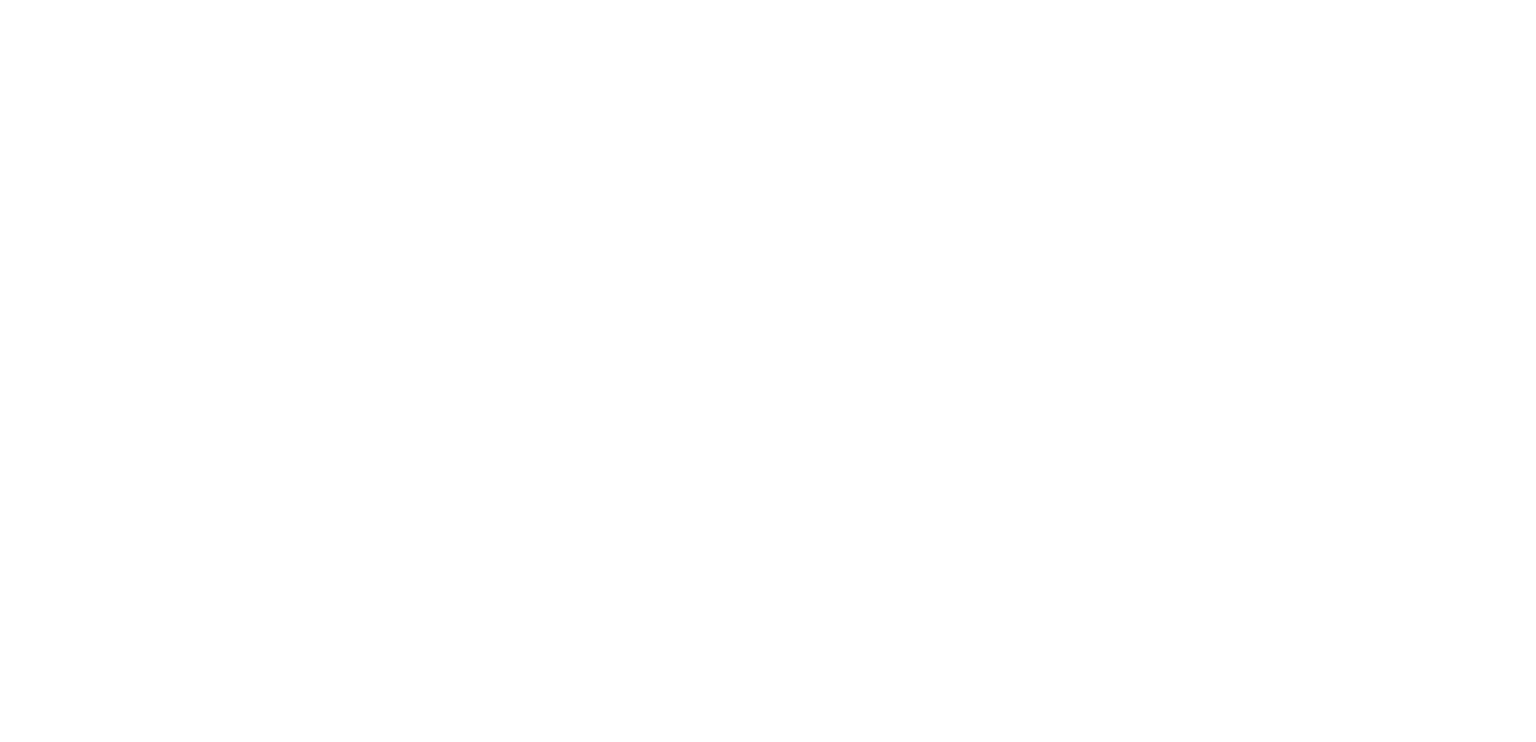 scroll, scrollTop: 156, scrollLeft: 0, axis: vertical 